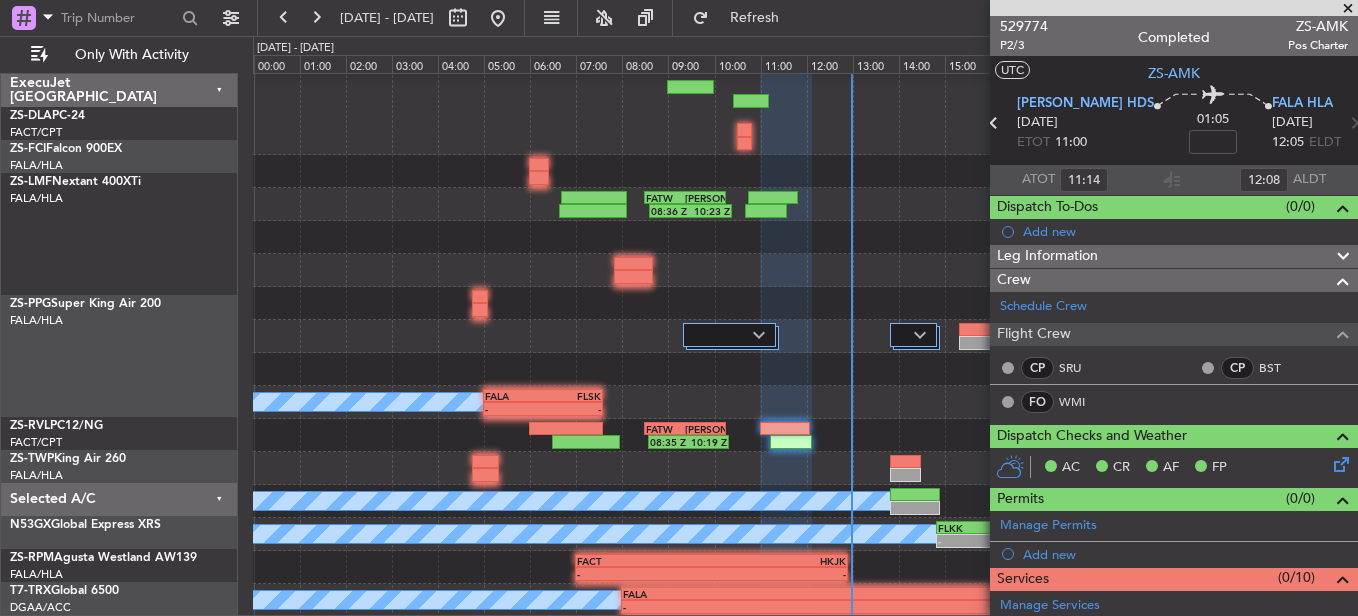 scroll, scrollTop: 0, scrollLeft: 0, axis: both 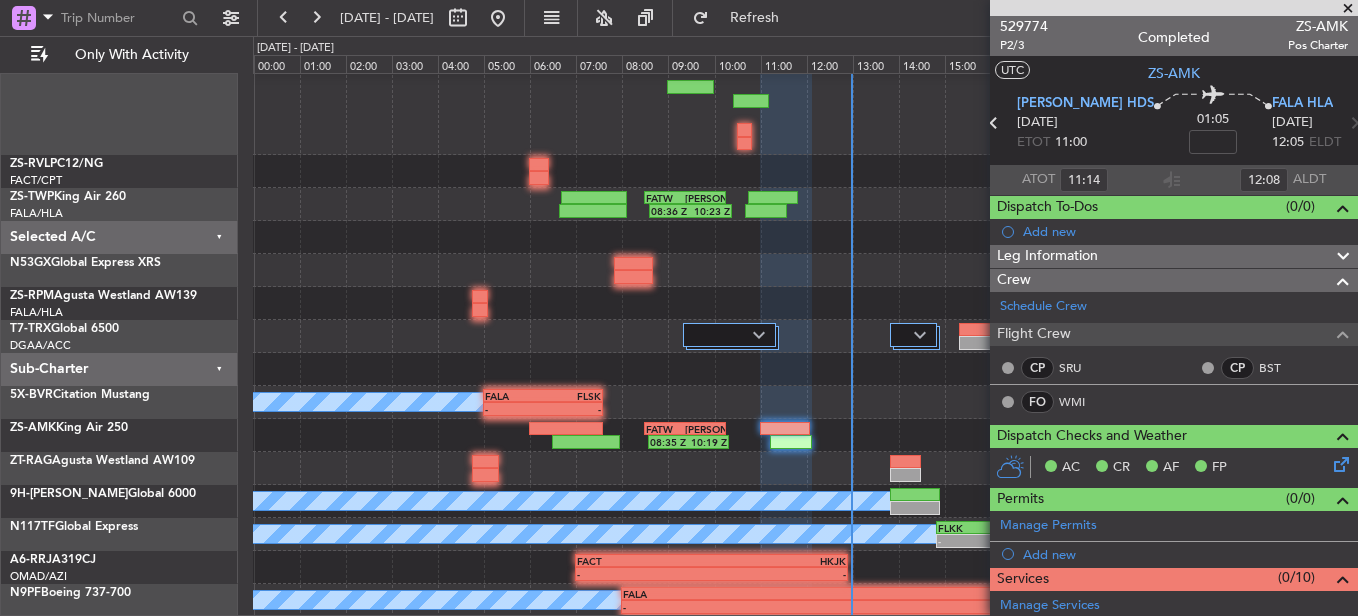 click at bounding box center (1348, 9) 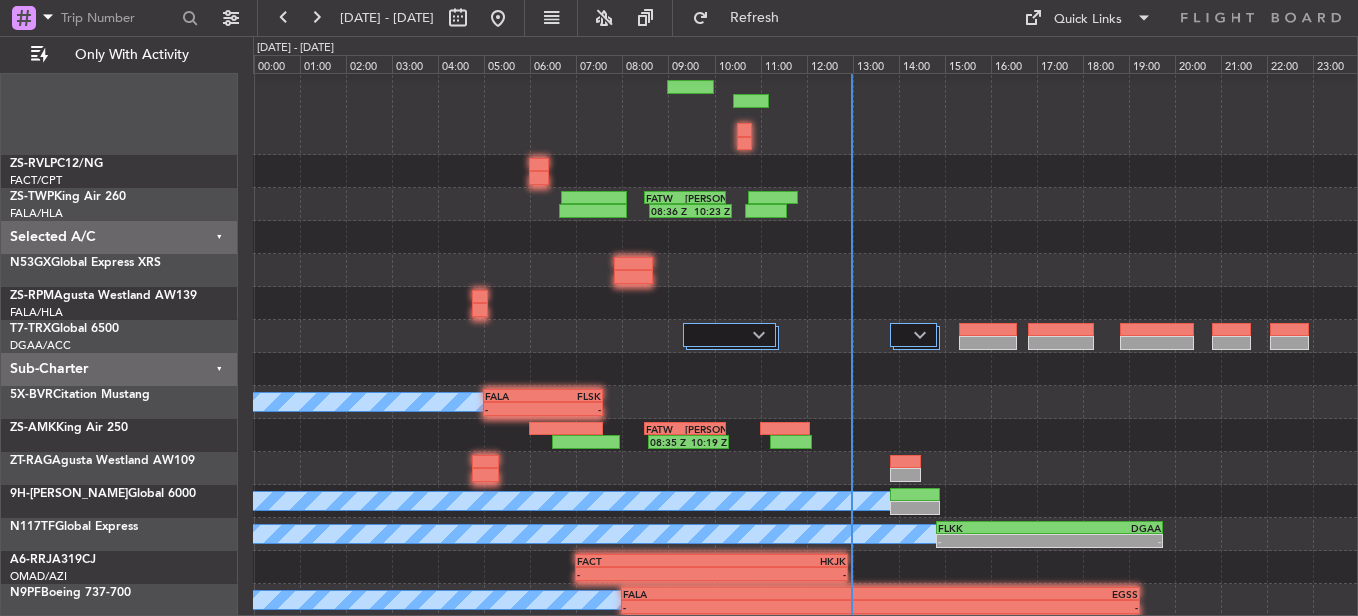 scroll, scrollTop: 0, scrollLeft: 0, axis: both 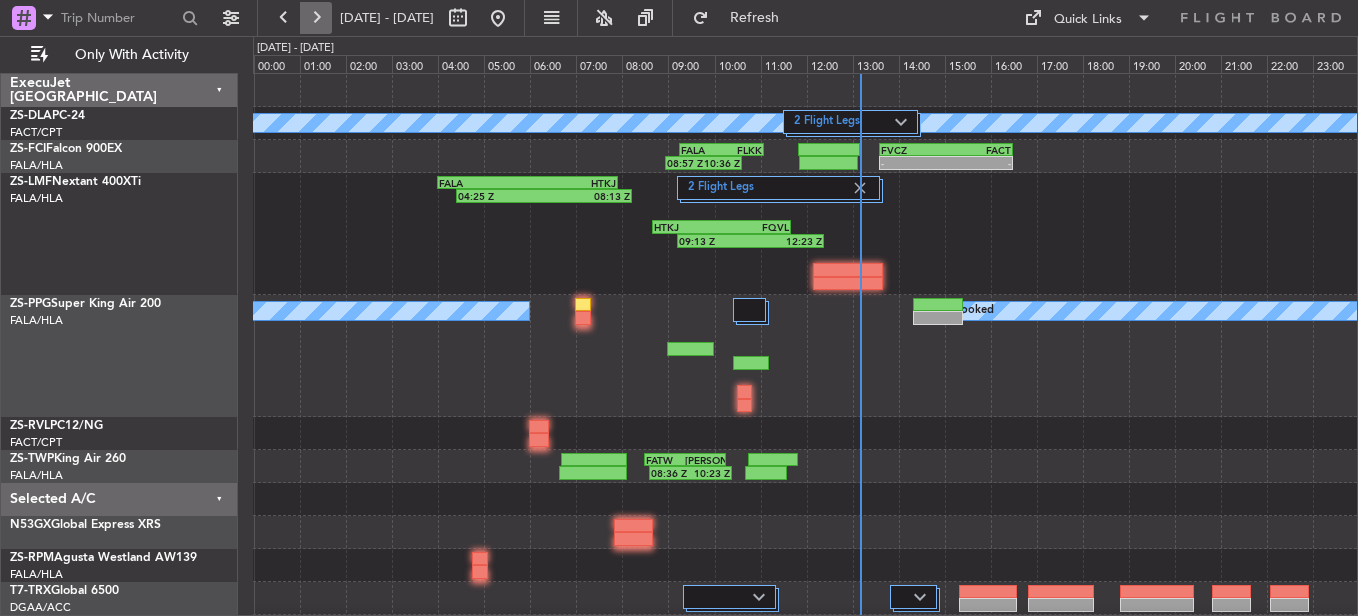click at bounding box center (316, 18) 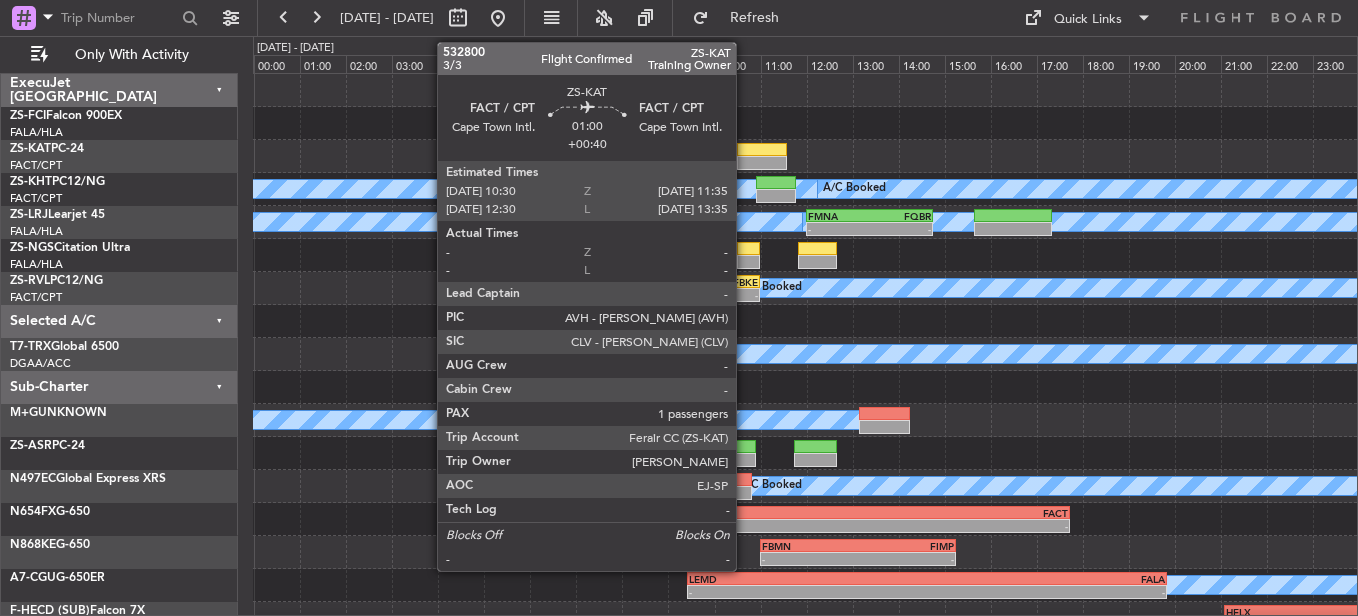 click 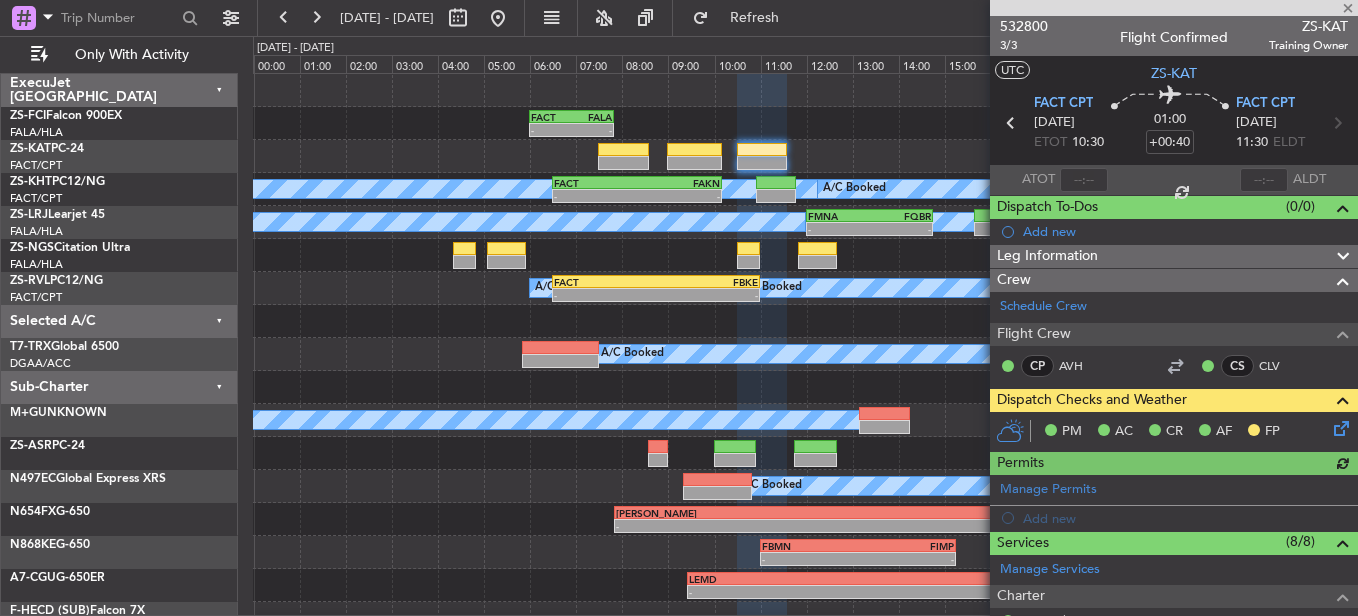 click 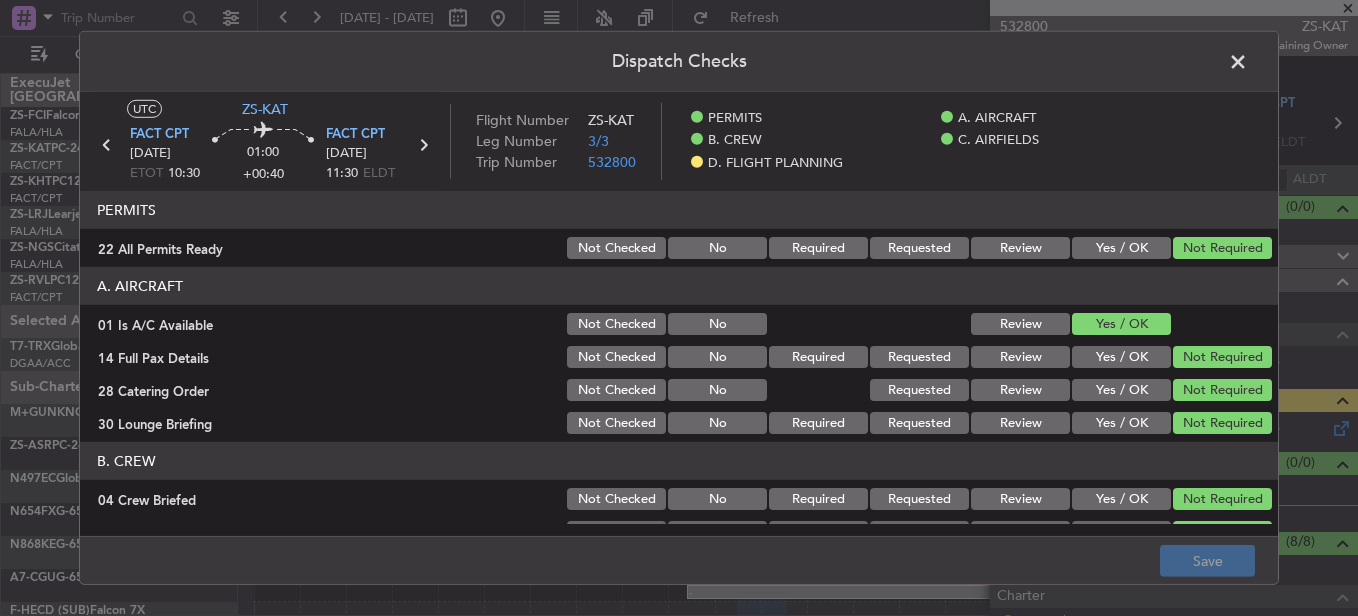 scroll, scrollTop: 542, scrollLeft: 0, axis: vertical 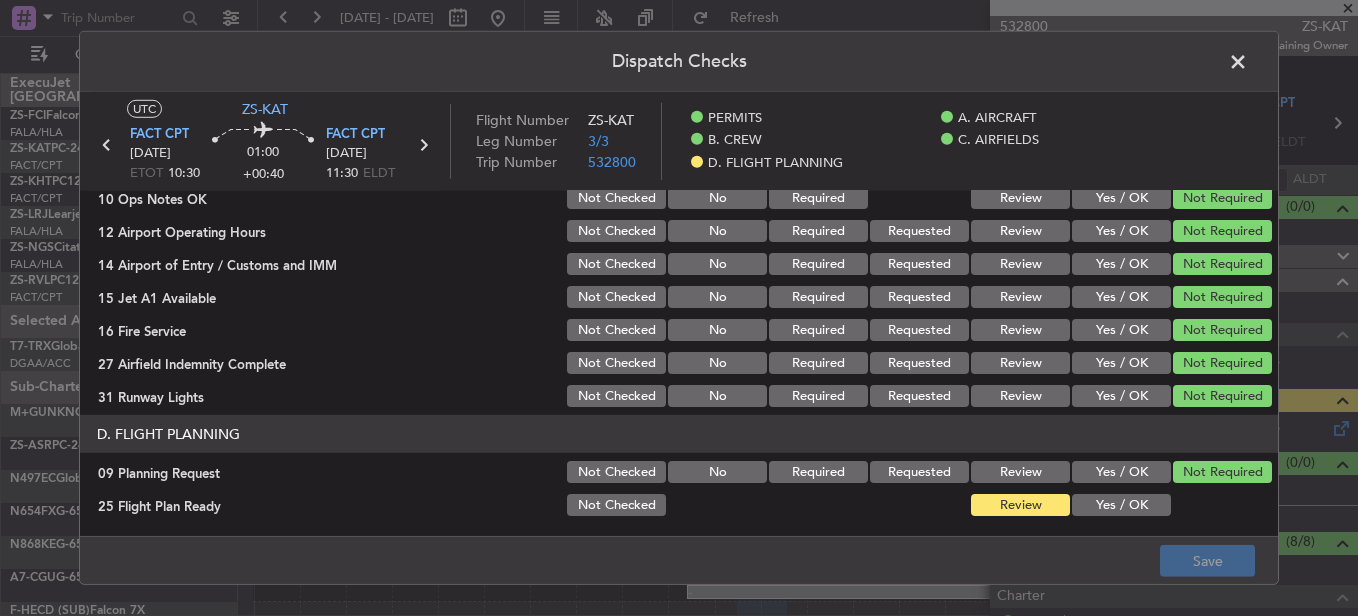 click on "Yes / OK" 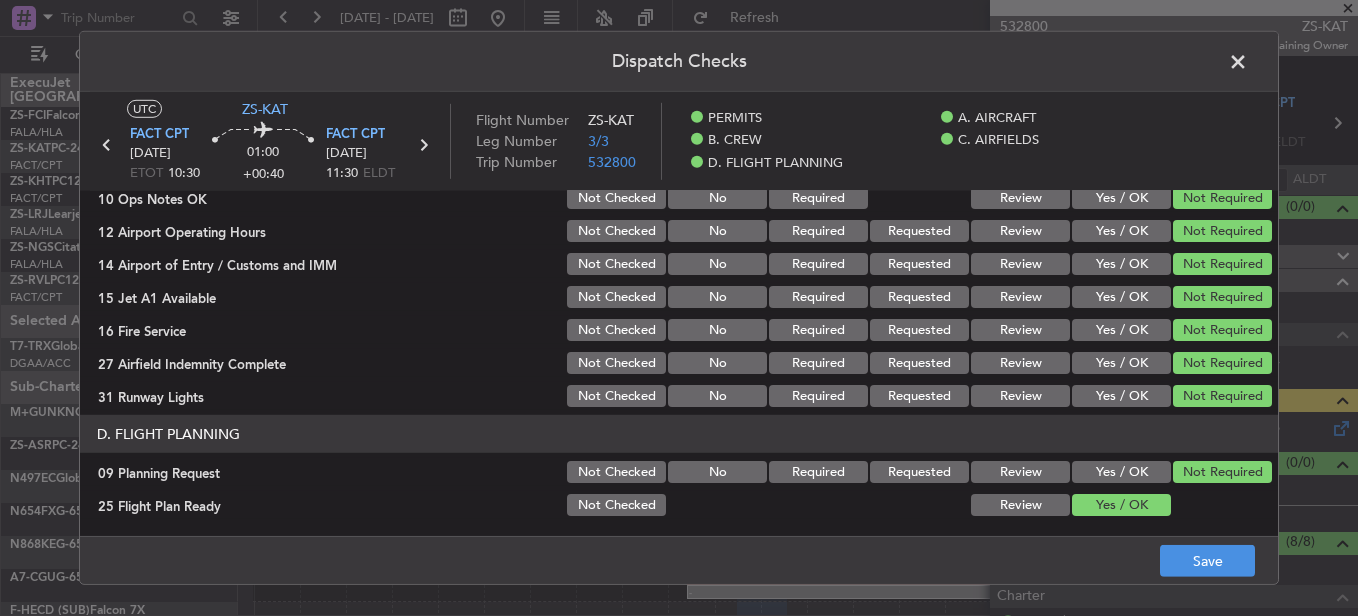 click on "UTC  ZS-KAT FACT  CPT [DATE] ETOT 10:30 01:00 +00:40 FACT  CPT [DATE] 11:30 ELDT Flight Number ZS-KAT Leg Number 3/3 Trip Number 532800    PERMITS    A. AIRCRAFT    B. CREW    C. AIRFIELDS    D. FLIGHT PLANNING  PERMITS   22 All Permits Ready  Not Checked No Required Requested Review Yes / OK Not Required  A. AIRCRAFT   01 Is A/C Available  Not Checked No Review Yes / OK  14 Full Pax Details  Not Checked No Required Requested Review Yes / OK Not Required  28 Catering Order  Not Checked No Requested Review Yes / OK Not Required  30 Lounge Briefing  Not Checked No Required Requested Review Yes / OK Not Required  B. CREW   04 Crew Briefed  Not Checked No Required Requested Review Yes / OK Not Required  05 Crew and Duty OK  Not Checked No Required Requested Review Yes / OK Not Required  06 Crew Visas  Not Checked Required Requested Review Yes / OK Not Required  29 Crew Accomadation and Transport  Not Checked No Requested Review Yes / OK Not Required  31 Money Order  Not Checked No Requested Review No No" 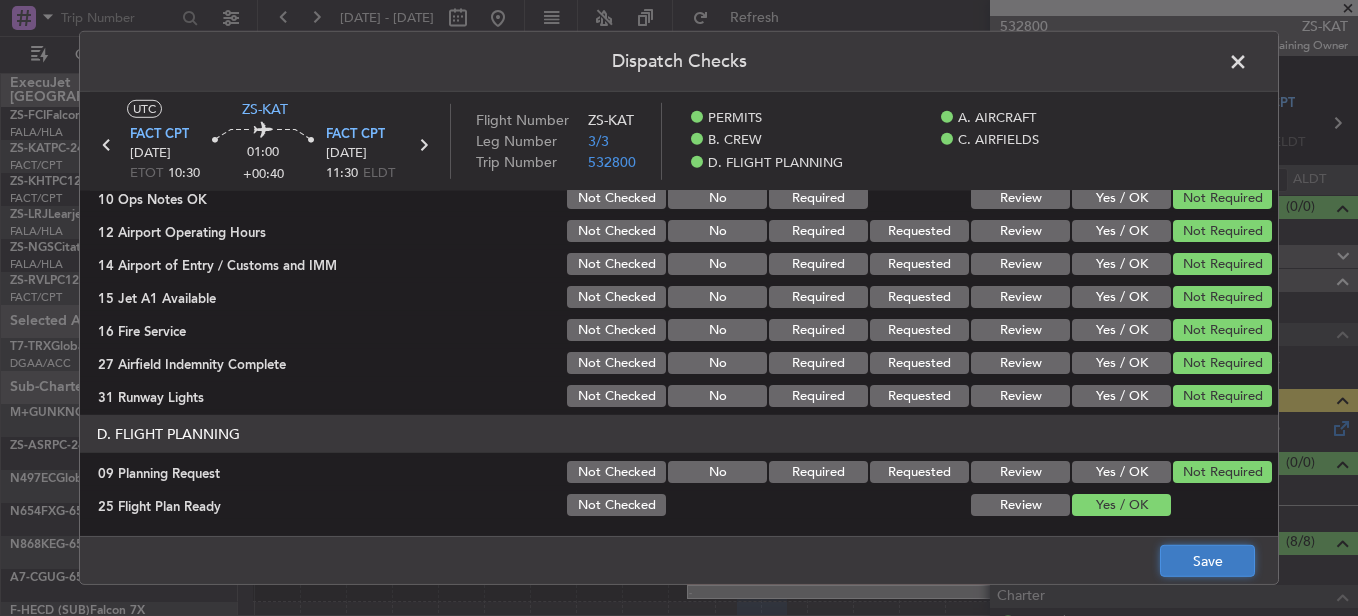 click on "Save" 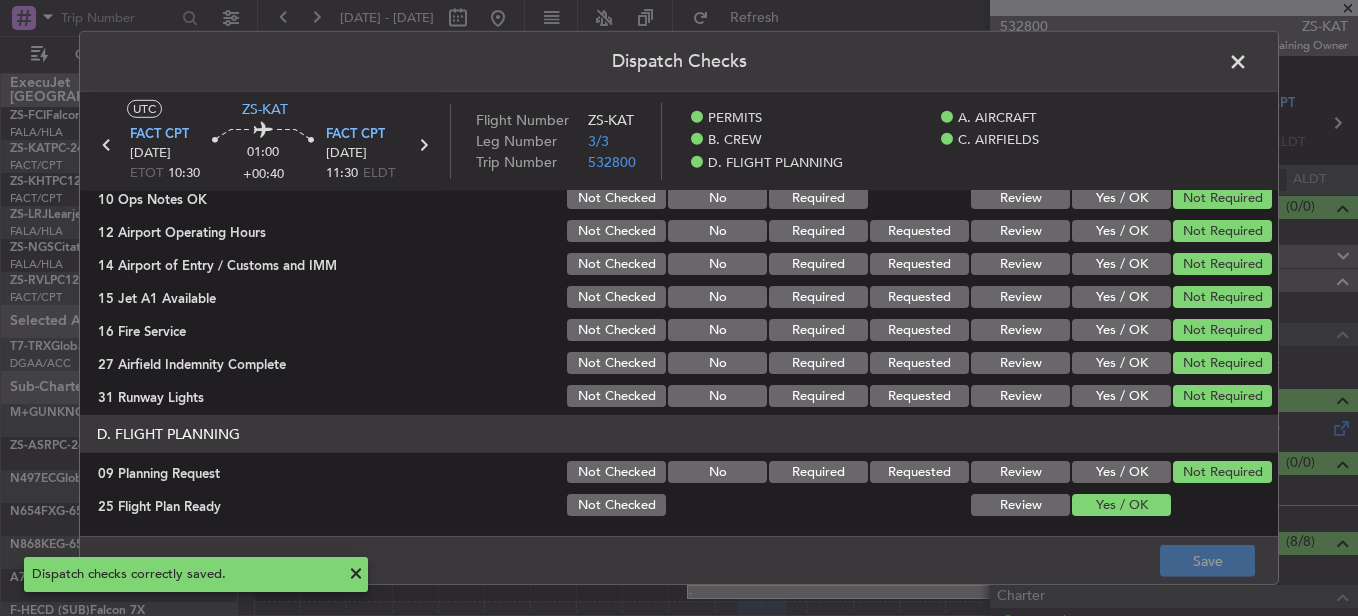 click 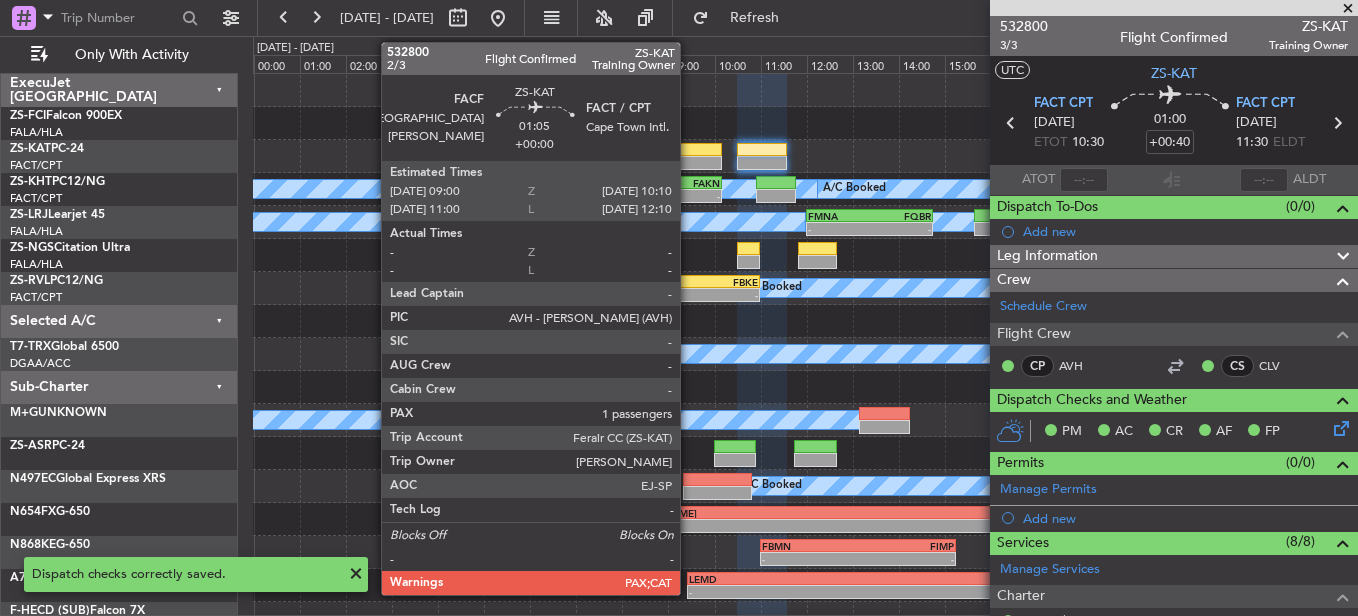 click 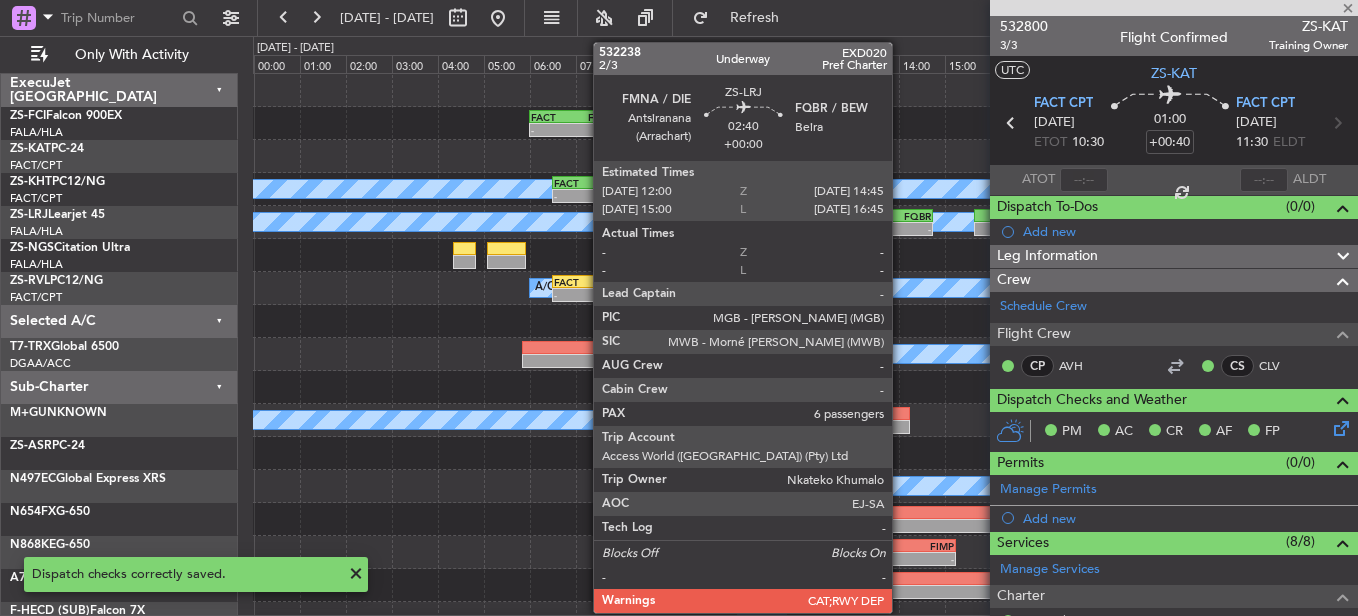 type 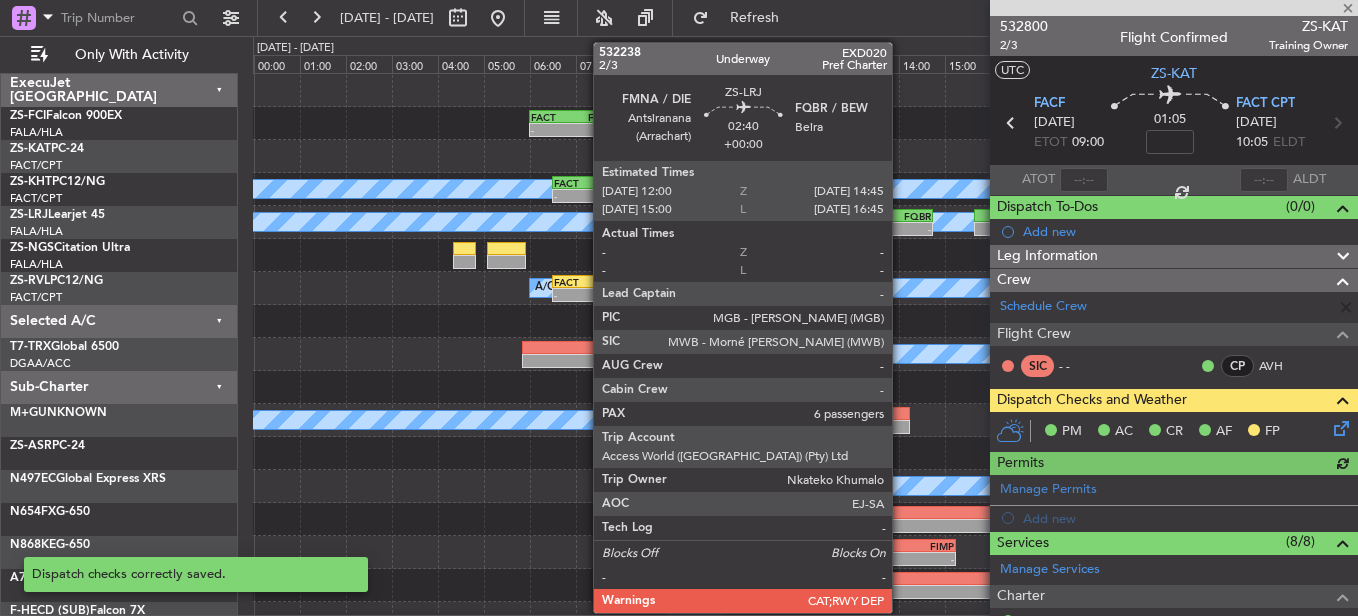 click 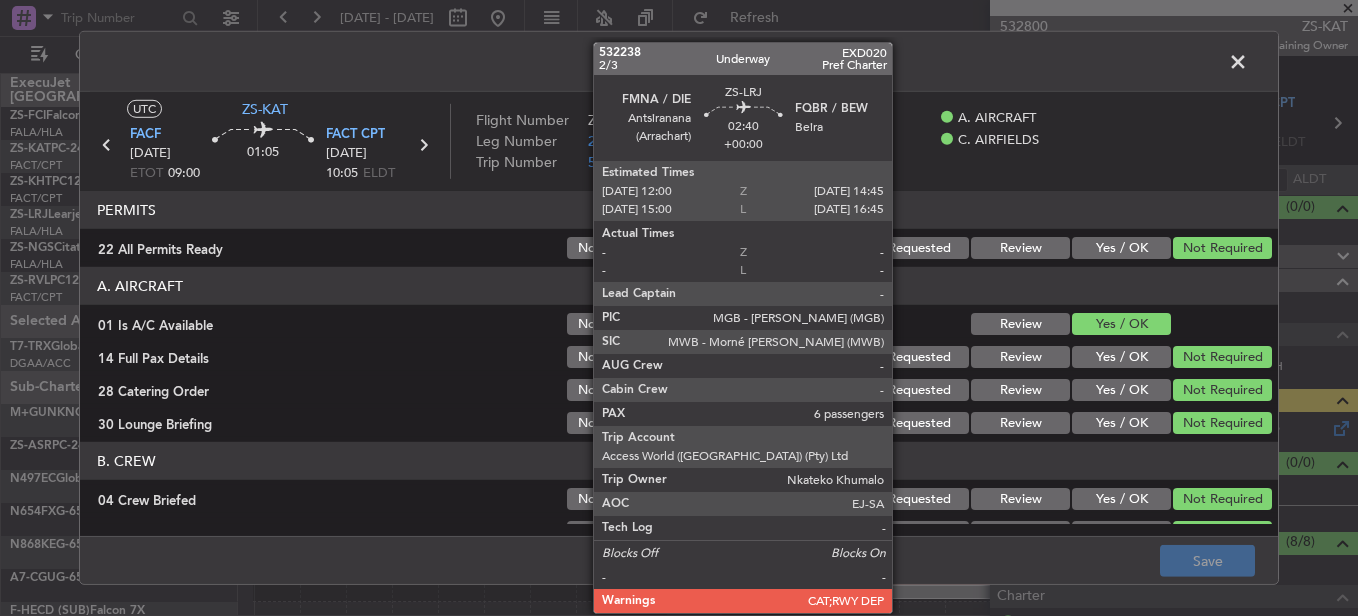 click on "Dispatch Checks" 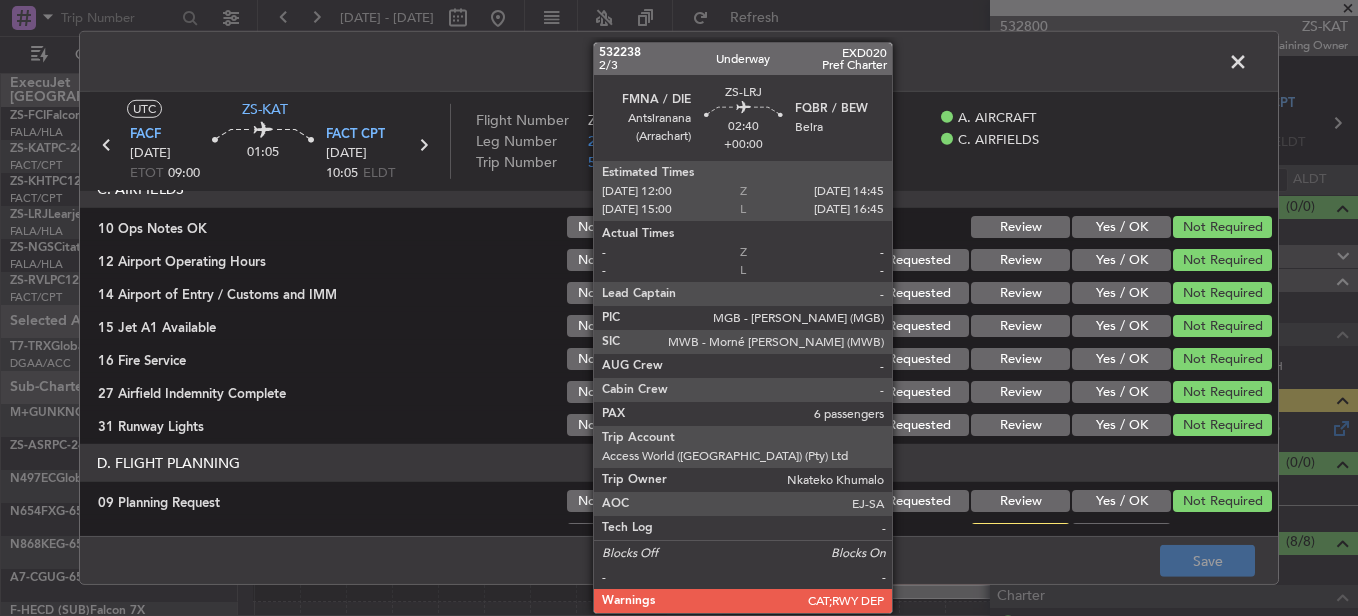 scroll, scrollTop: 542, scrollLeft: 0, axis: vertical 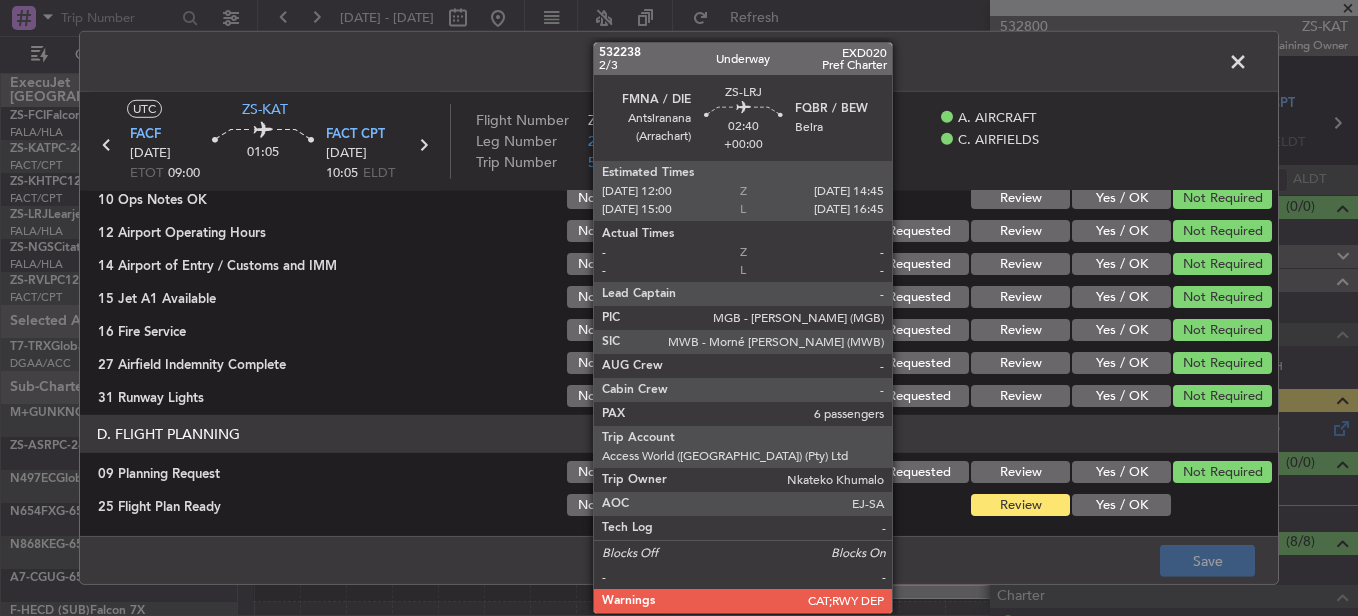 drag, startPoint x: 1153, startPoint y: 509, endPoint x: 1201, endPoint y: 566, distance: 74.518456 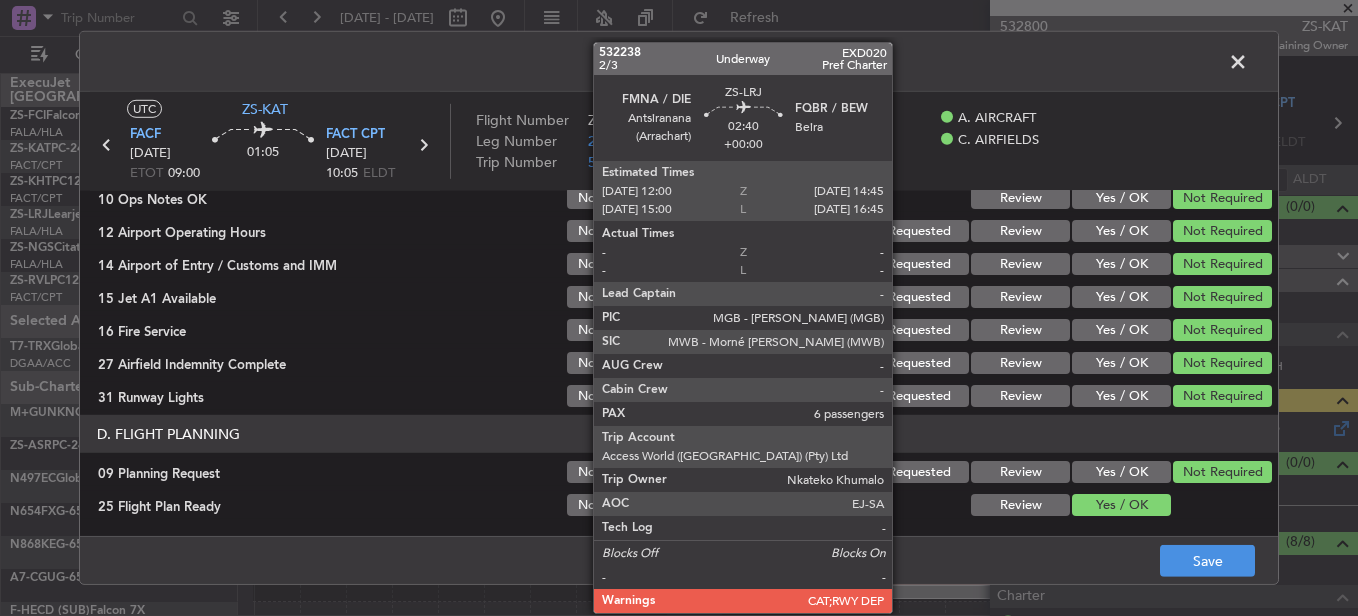 click on "Save" 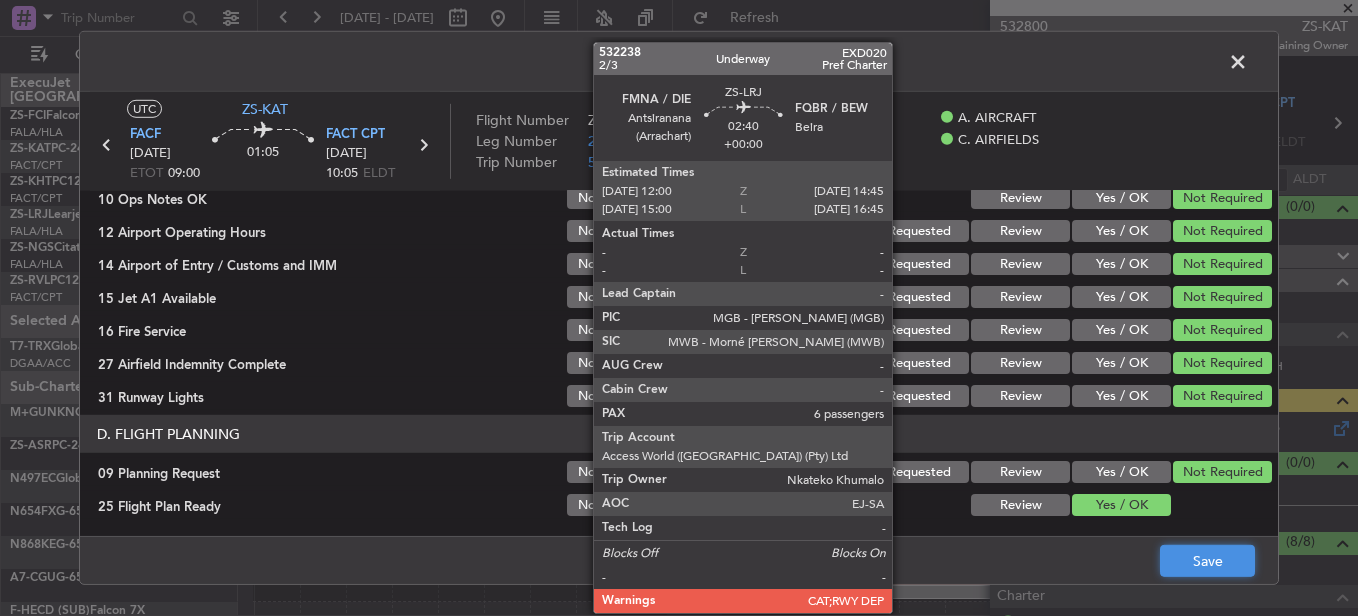 click on "Save" 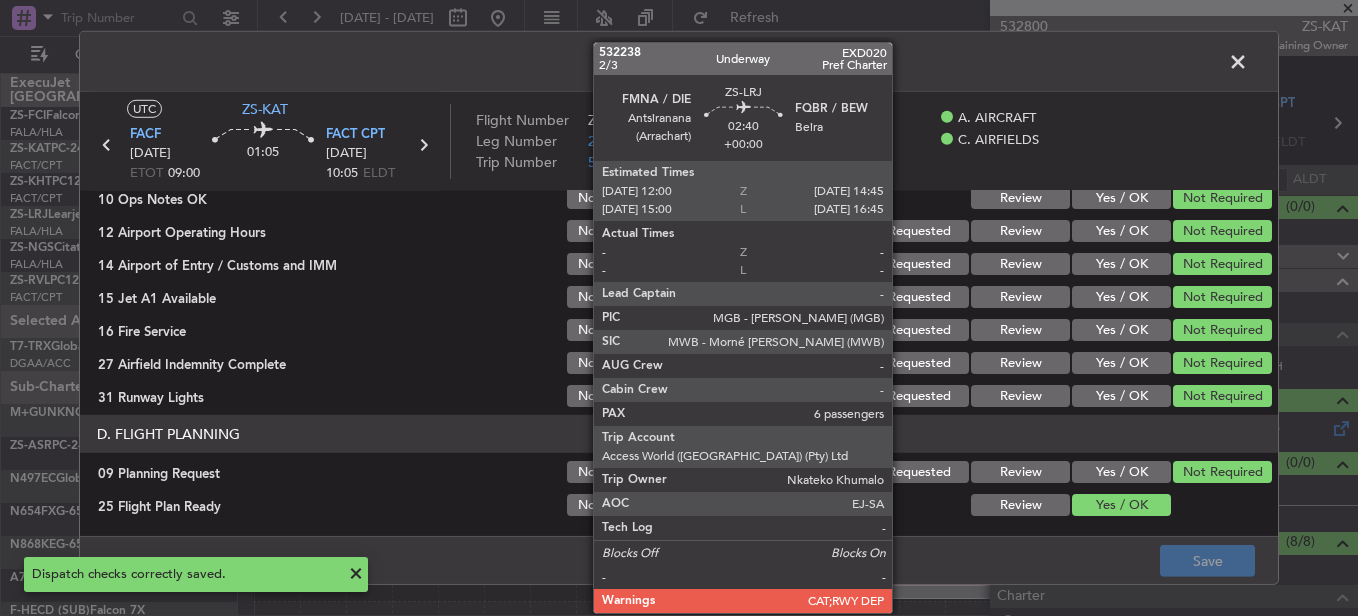 click 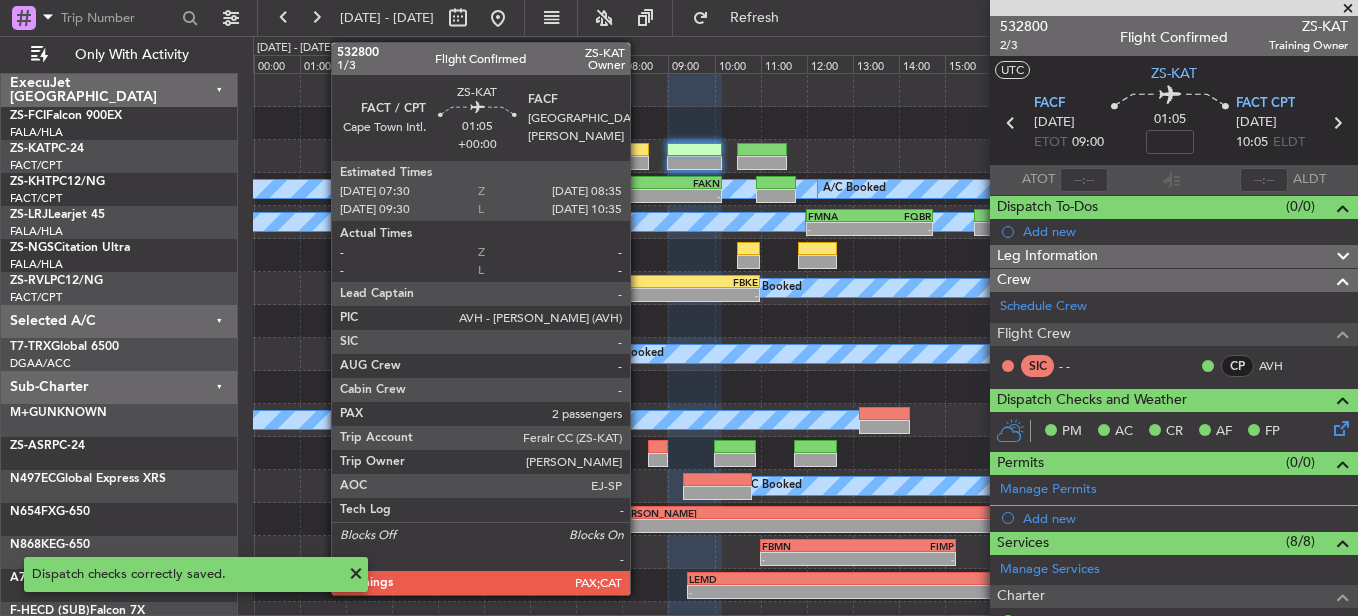 click 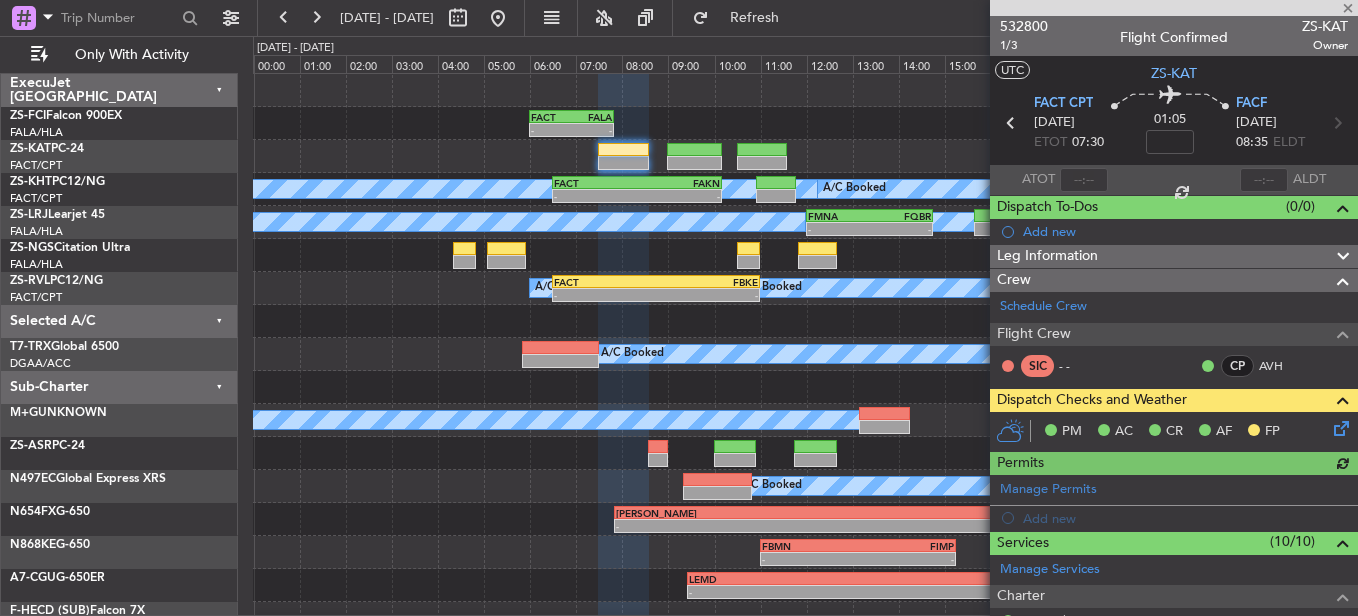 click 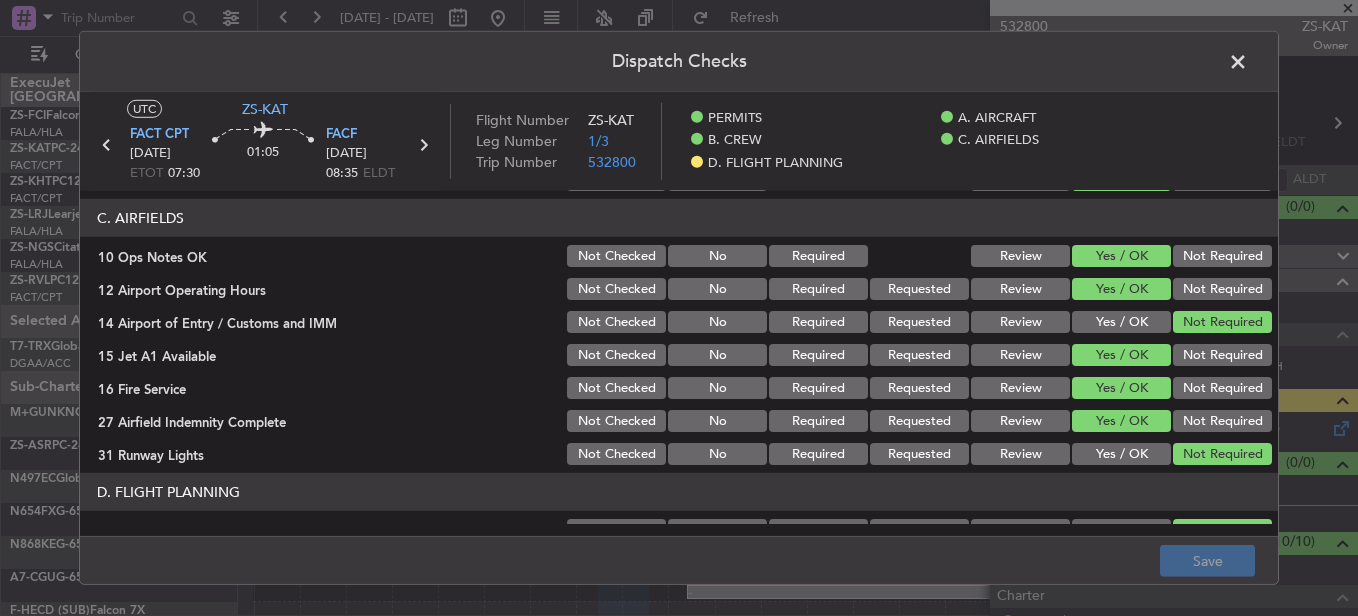 scroll, scrollTop: 542, scrollLeft: 0, axis: vertical 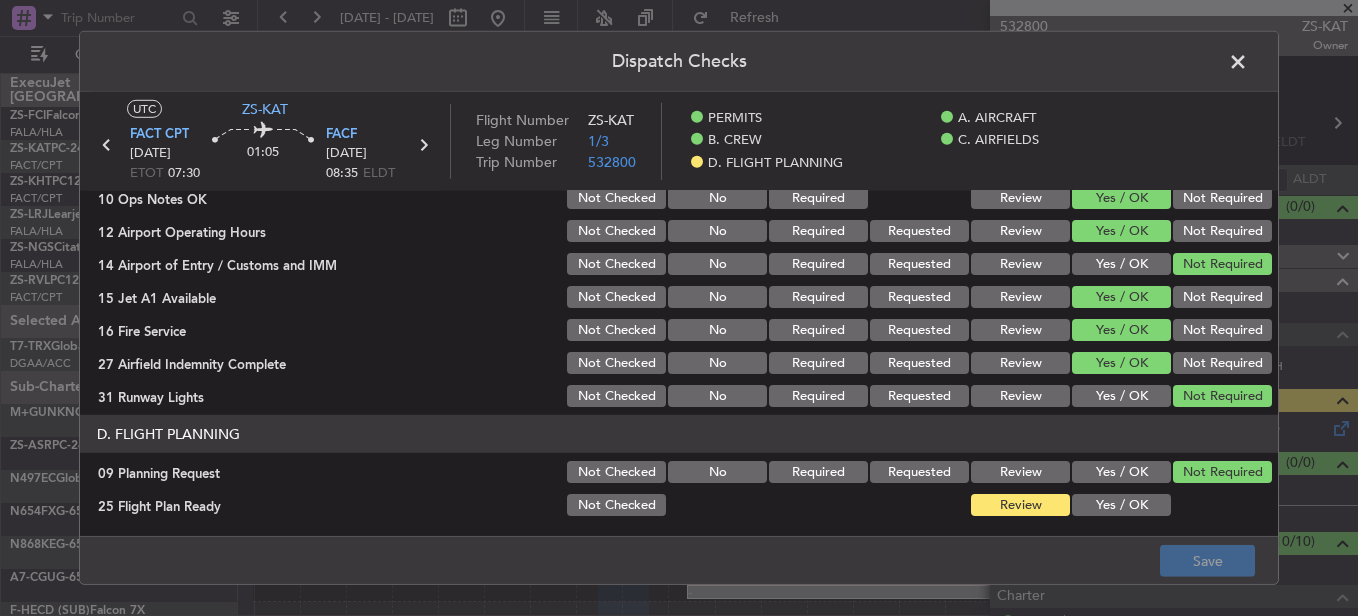 click on "Yes / OK" 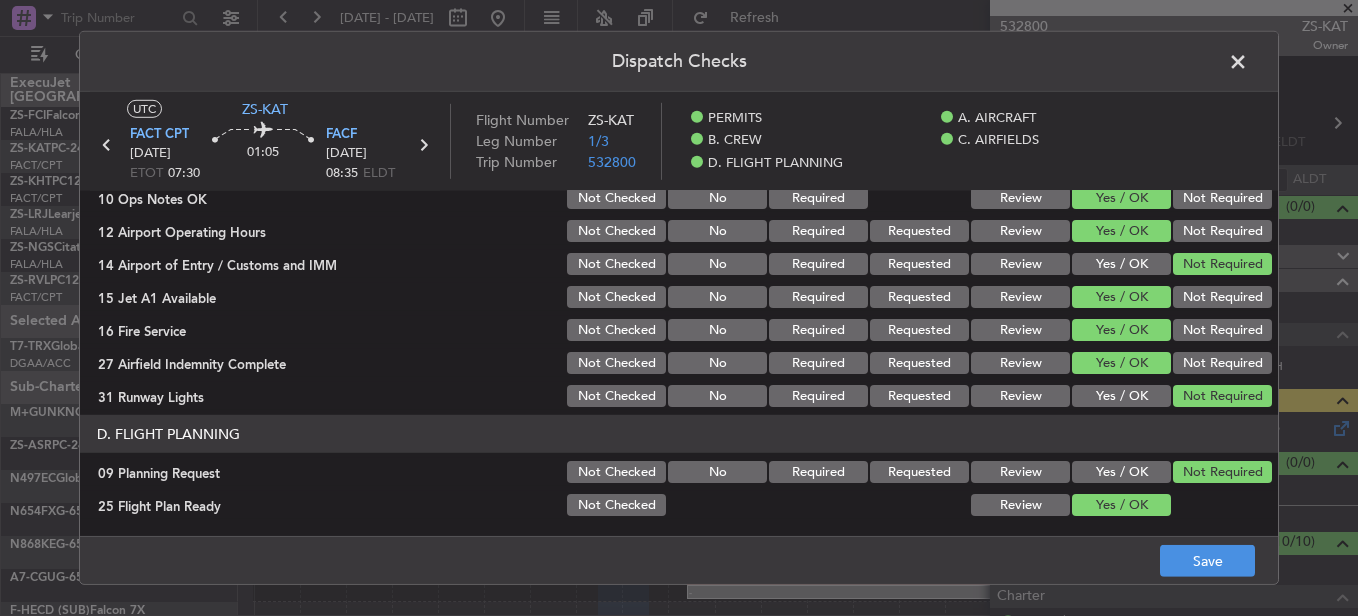 click on "UTC  ZS-KAT FACT  CPT [DATE] ETOT 07:30 01:05 FACF [DATE] 08:35 ELDT Flight Number ZS-KAT Leg Number 1/3 Trip Number 532800    PERMITS    A. AIRCRAFT    B. CREW    C. AIRFIELDS    D. FLIGHT PLANNING  PERMITS   22 All Permits Ready  Not Checked No Required Requested Review Yes / OK Not Required  A. AIRCRAFT   01 Is A/C Available  Not Checked No Review Yes / OK  14 Full Pax Details  Not Checked No Required Requested Review Yes / OK Not Required  28 Catering Order  Not Checked No Requested Review Yes / OK Not Required  30 Lounge Briefing  Not Checked No Required Requested Review Yes / OK Not Required  B. CREW   04 Crew Briefed  Not Checked No Required Requested Review Yes / OK Not Required  05 Crew and Duty OK  Not Checked No Required Requested Review Yes / OK Not Required  06 Crew Visas  Not Checked Required Requested Review Yes / OK Not Required  29 Crew Accomadation and Transport  Not Checked No Requested Review Yes / OK Not Required  31 Money Order  Not Checked No Requested Review Yes / OK No Review" 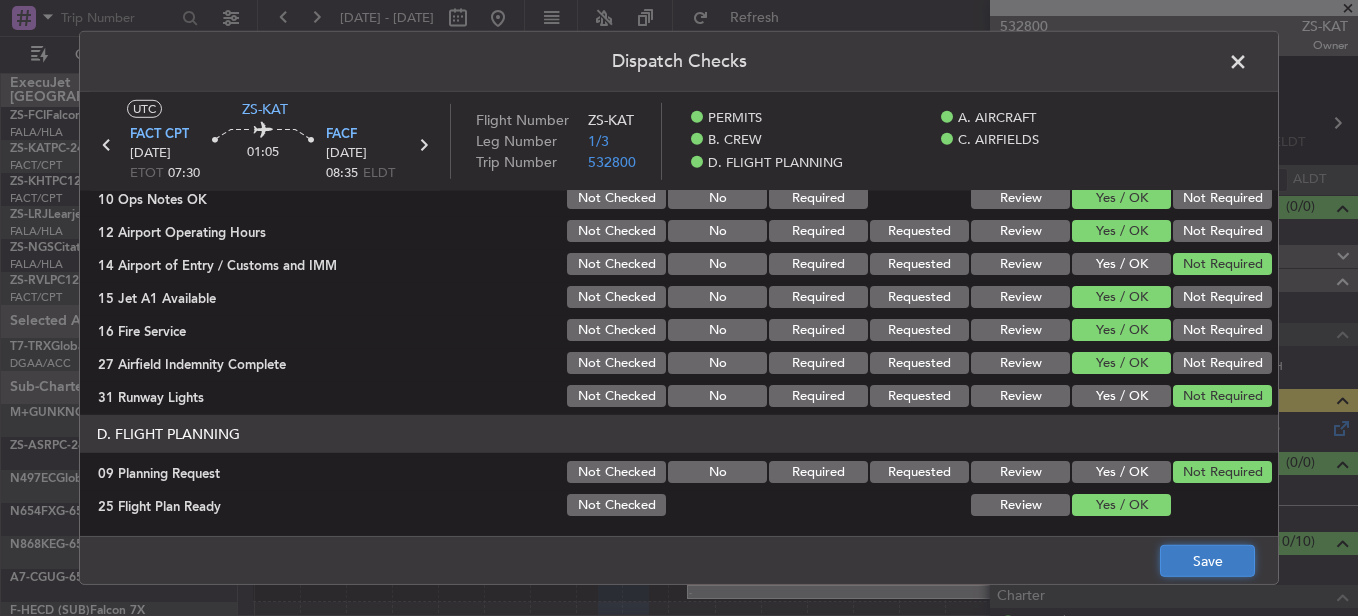 click on "Save" 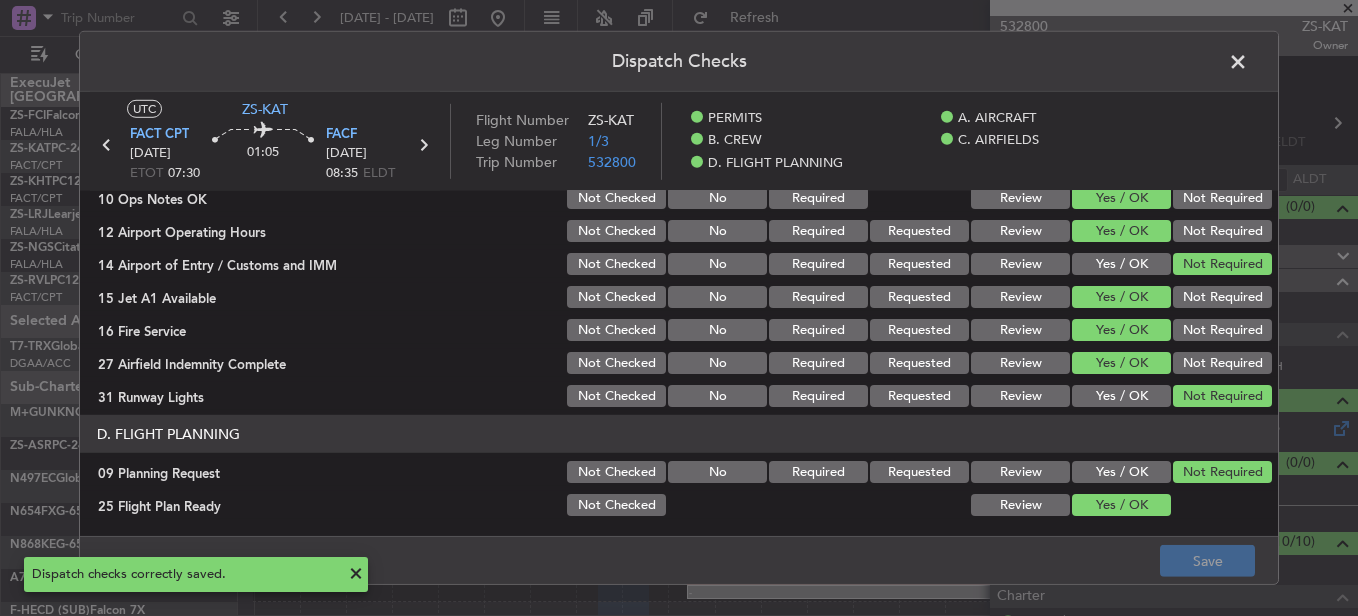 click 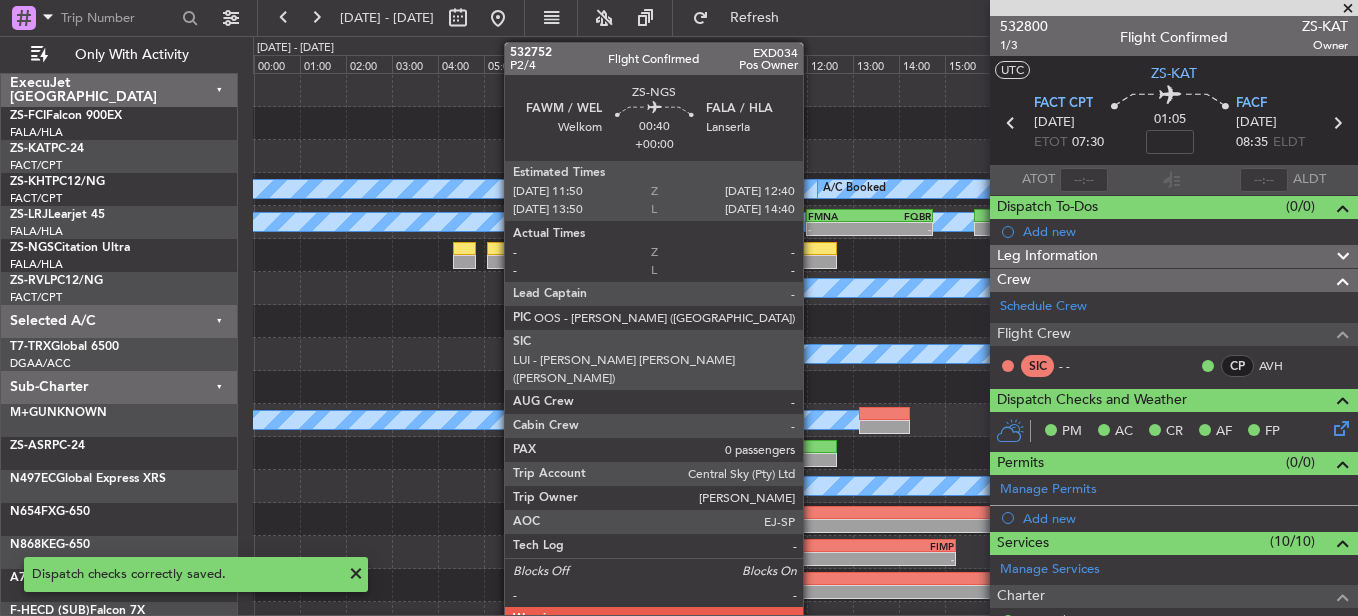 click 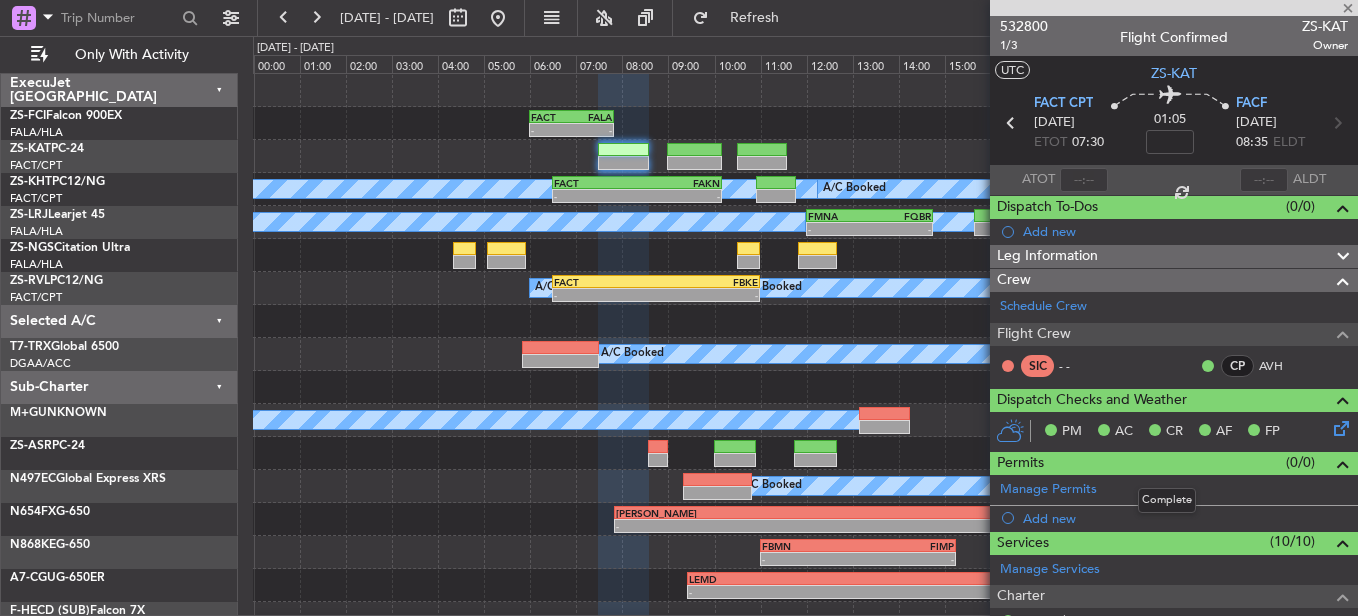 type on "0" 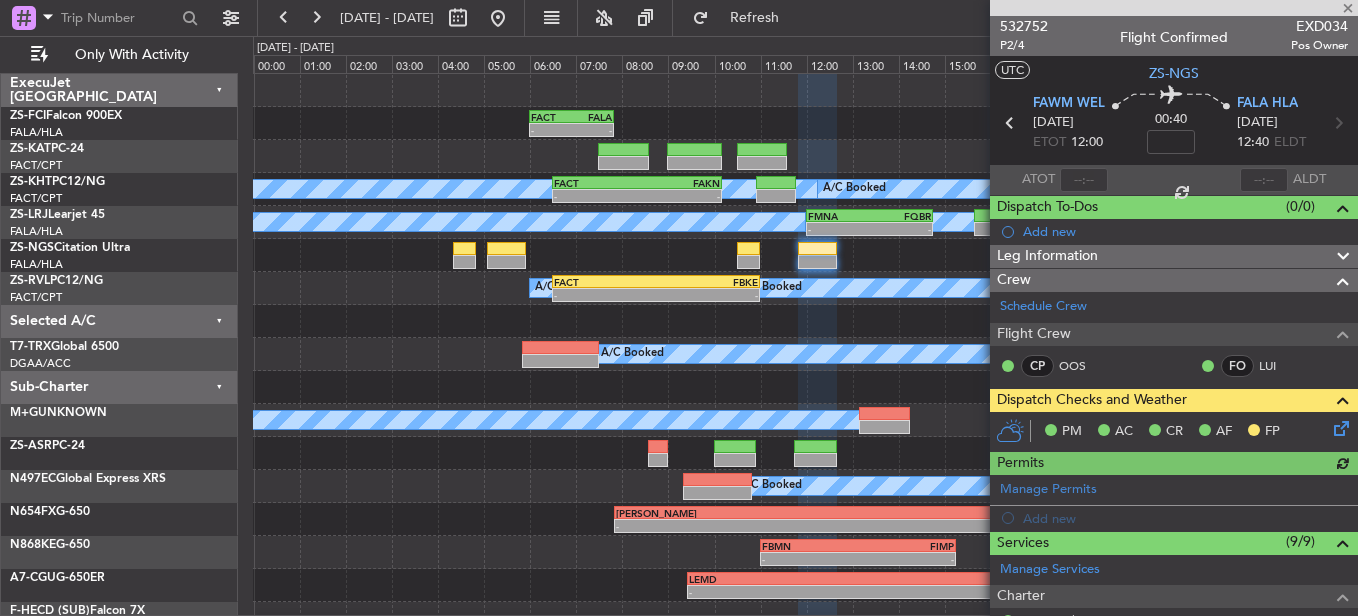 click 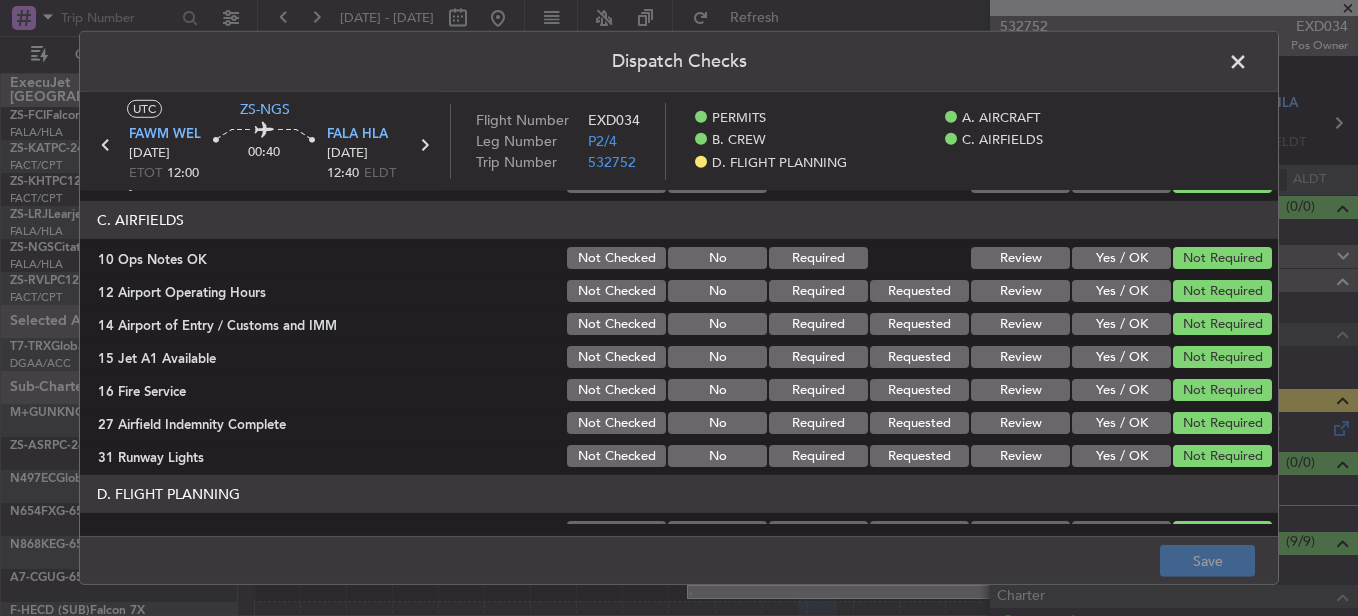 scroll, scrollTop: 542, scrollLeft: 0, axis: vertical 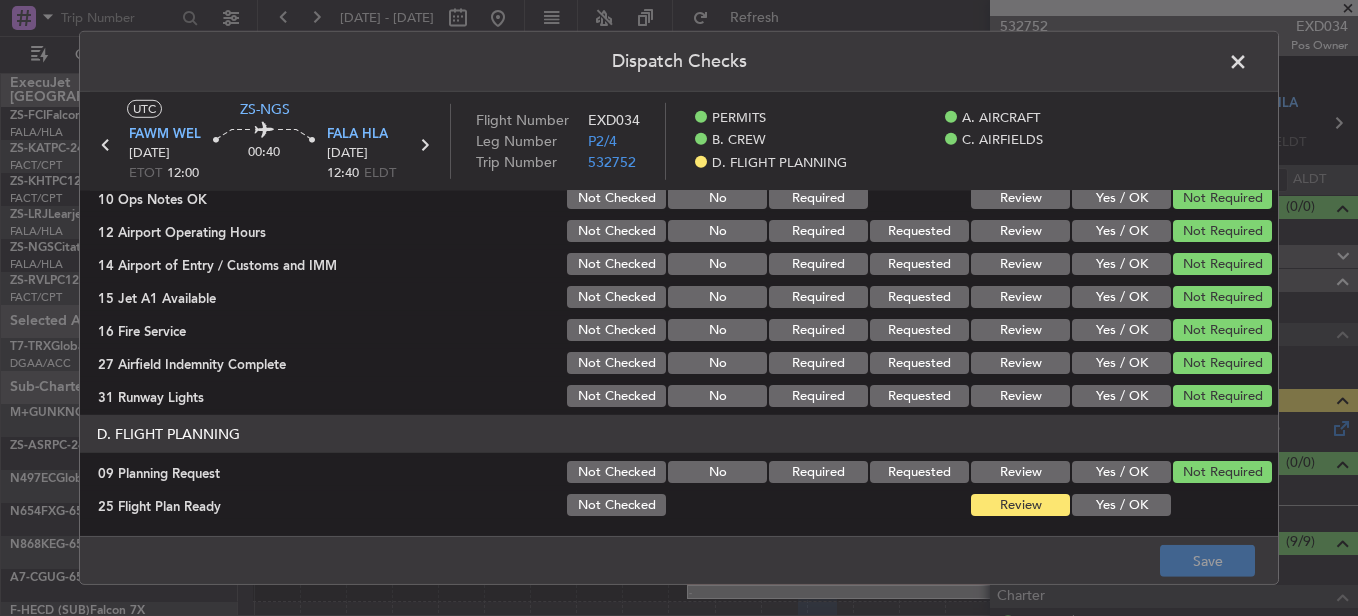 click on "Dispatch Checks  UTC  ZS-NGS FAWM  WEL [DATE] ETOT 12:00 00:40 FALA  HLA [DATE] 12:40 ELDT Flight Number EXD034 Leg Number P2/4 Trip Number 532752    PERMITS    A. AIRCRAFT    B. CREW    C. AIRFIELDS    D. FLIGHT PLANNING  PERMITS   22 All Permits Ready  Not Checked No Required Requested Review Yes / OK Not Required  A. AIRCRAFT   01 Is A/C Available  Not Checked No Review Yes / OK  14 Full Pax Details  Not Checked No Required Requested Review Yes / OK Not Required  28 Catering Order  Not Checked No Requested Review Yes / OK Not Required  30 Lounge Briefing  Not Checked No Required Requested Review Yes / OK Not Required  B. CREW   04 Crew Briefed  Not Checked No Required Requested Review Yes / OK Not Required  05 Crew and Duty OK  Not Checked No Required Requested Review Yes / OK Not Required  06 Crew Visas  Not Checked Required Requested Review Yes / OK Not Required  29 Crew Accomadation and Transport  Not Checked No Requested Review Yes / OK Not Required  31 Money Order  Not Checked No Requested No" 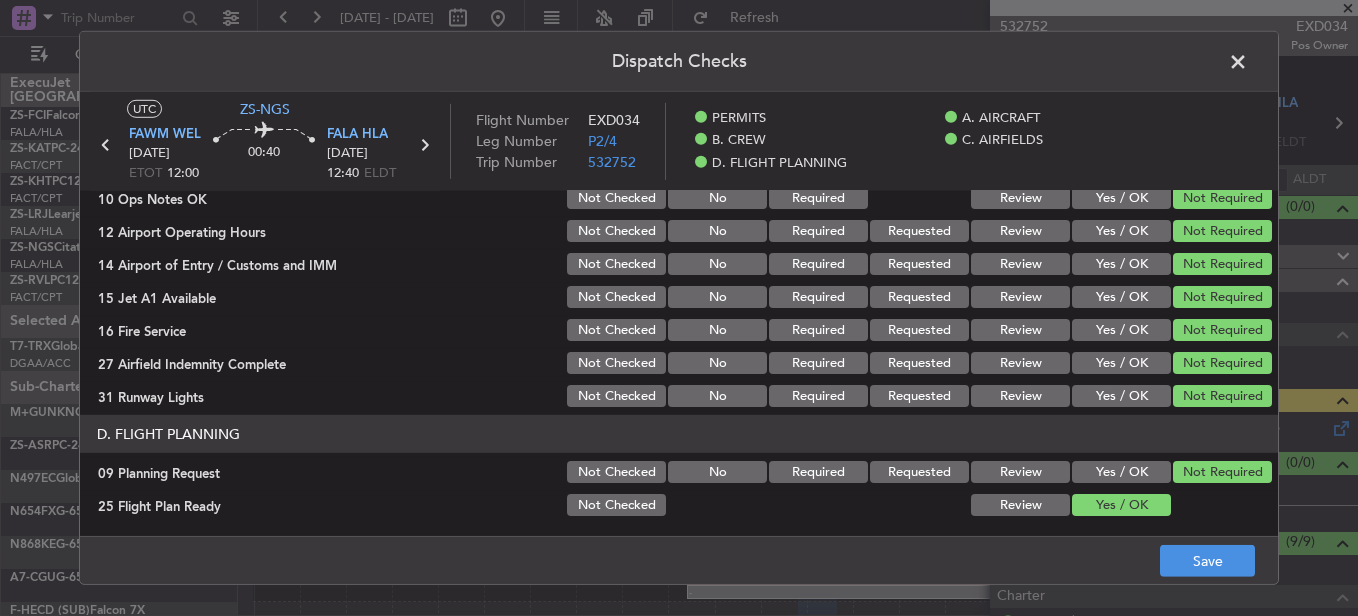 click on "UTC  ZS-NGS FAWM  WEL [DATE] ETOT 12:00 00:40 FALA  HLA [DATE] 12:40 ELDT Flight Number EXD034 Leg Number P2/4 Trip Number 532752    PERMITS    A. AIRCRAFT    B. CREW    C. AIRFIELDS    D. FLIGHT PLANNING  PERMITS   22 All Permits Ready  Not Checked No Required Requested Review Yes / OK Not Required  A. AIRCRAFT   01 Is A/C Available  Not Checked No Review Yes / OK  14 Full Pax Details  Not Checked No Required Requested Review Yes / OK Not Required  28 Catering Order  Not Checked No Requested Review Yes / OK Not Required  30 Lounge Briefing  Not Checked No Required Requested Review Yes / OK Not Required  B. CREW   04 Crew Briefed  Not Checked No Required Requested Review Yes / OK Not Required  05 Crew and Duty OK  Not Checked No Required Requested Review Yes / OK Not Required  06 Crew Visas  Not Checked Required Requested Review Yes / OK Not Required  29 Crew Accomadation and Transport  Not Checked No Requested Review Yes / OK Not Required  31 Money Order  Not Checked No Requested Review Yes / OK No" 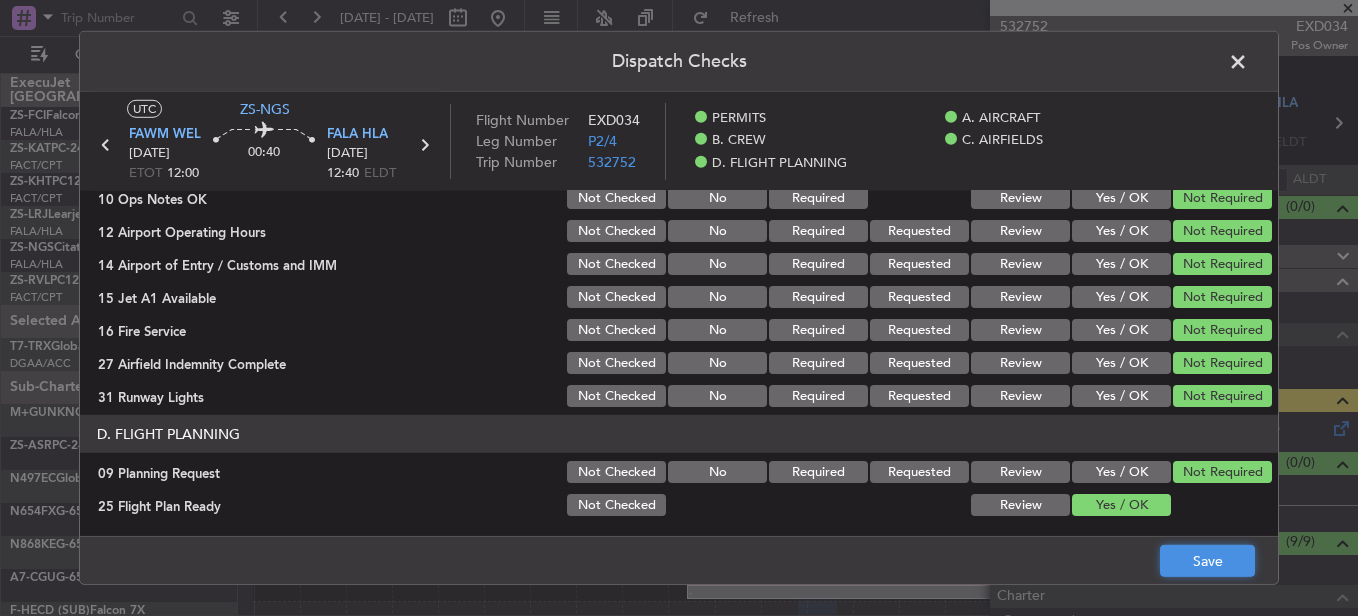 click on "Save" 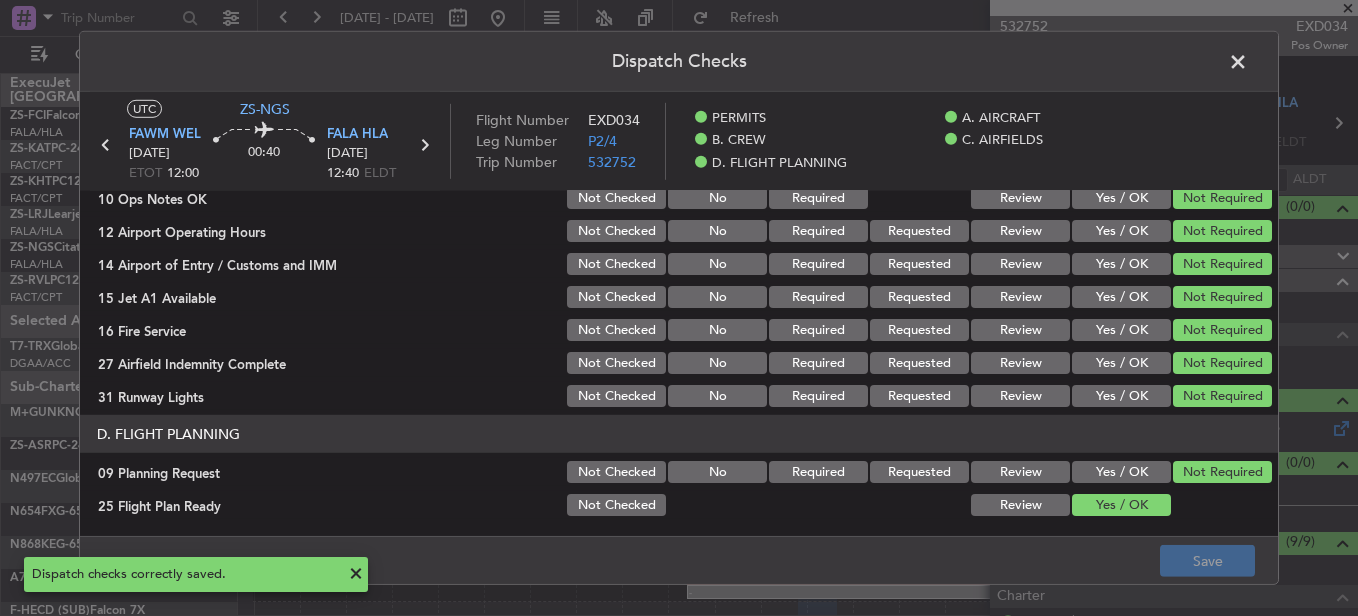 click 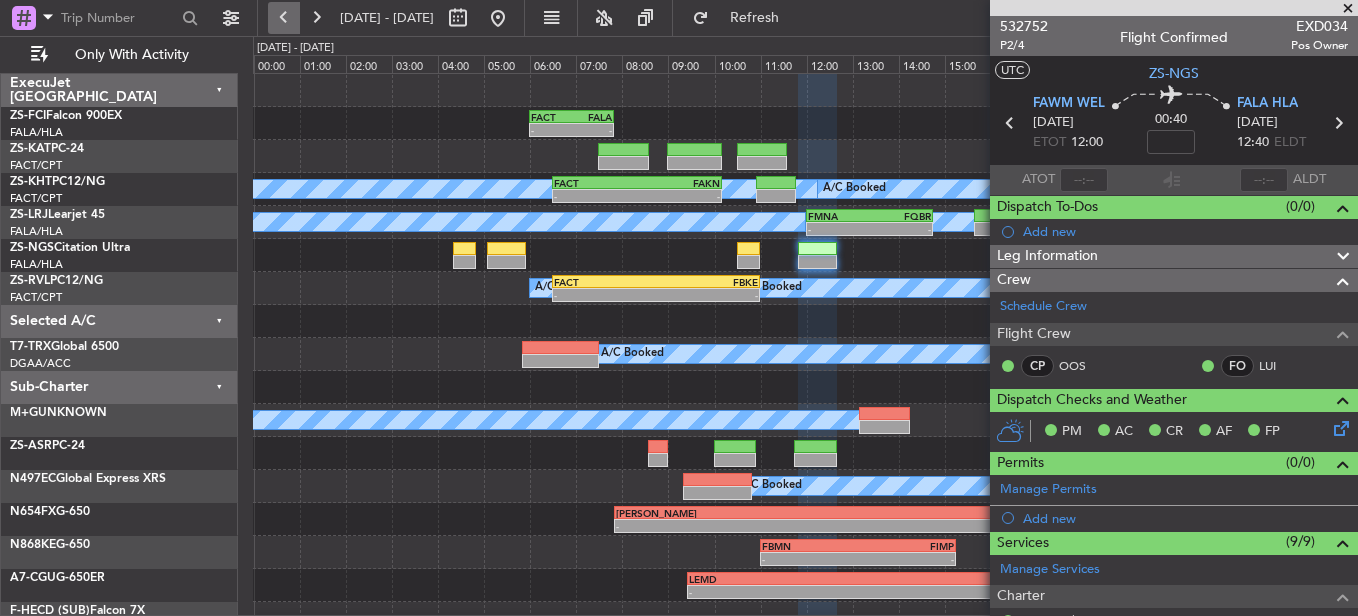 click at bounding box center [284, 18] 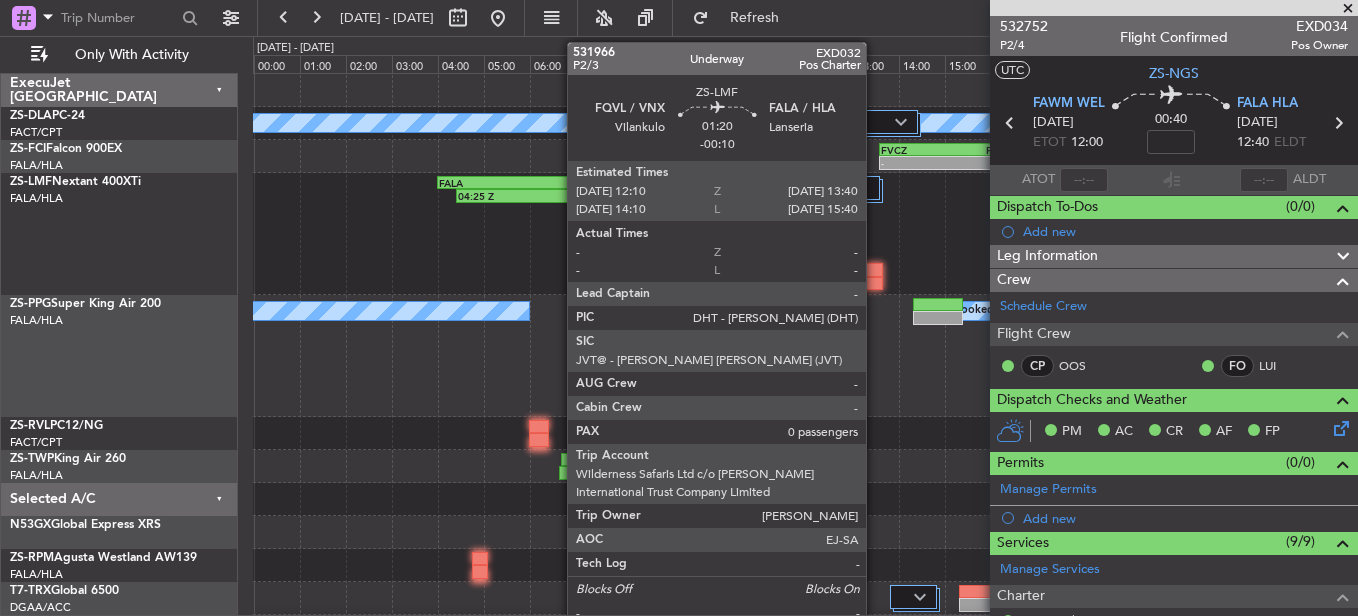 click 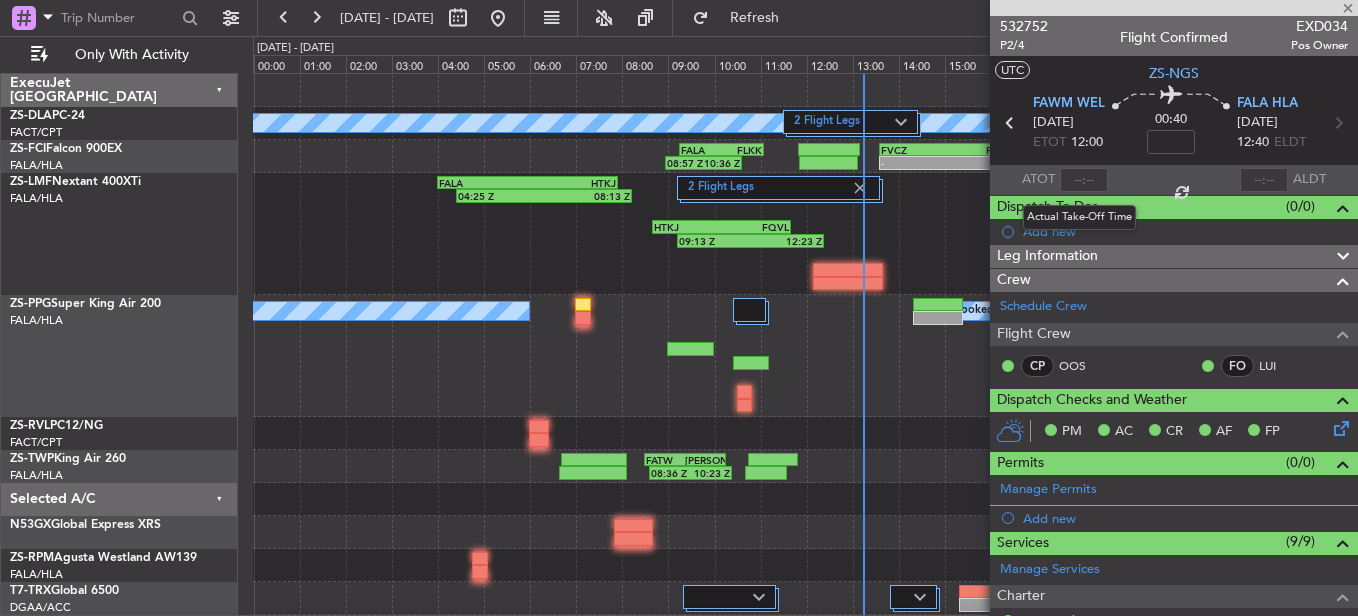 type on "-00:10" 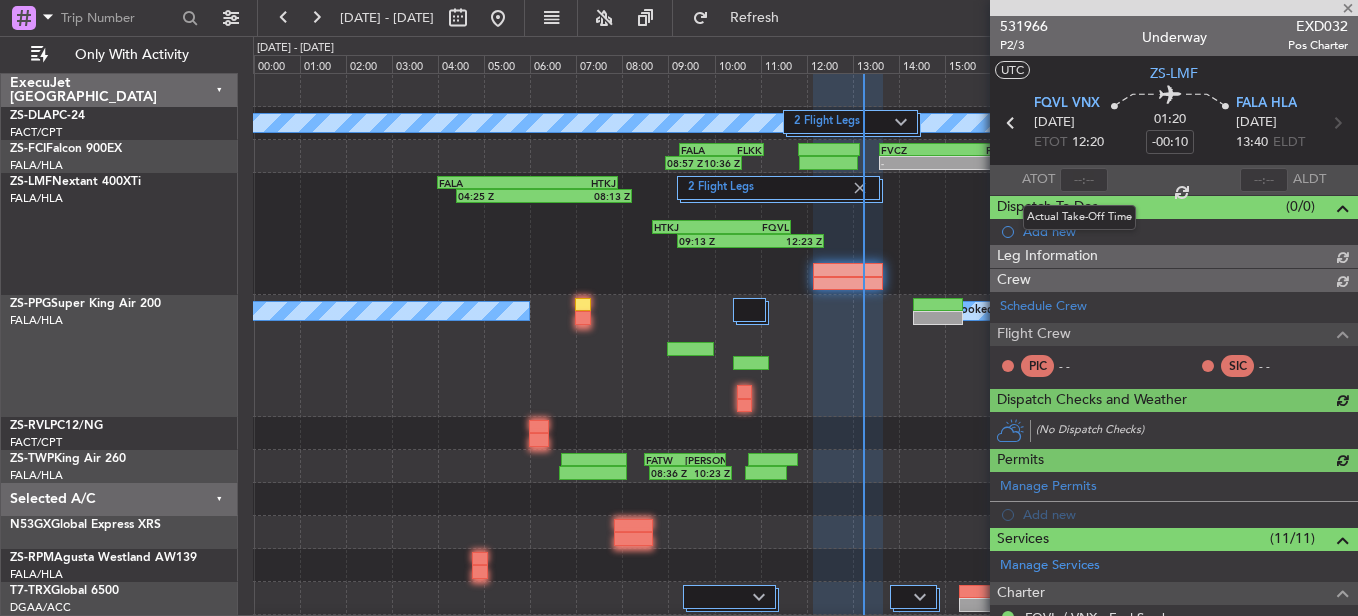 click at bounding box center [1084, 180] 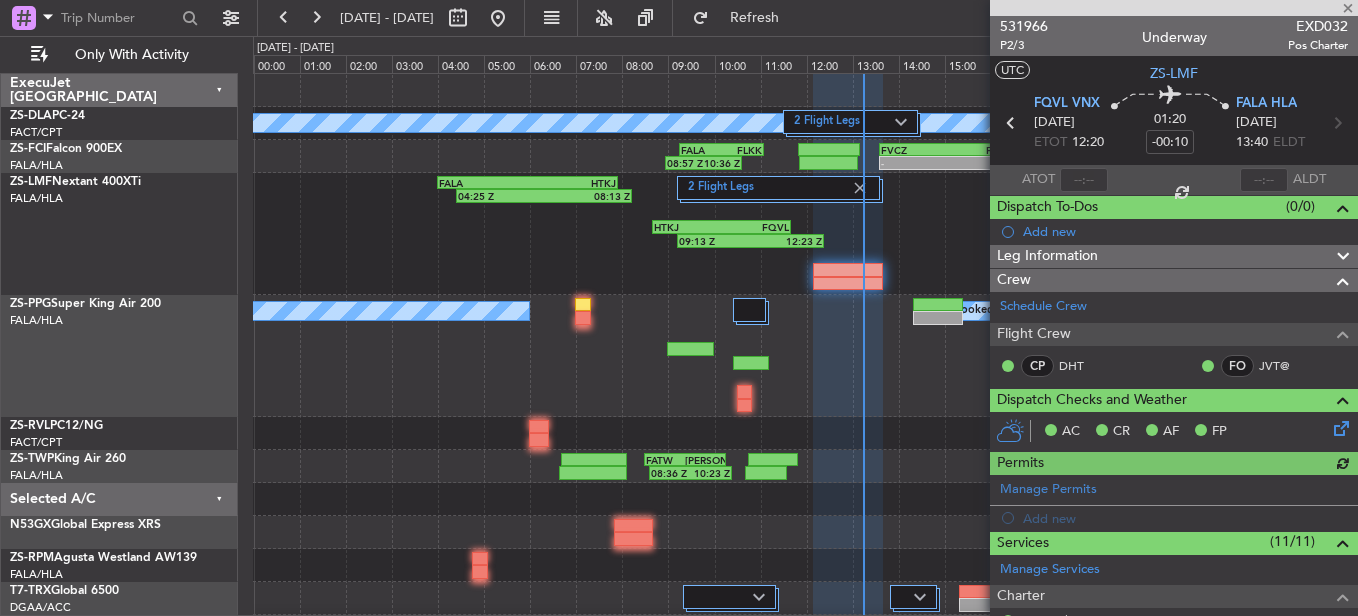 click at bounding box center [1084, 180] 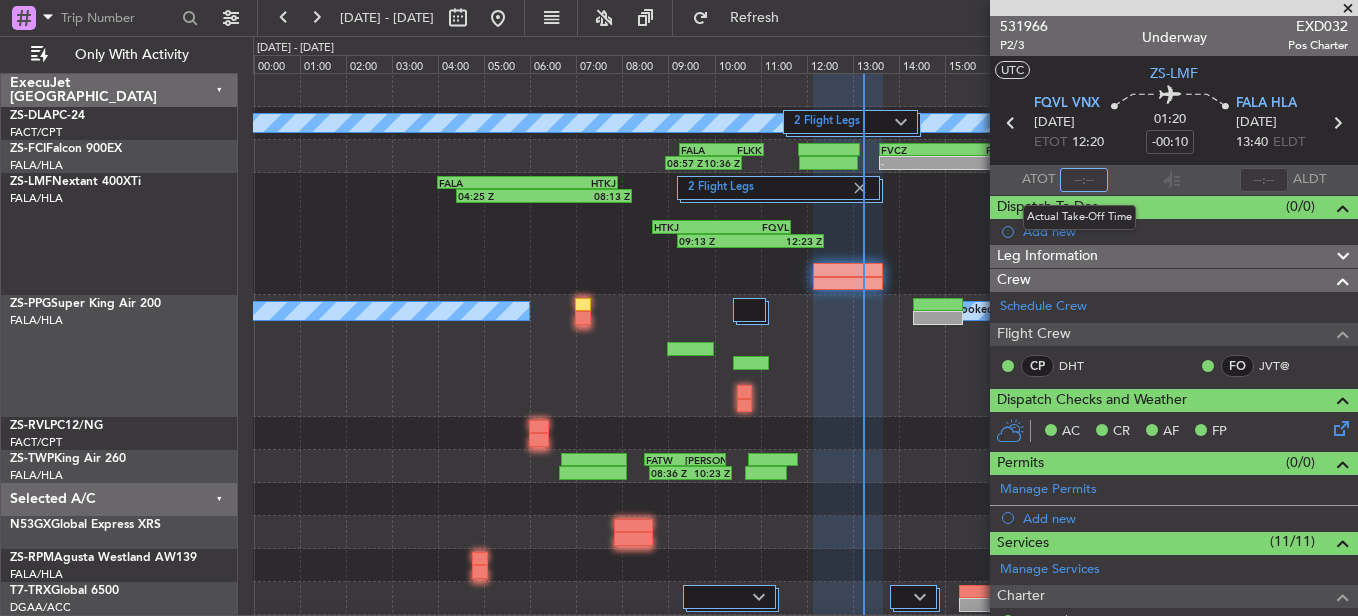 click at bounding box center [1084, 180] 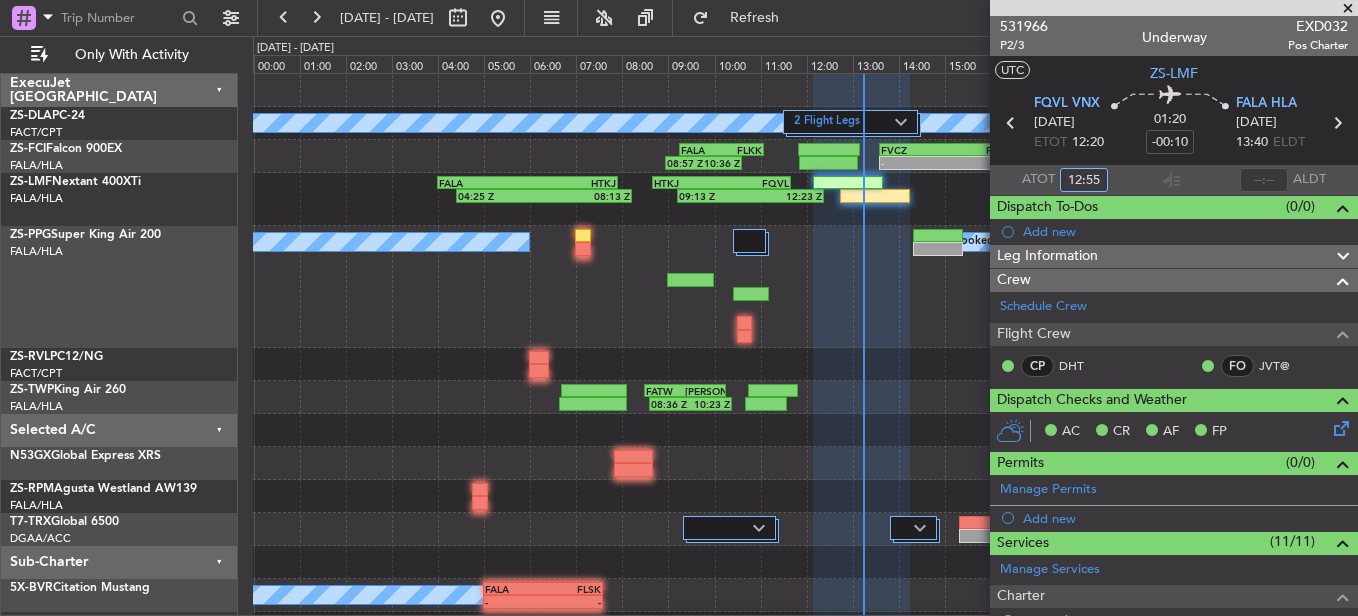 type on "12:55" 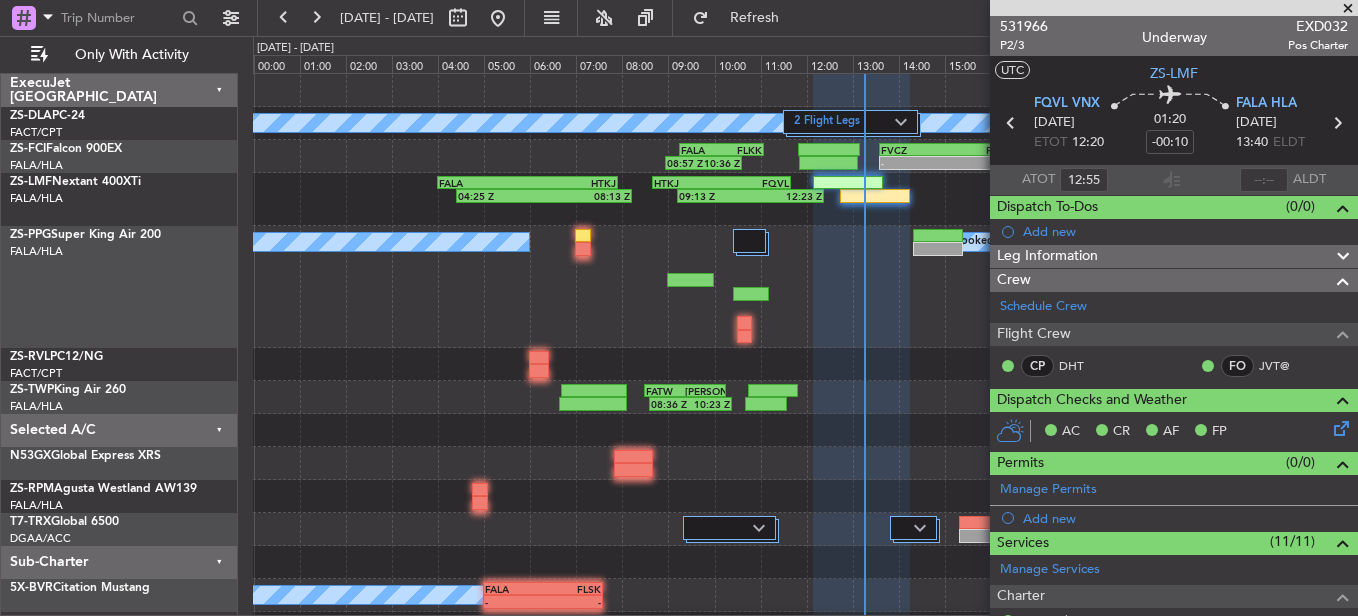 click at bounding box center [1348, 9] 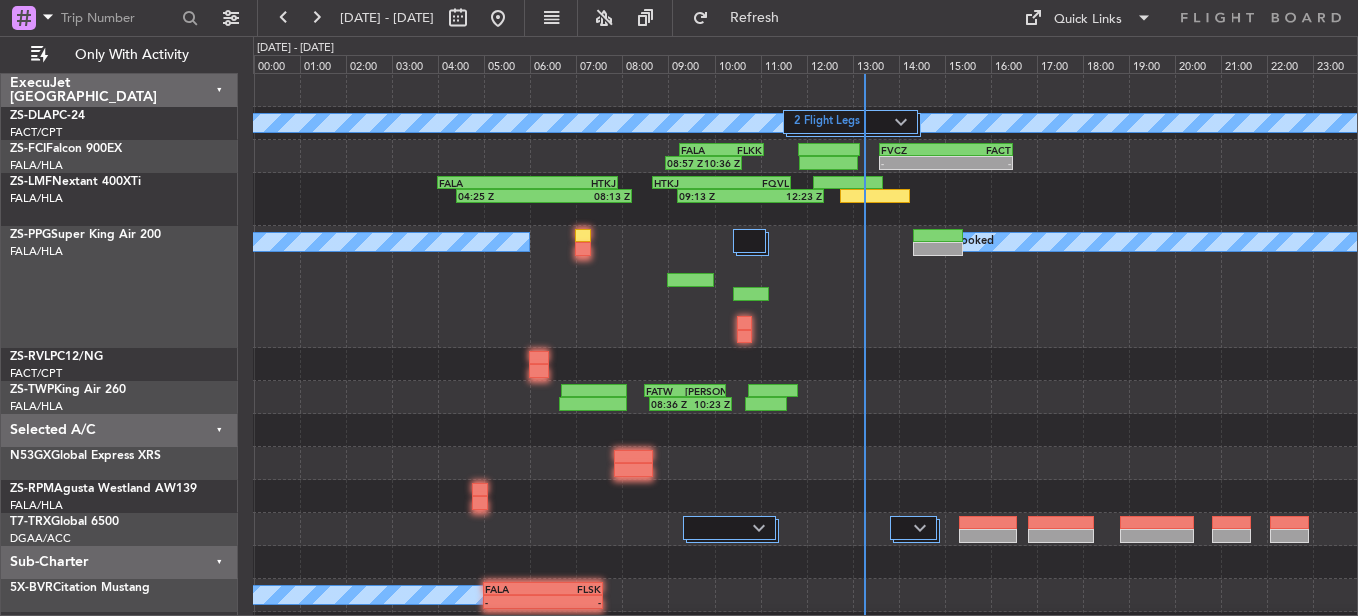 click on "[DATE] - [DATE]" at bounding box center (387, 18) 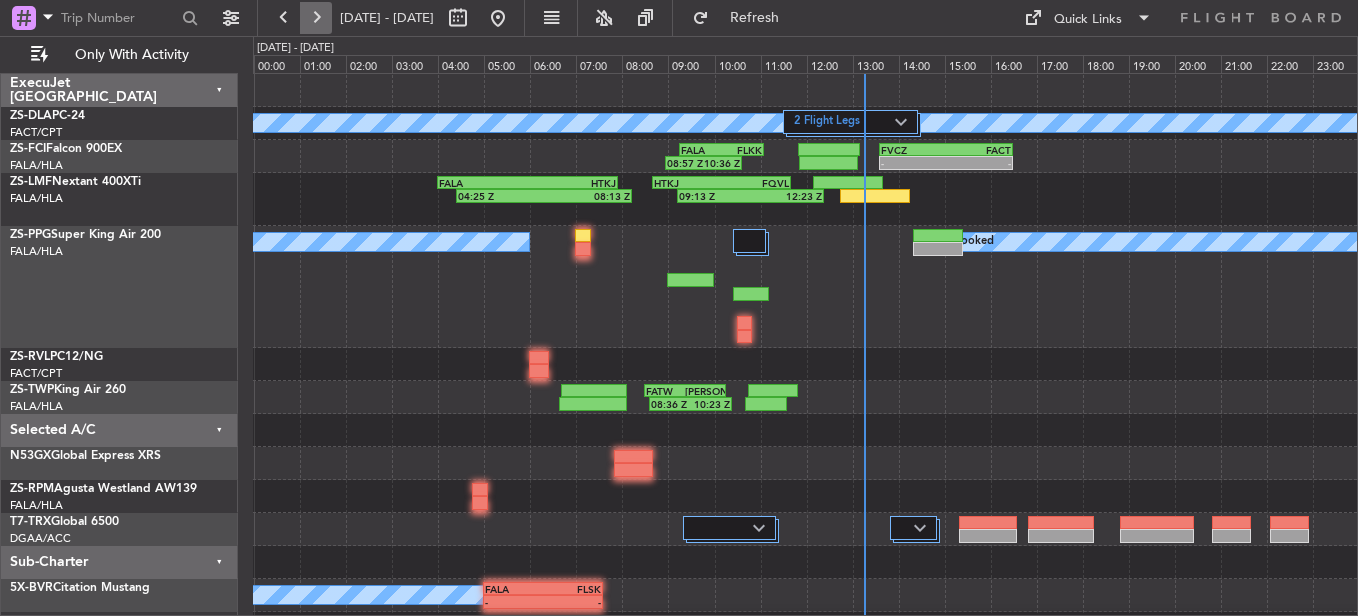 click at bounding box center [316, 18] 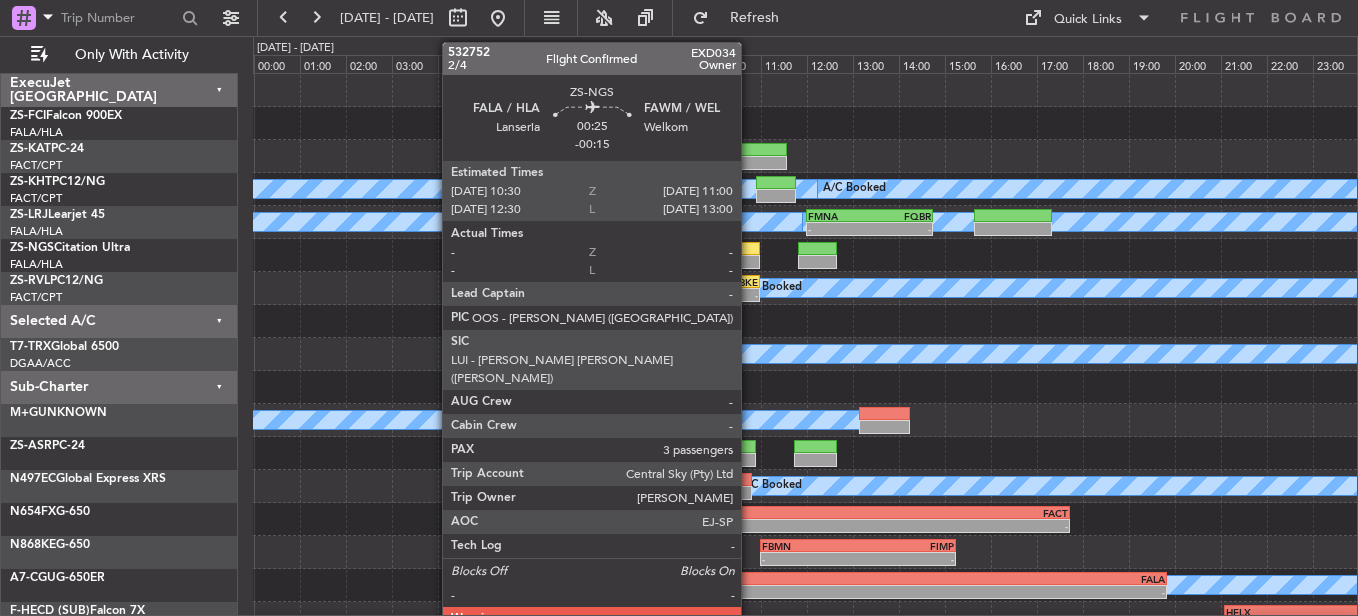 click 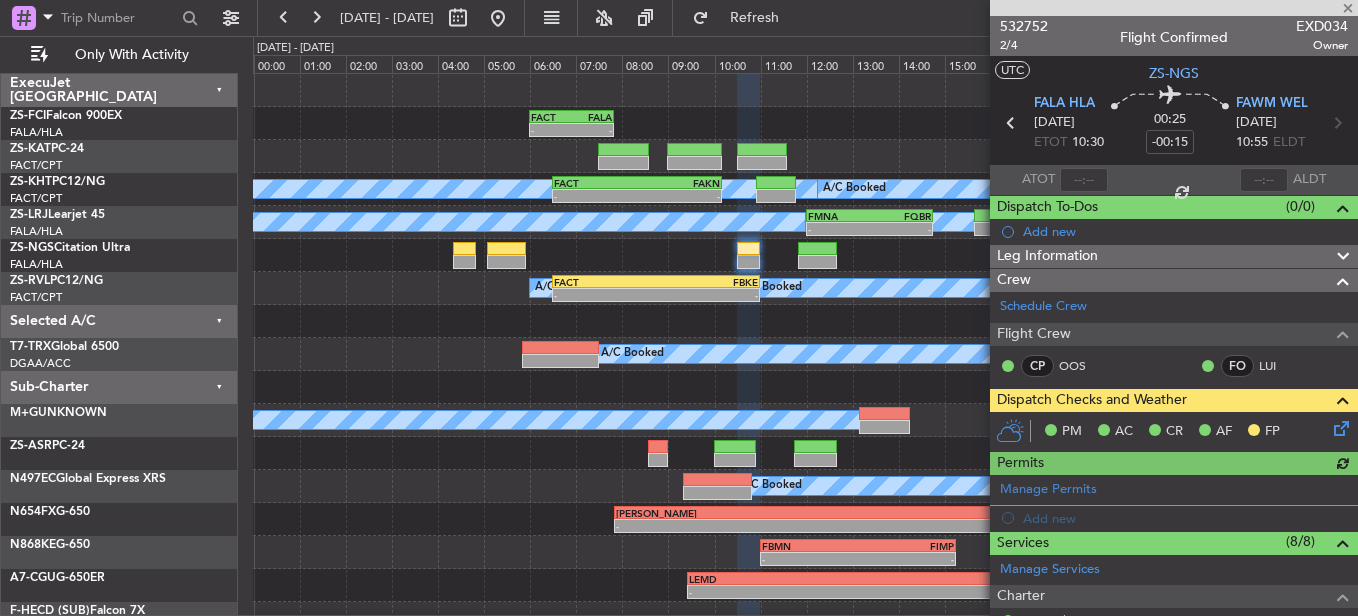 click 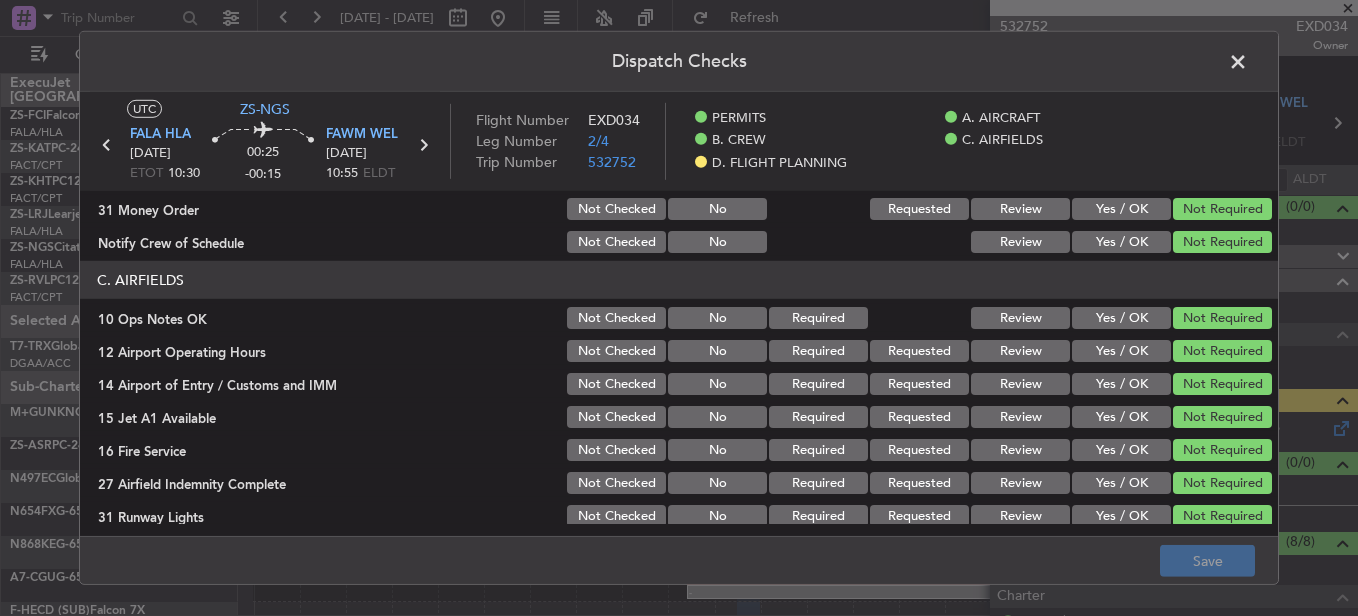 scroll, scrollTop: 542, scrollLeft: 0, axis: vertical 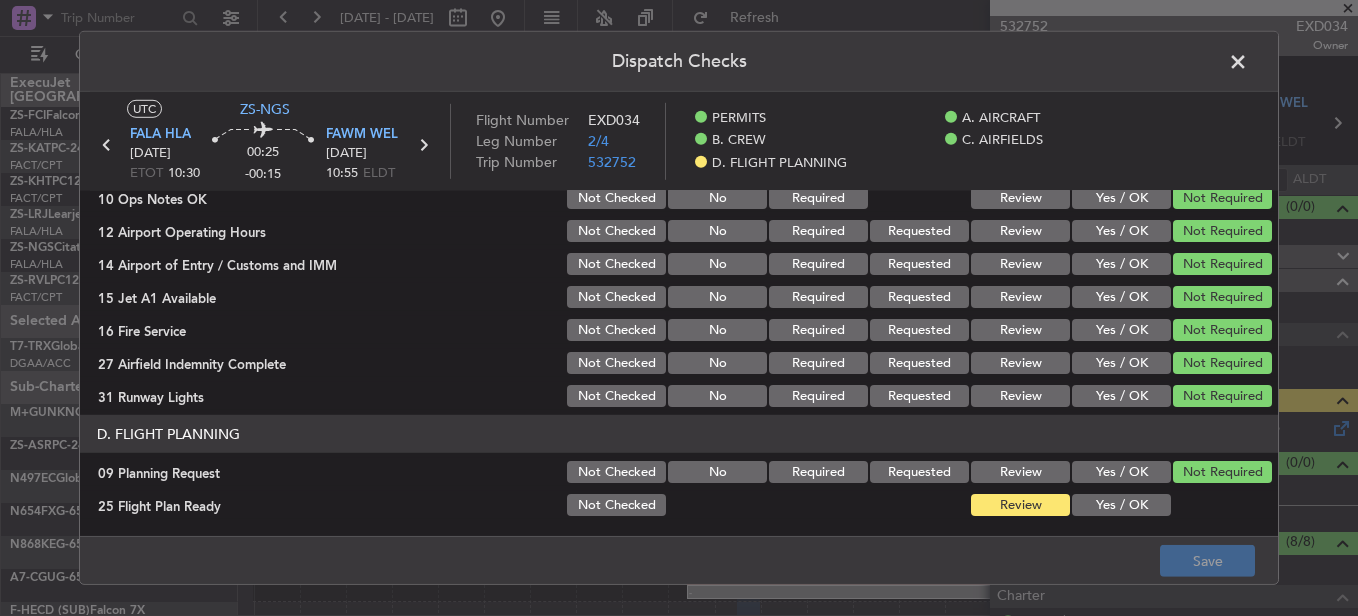 click on "Yes / OK" 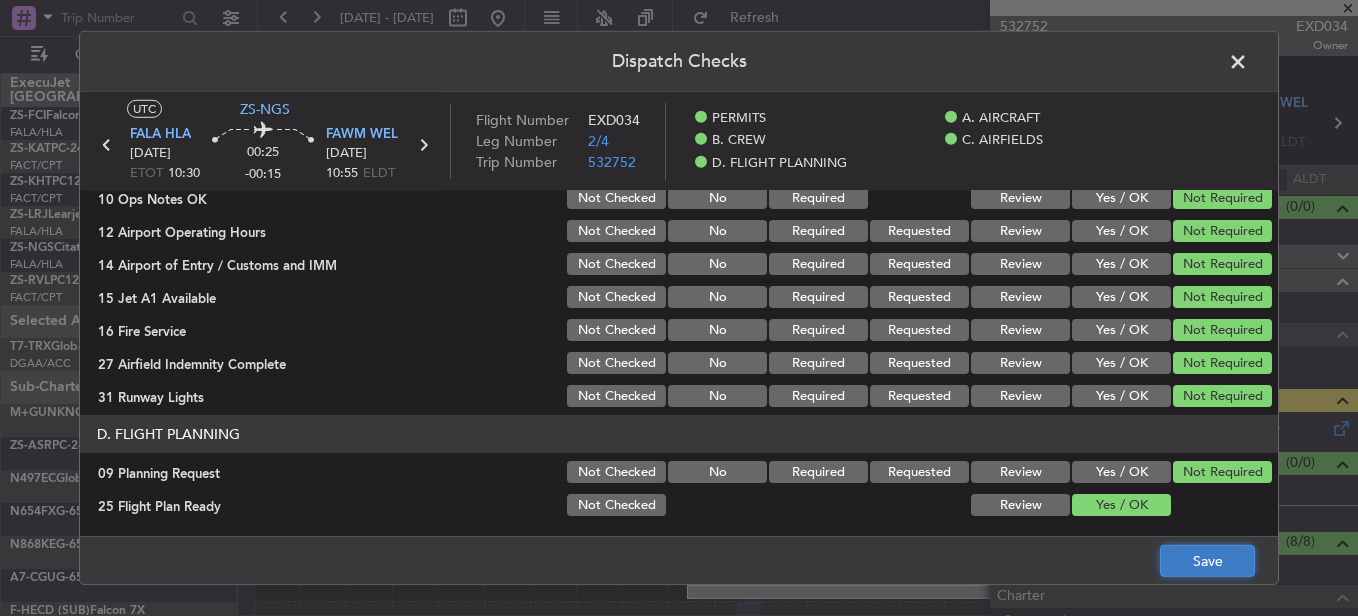click on "Save" 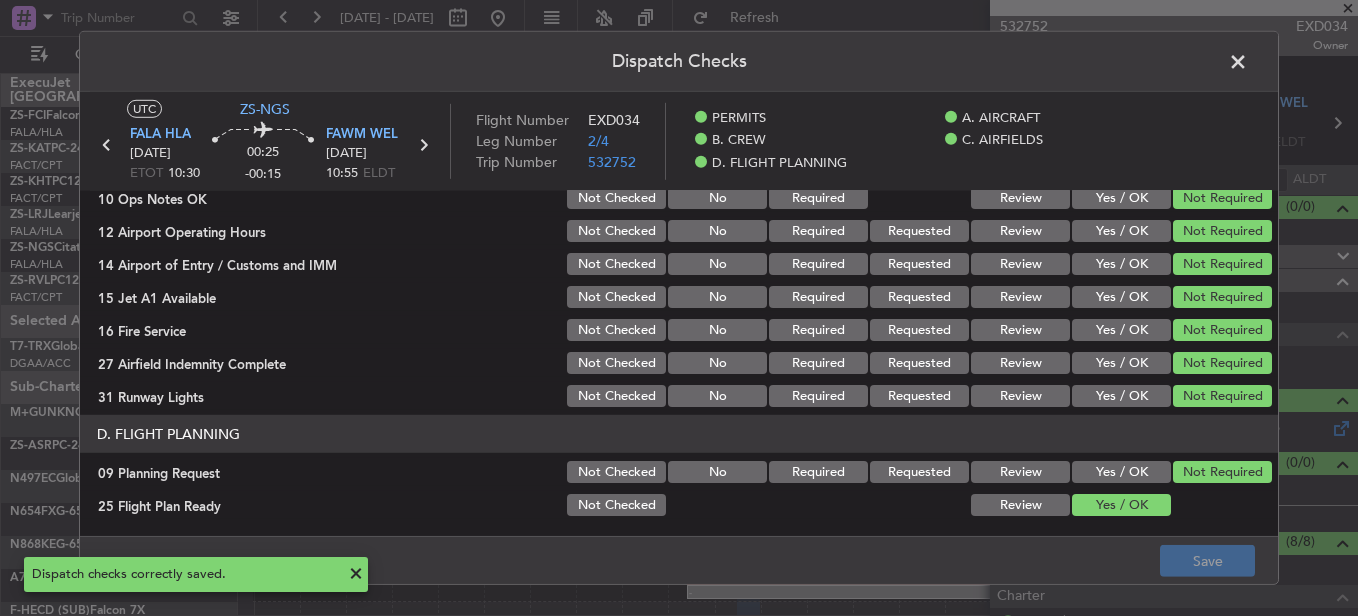 click 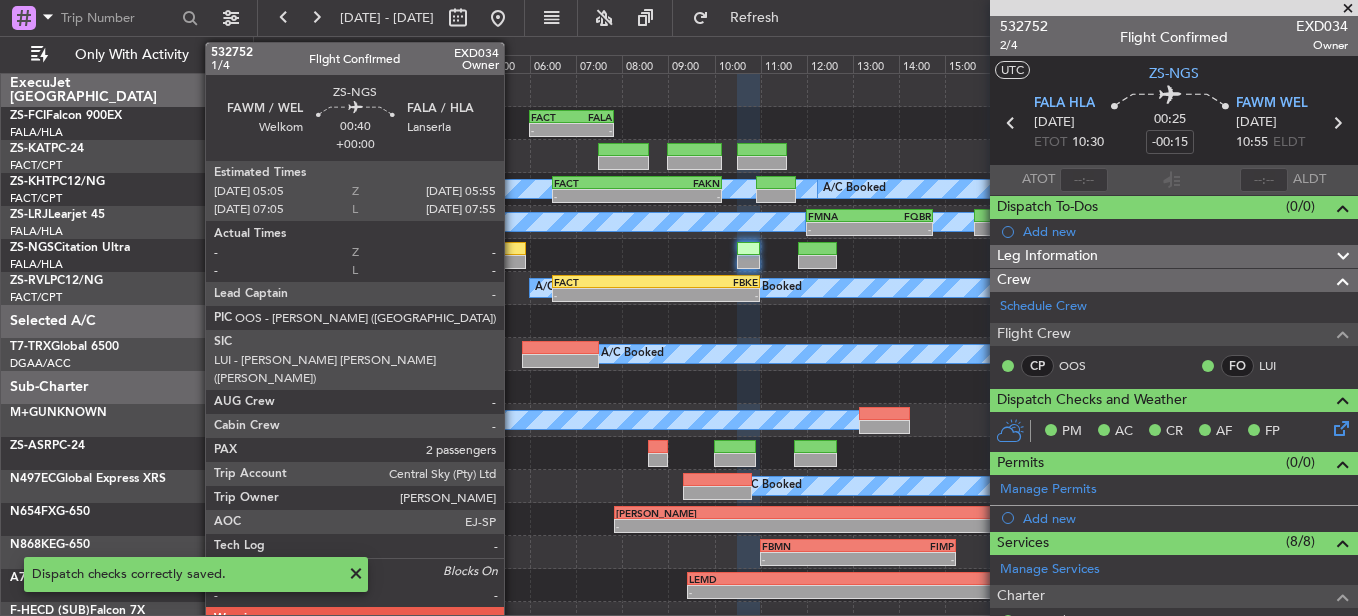 click 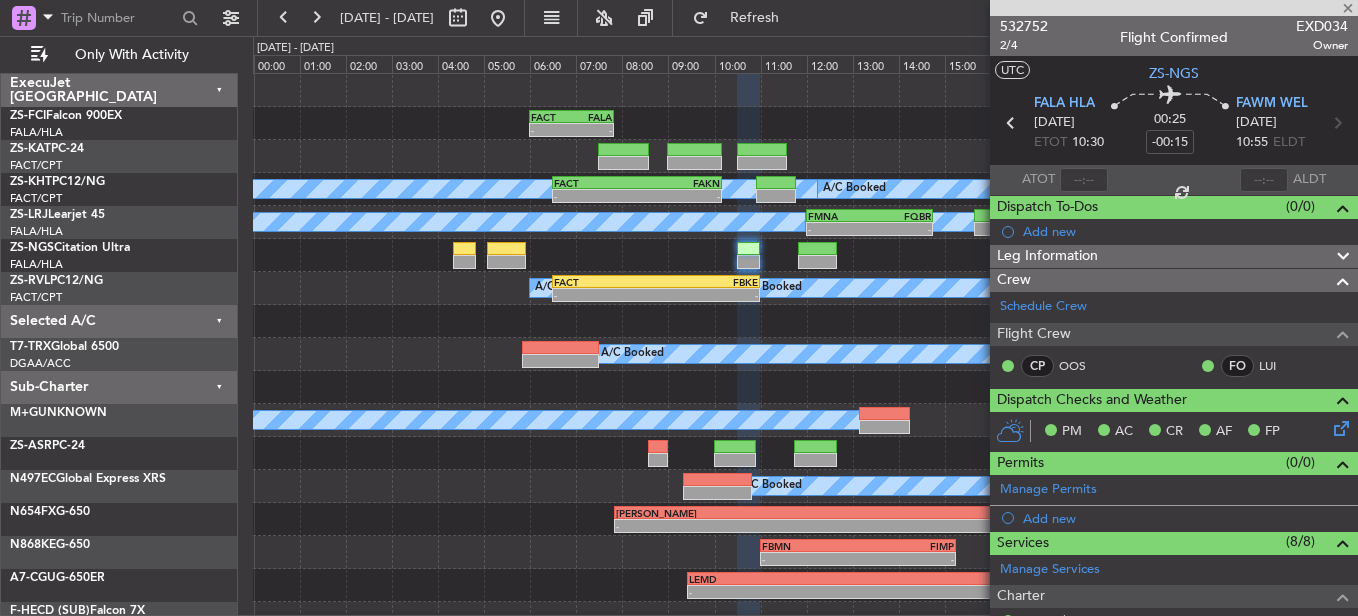 type 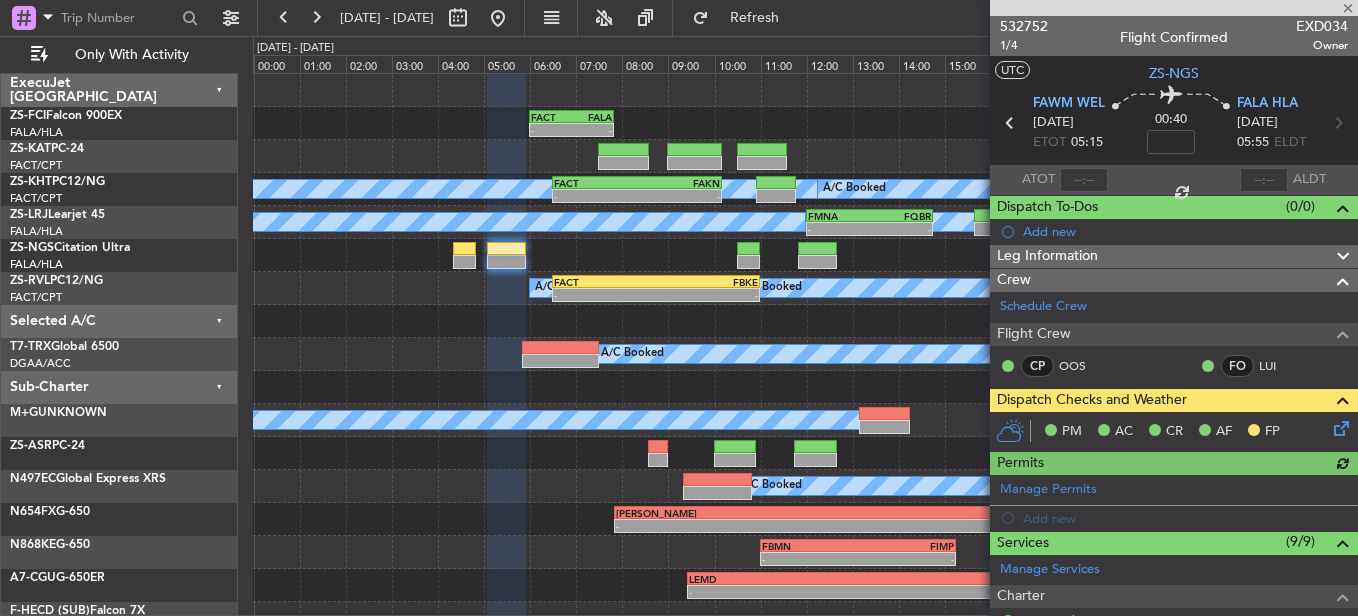 click 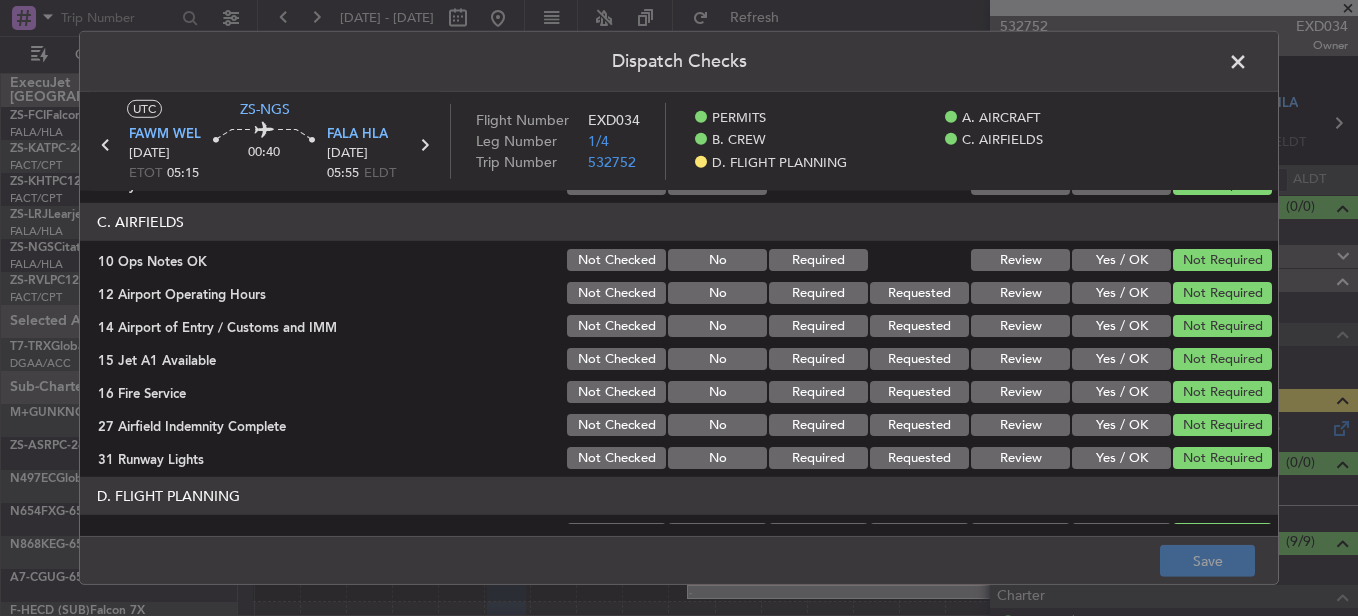 scroll, scrollTop: 542, scrollLeft: 0, axis: vertical 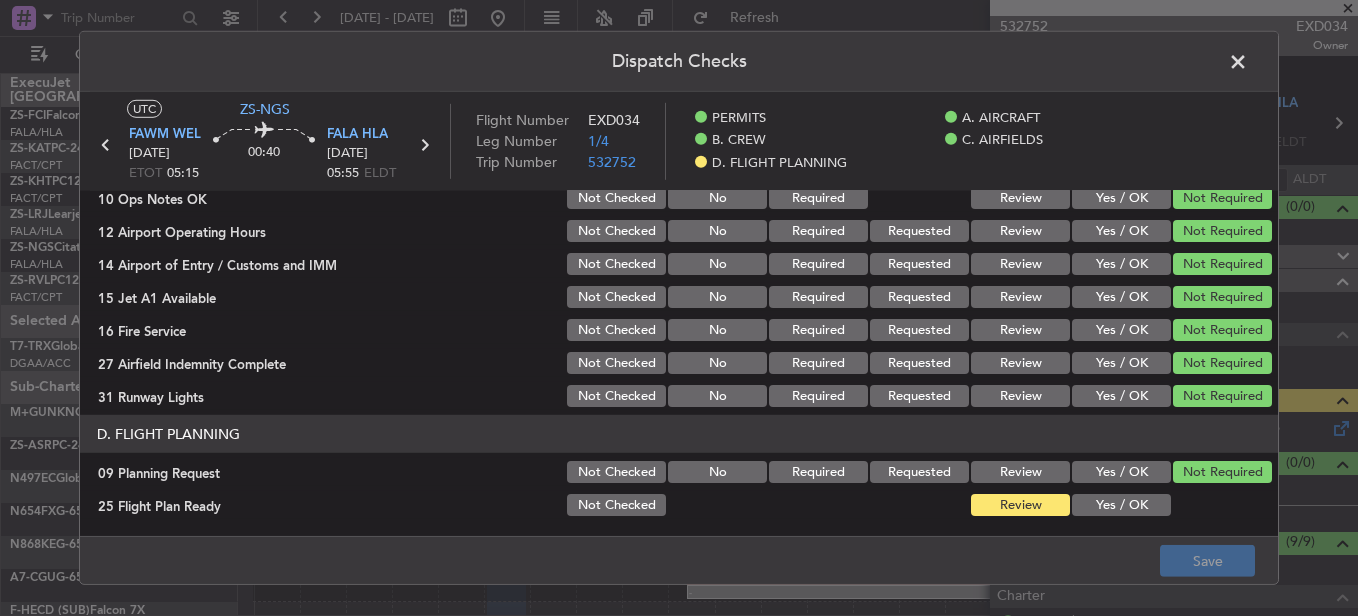 click on "Yes / OK" 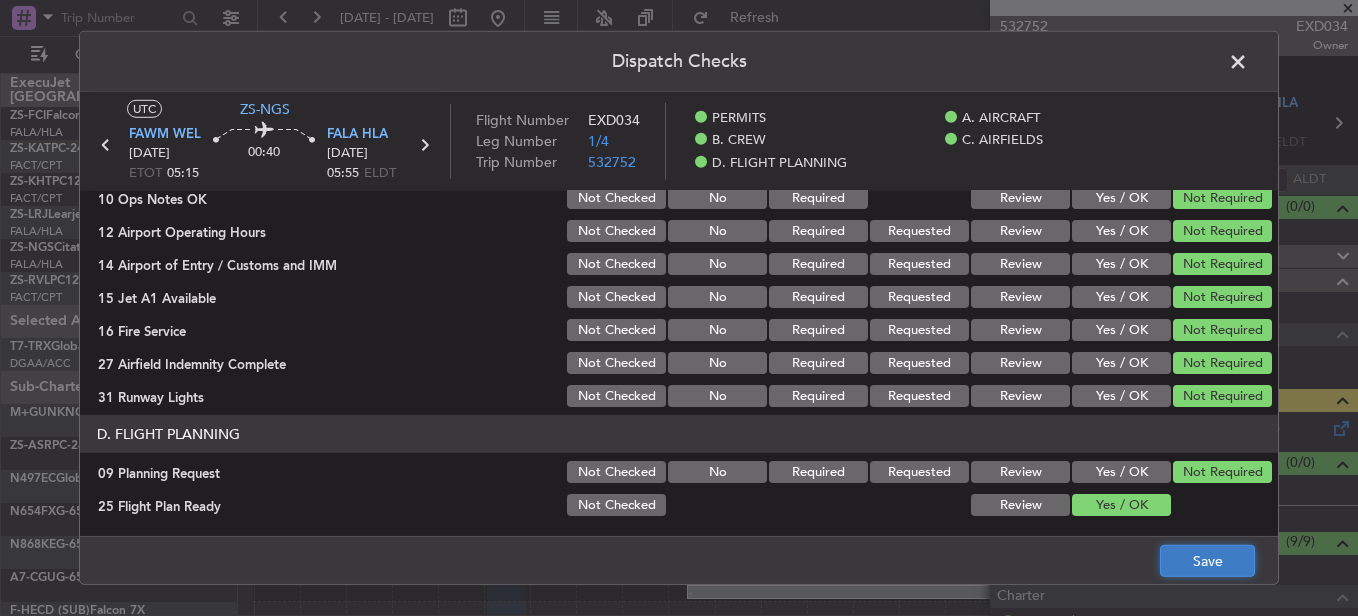 click on "Save" 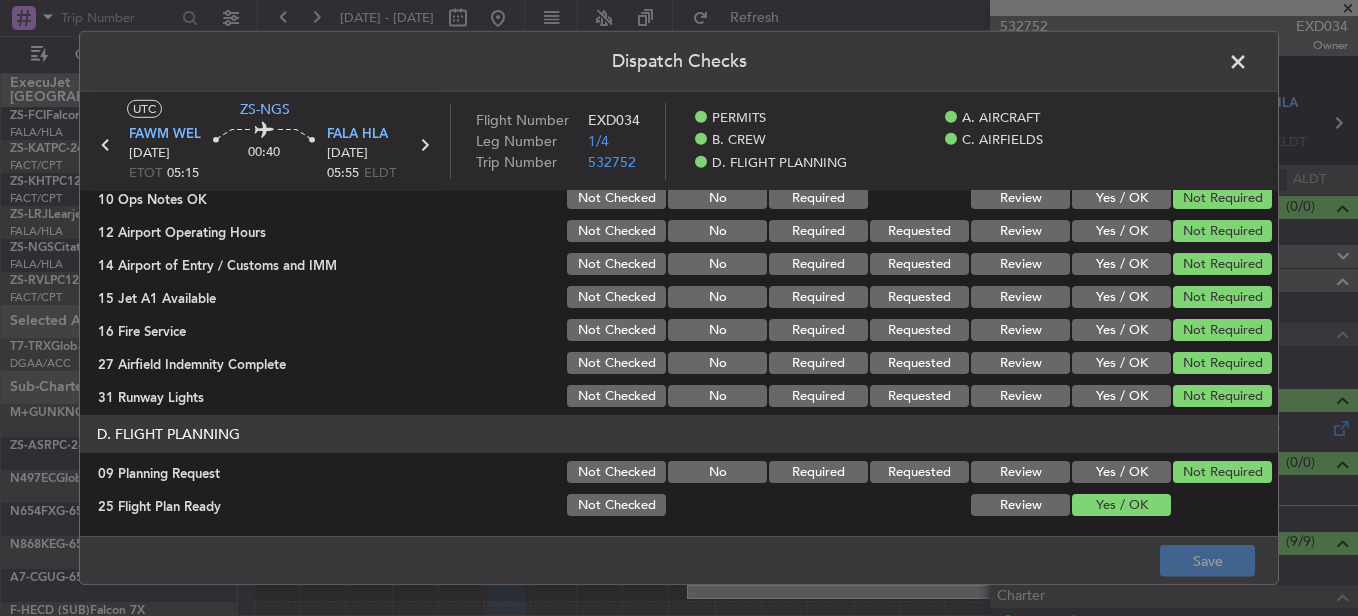 click 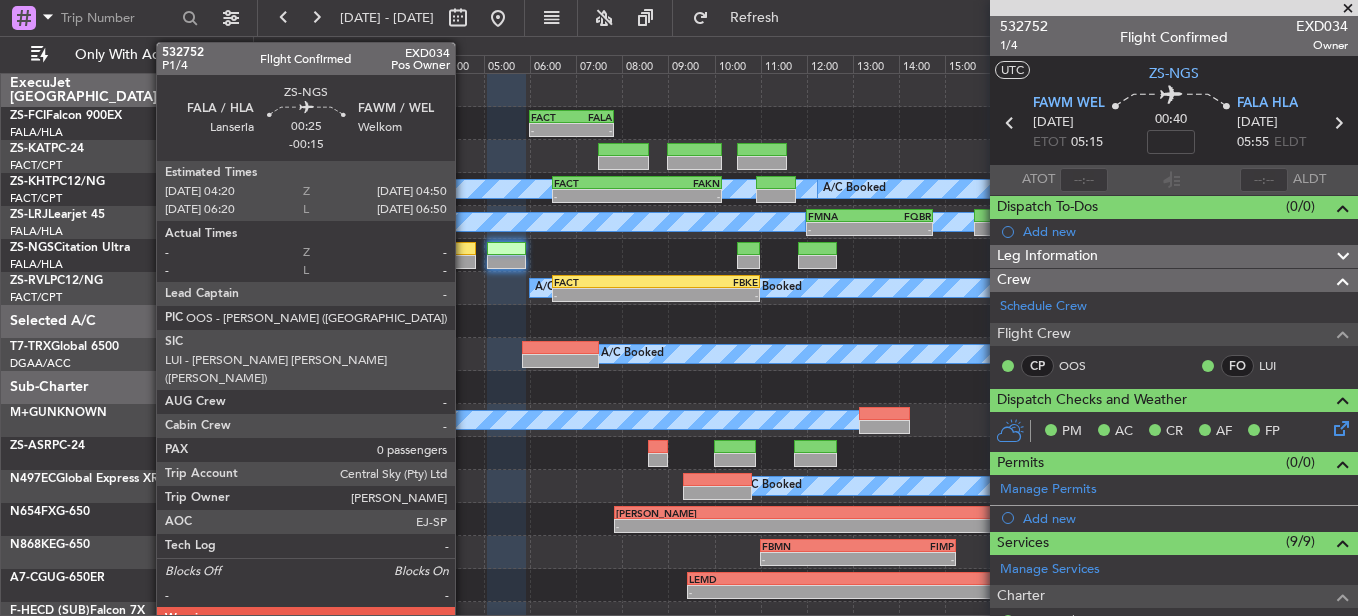click 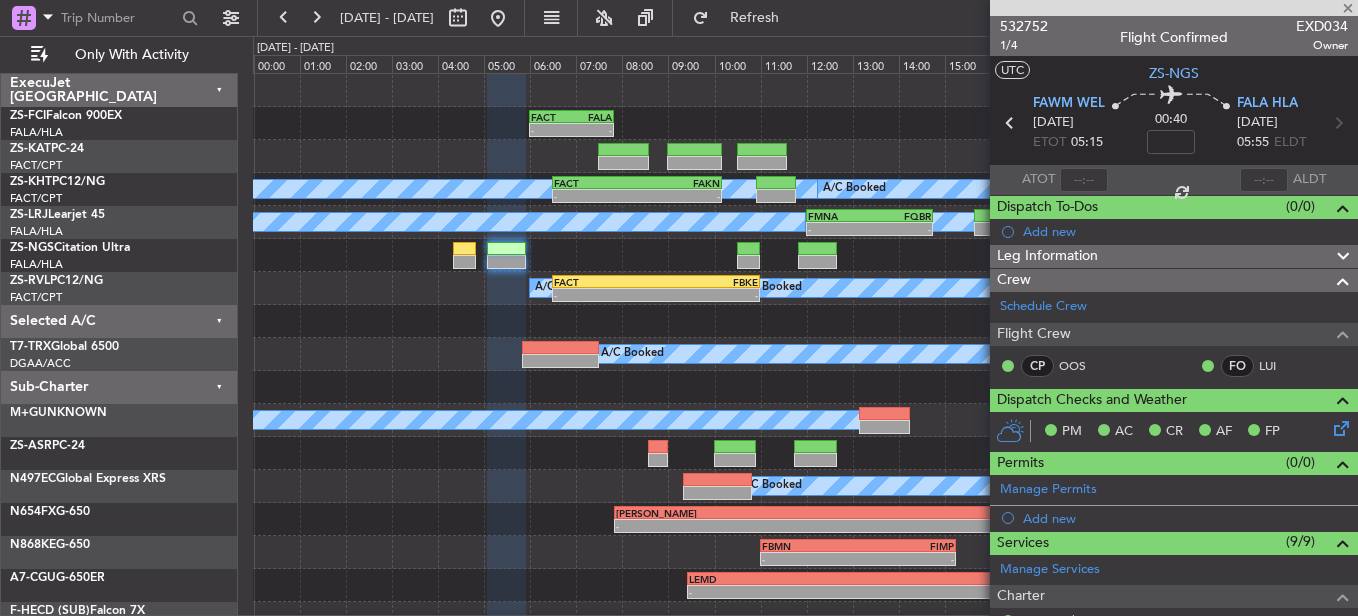 type on "-00:15" 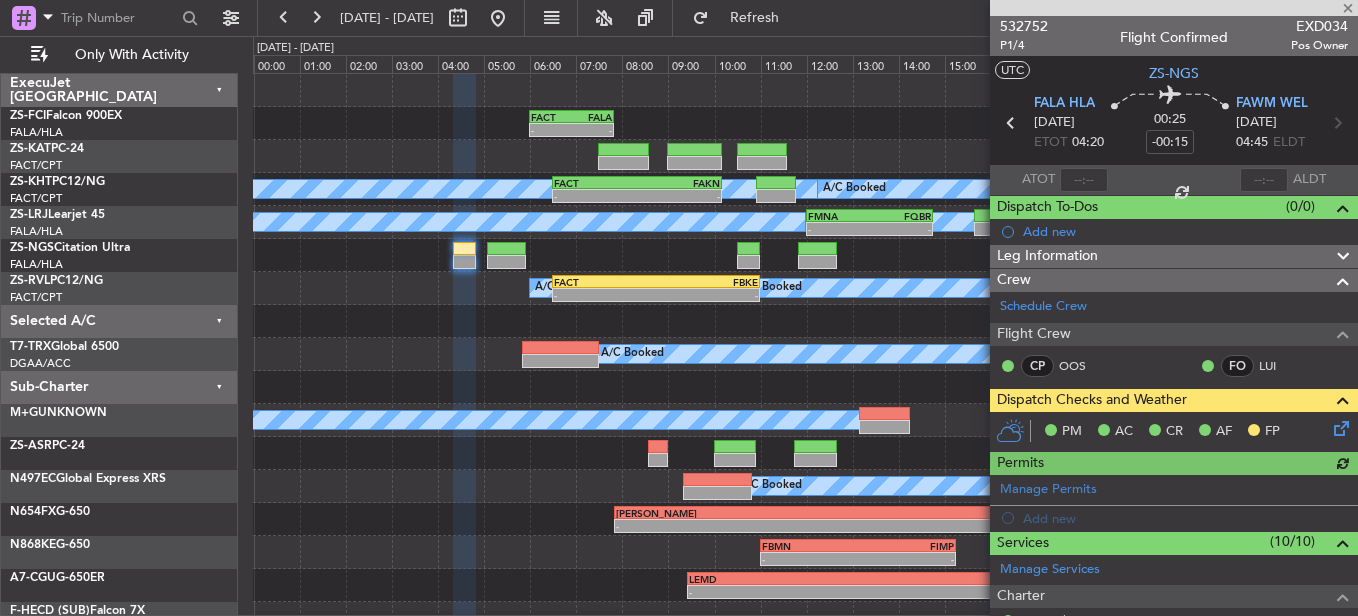 click 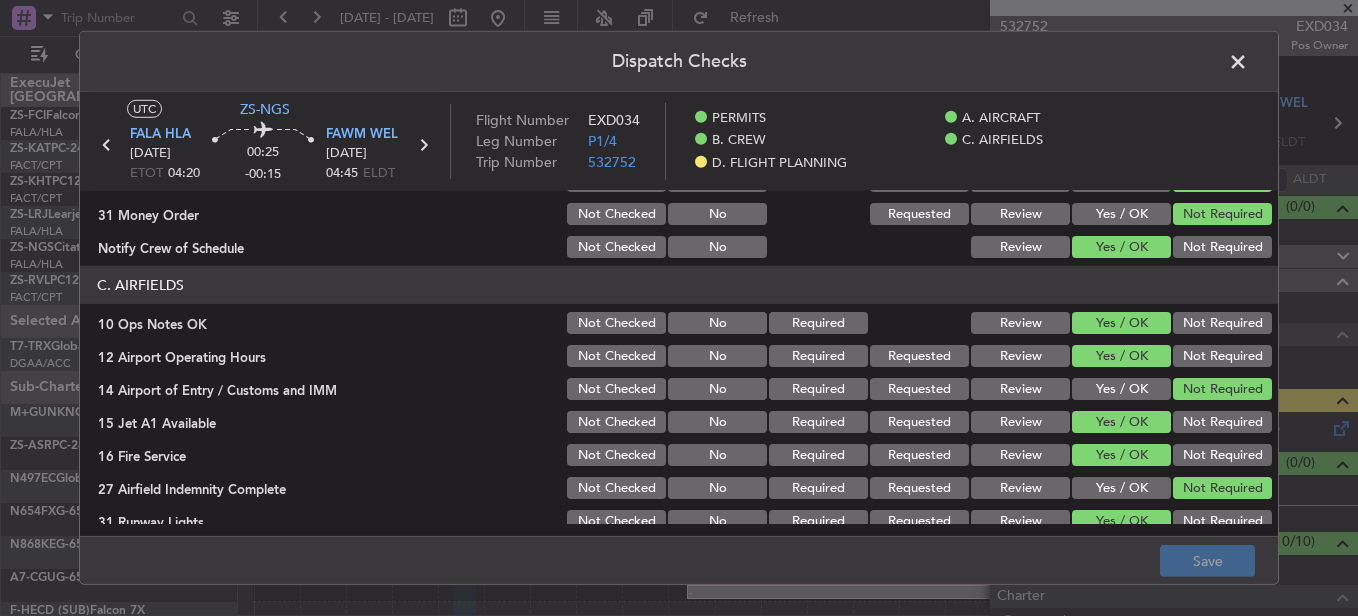 scroll, scrollTop: 542, scrollLeft: 0, axis: vertical 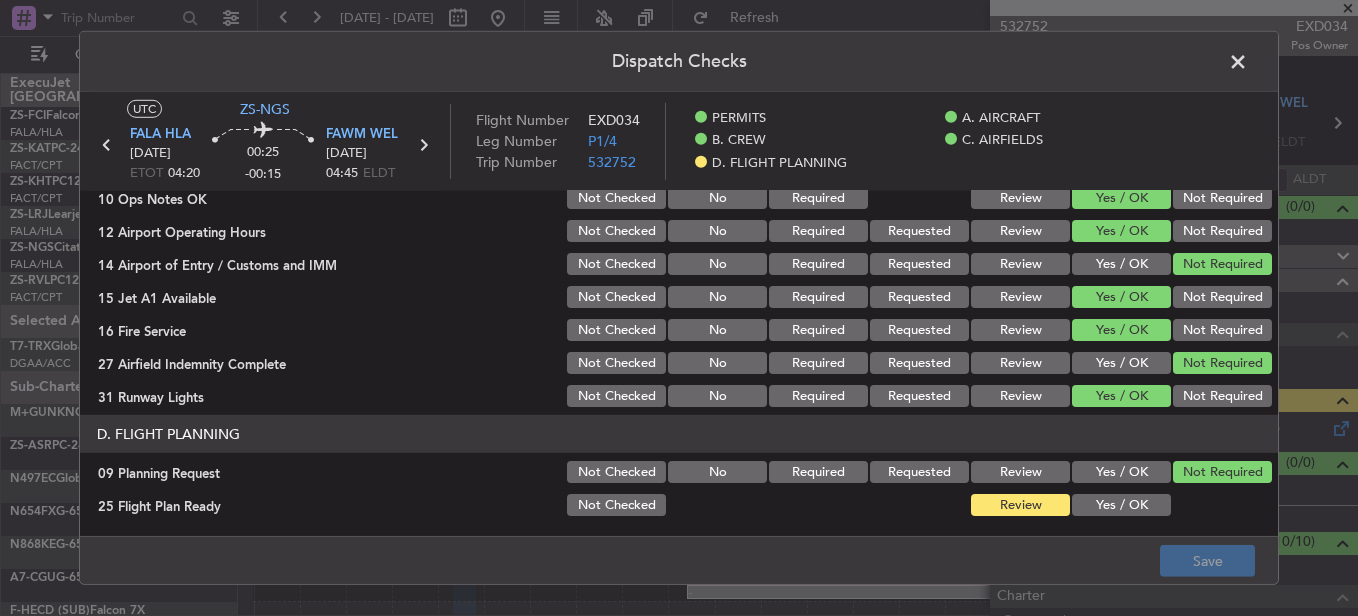 click on "Yes / OK" 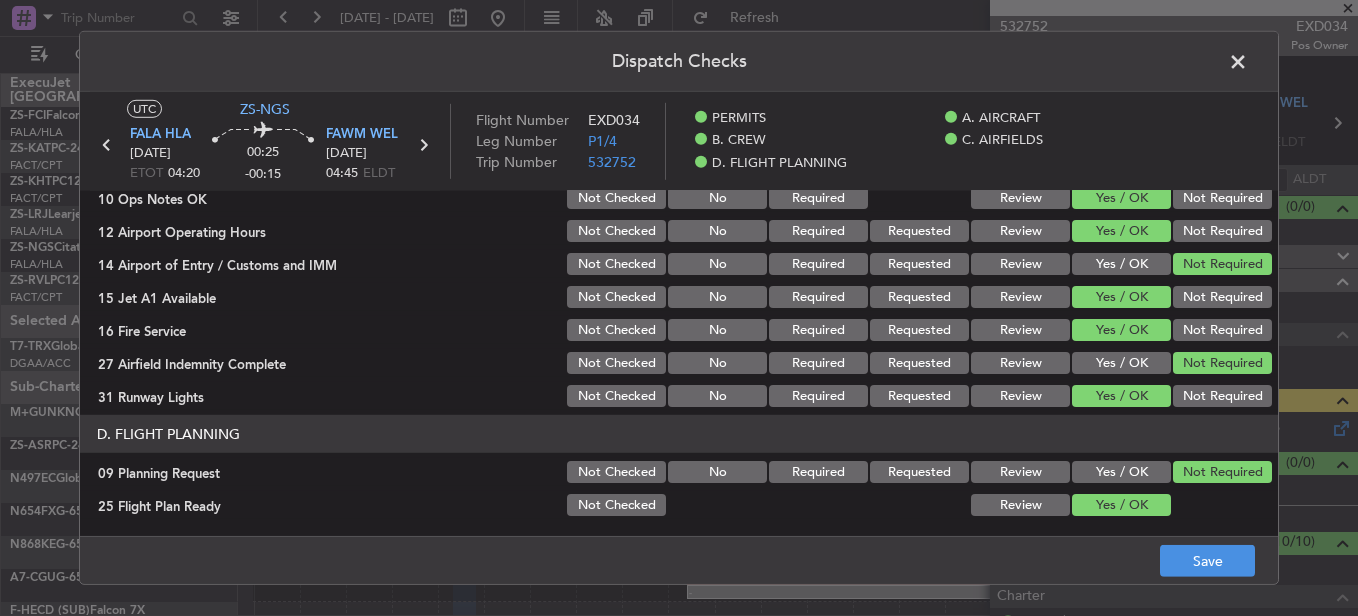 click on "Save" 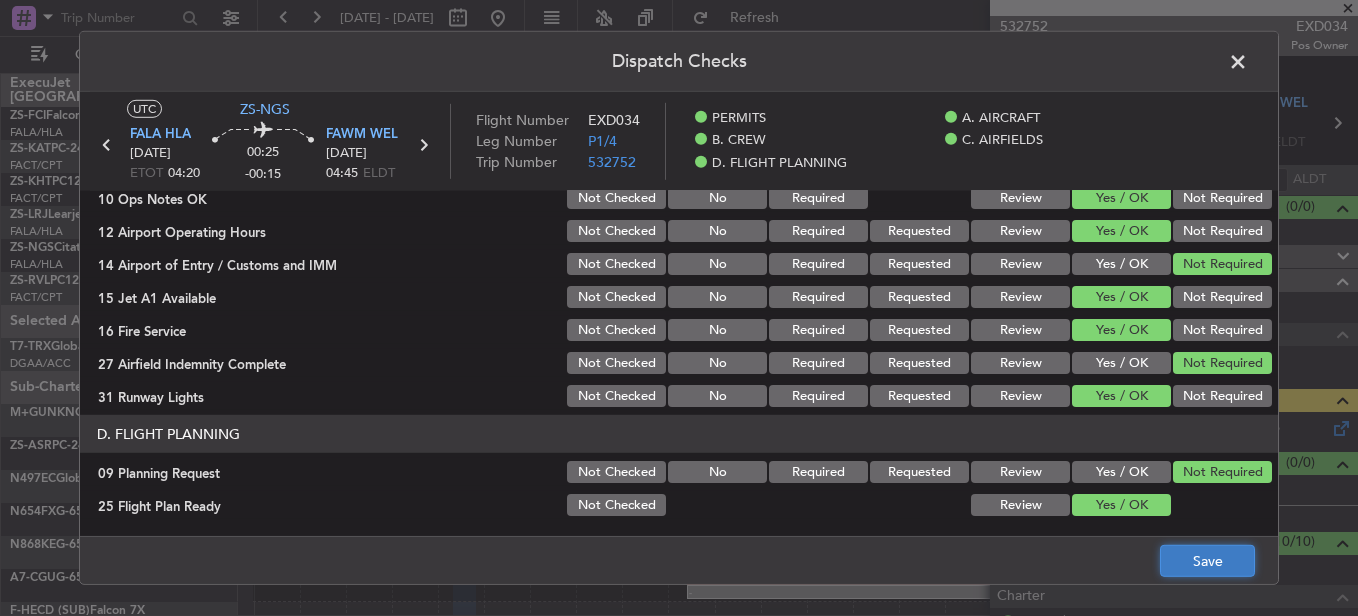 click on "Save" 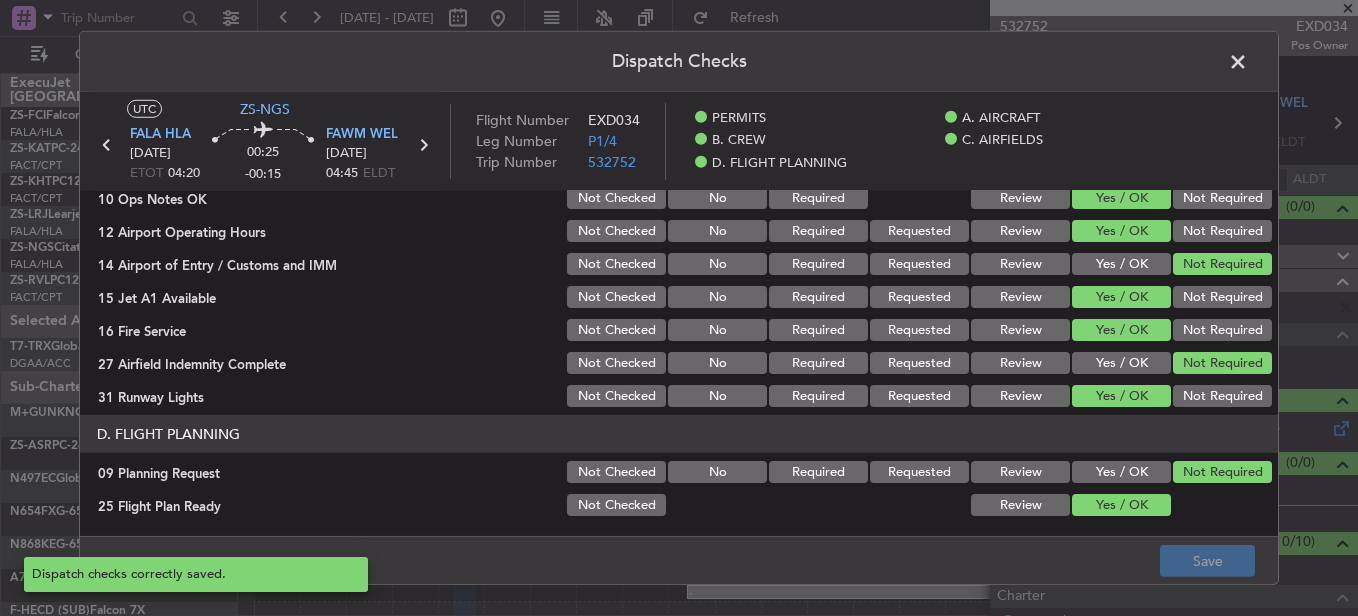 click 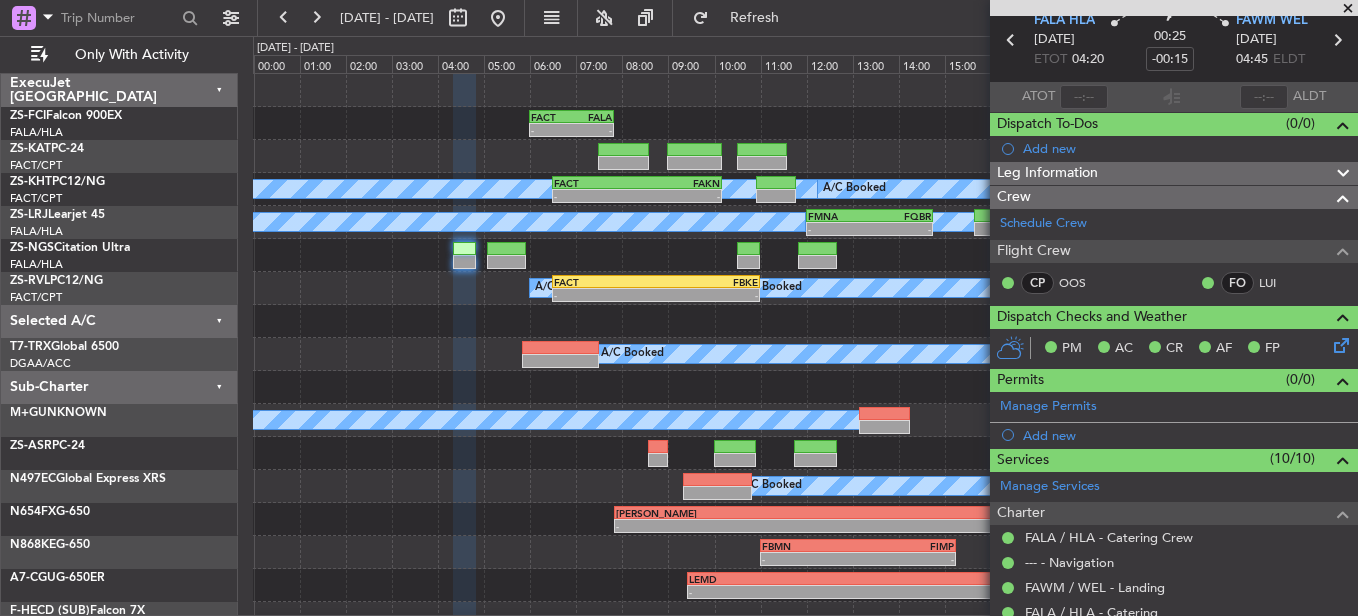 scroll, scrollTop: 0, scrollLeft: 0, axis: both 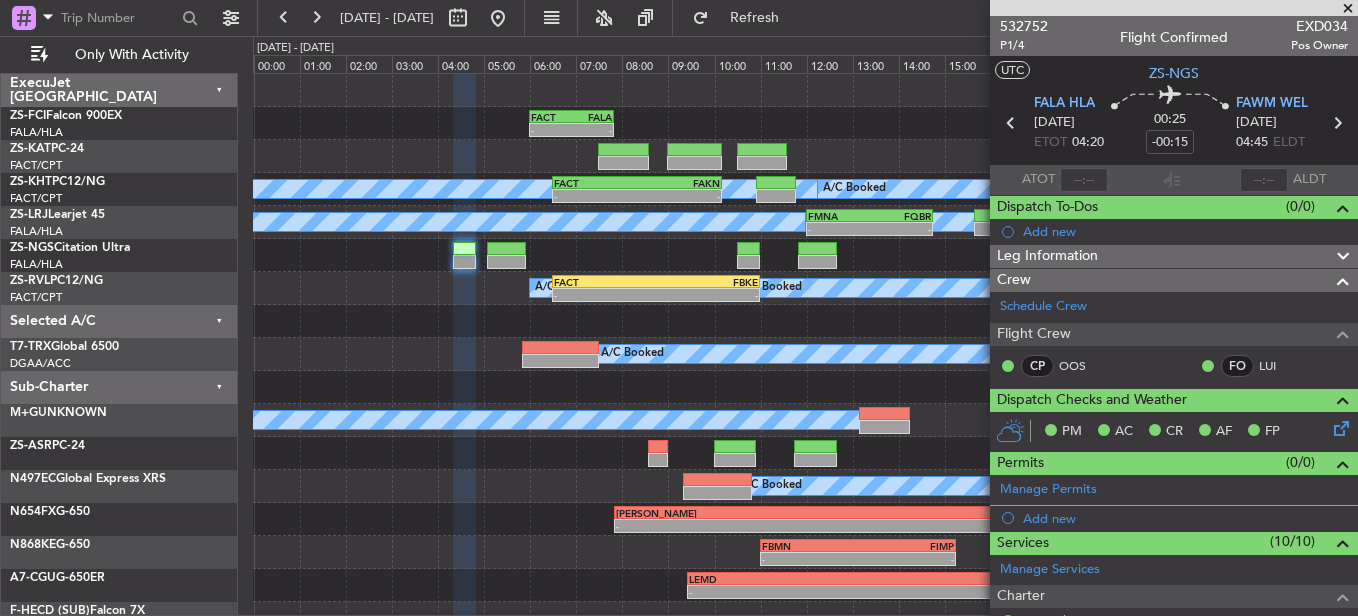 click at bounding box center (1348, 9) 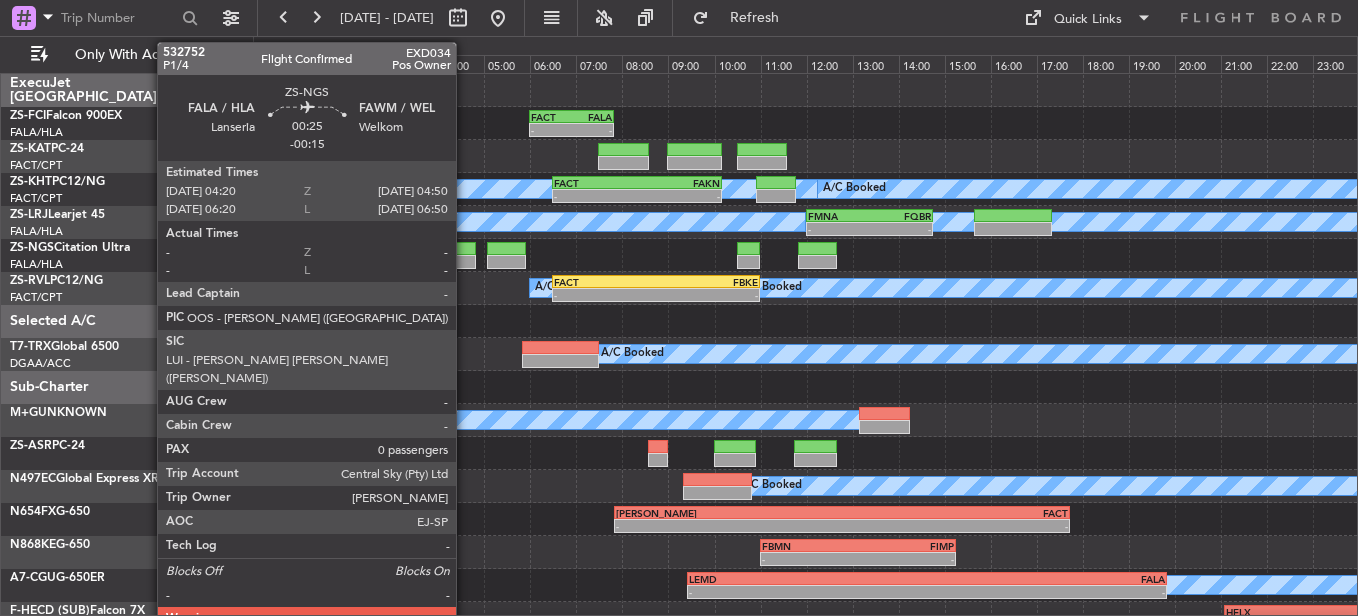 click 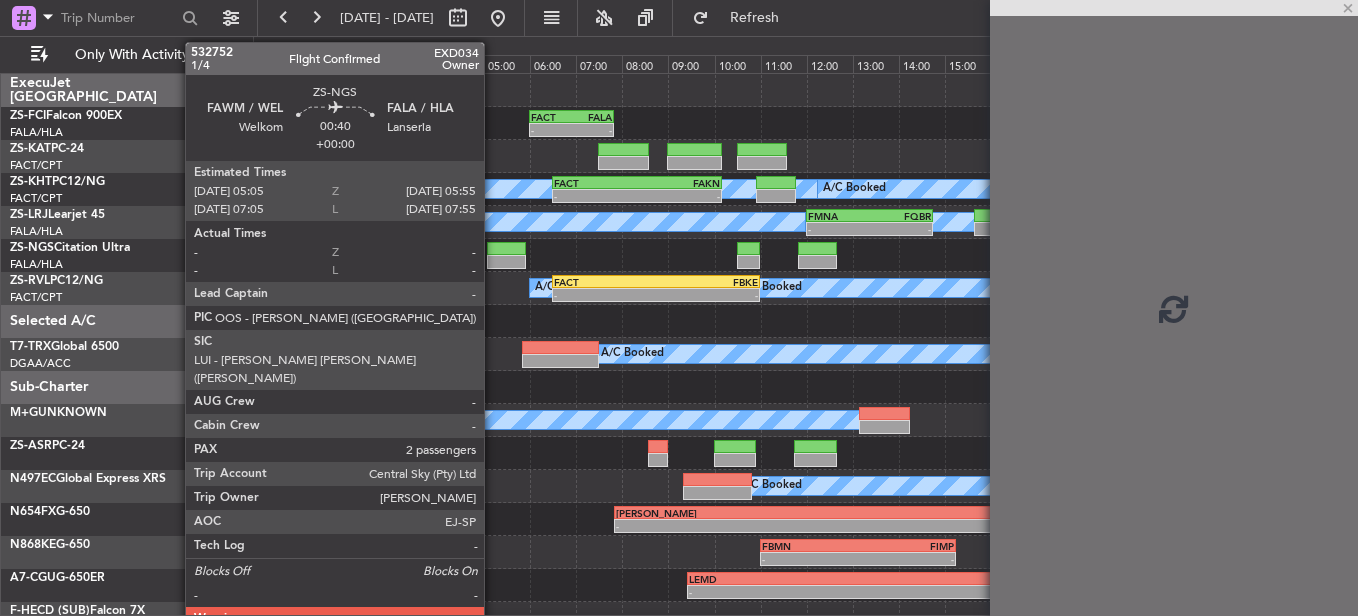 click 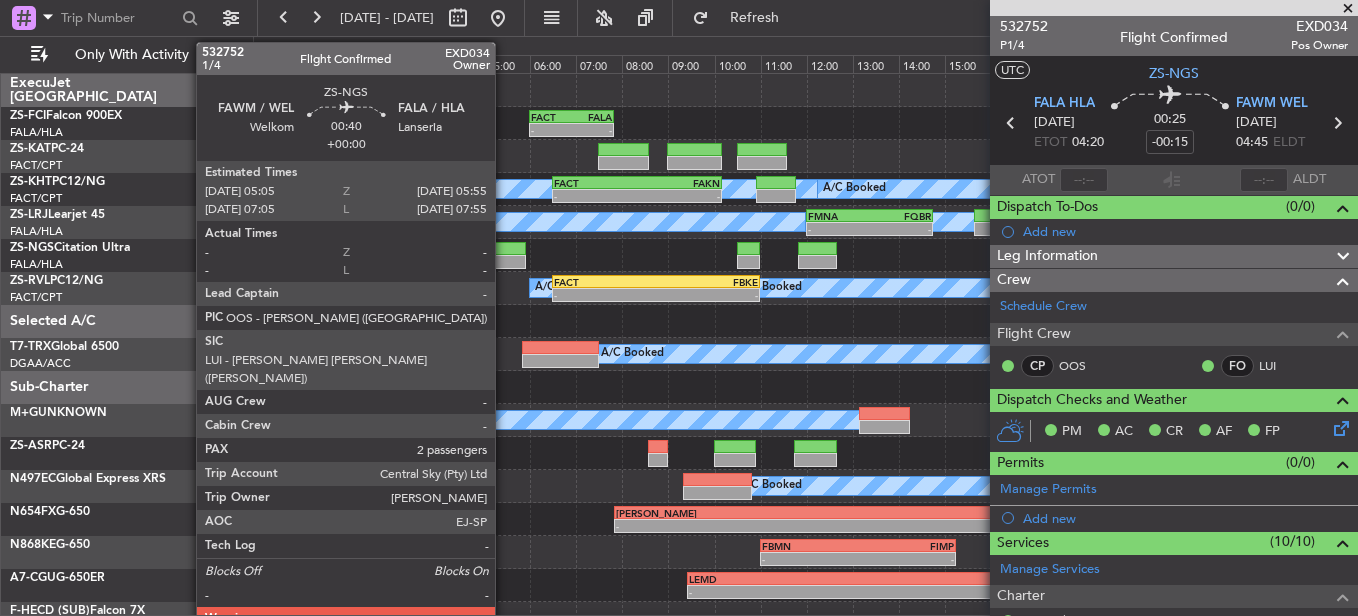 click 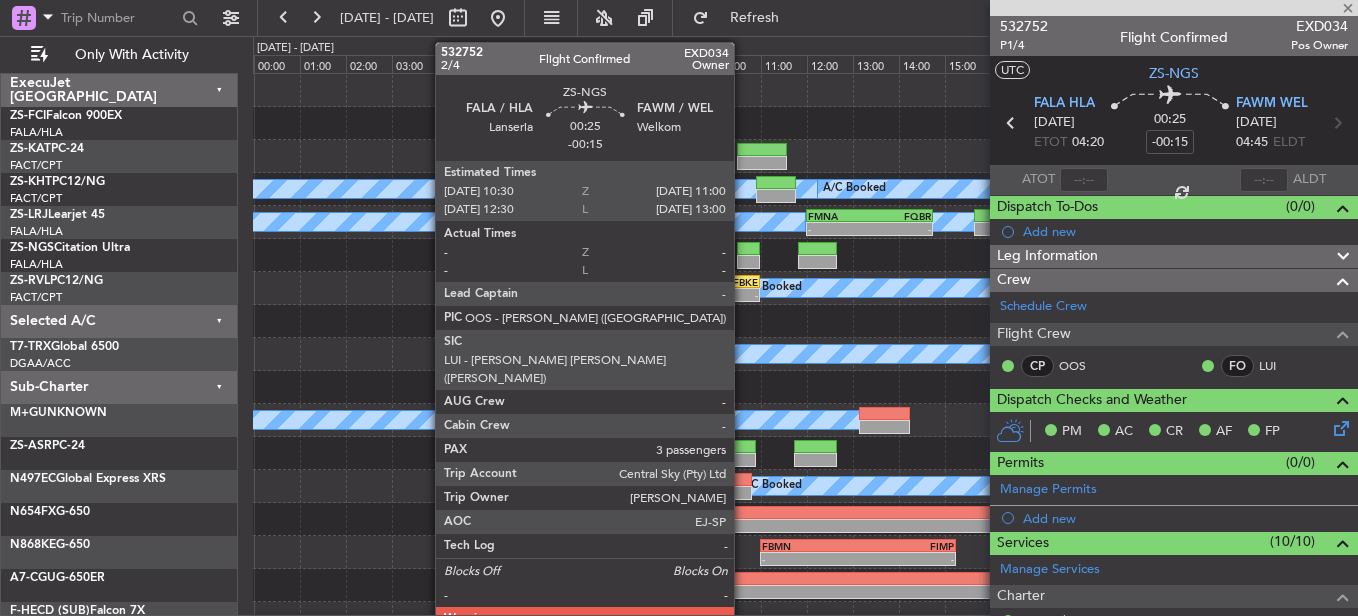 type 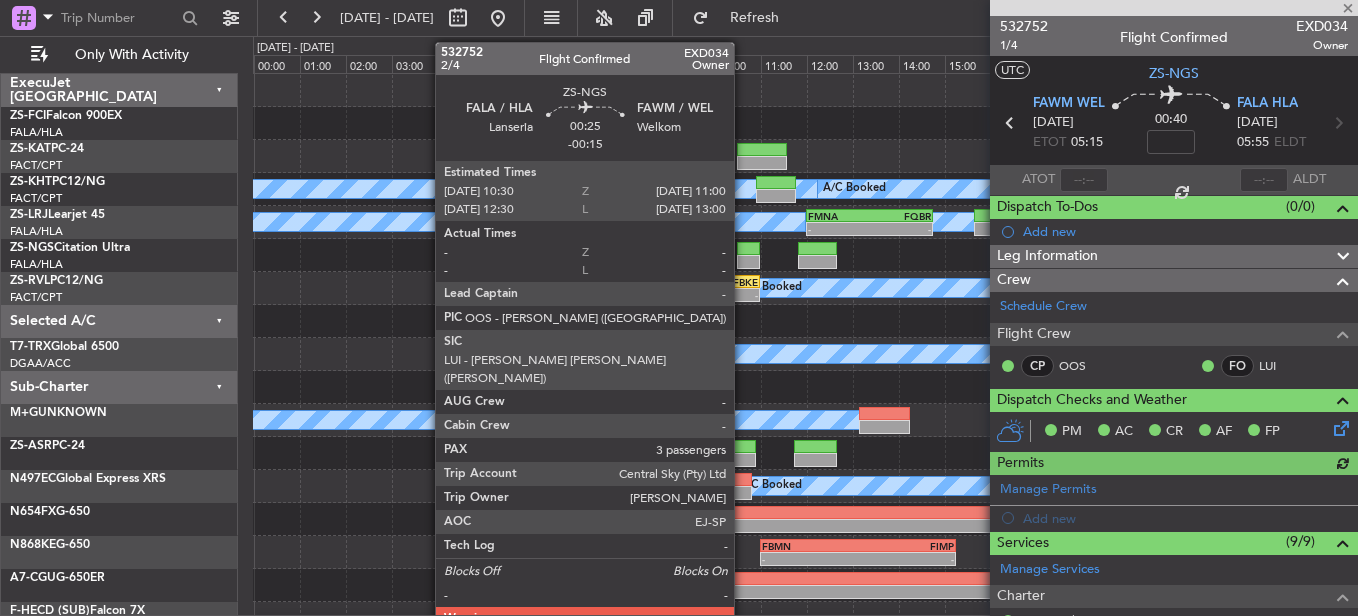click 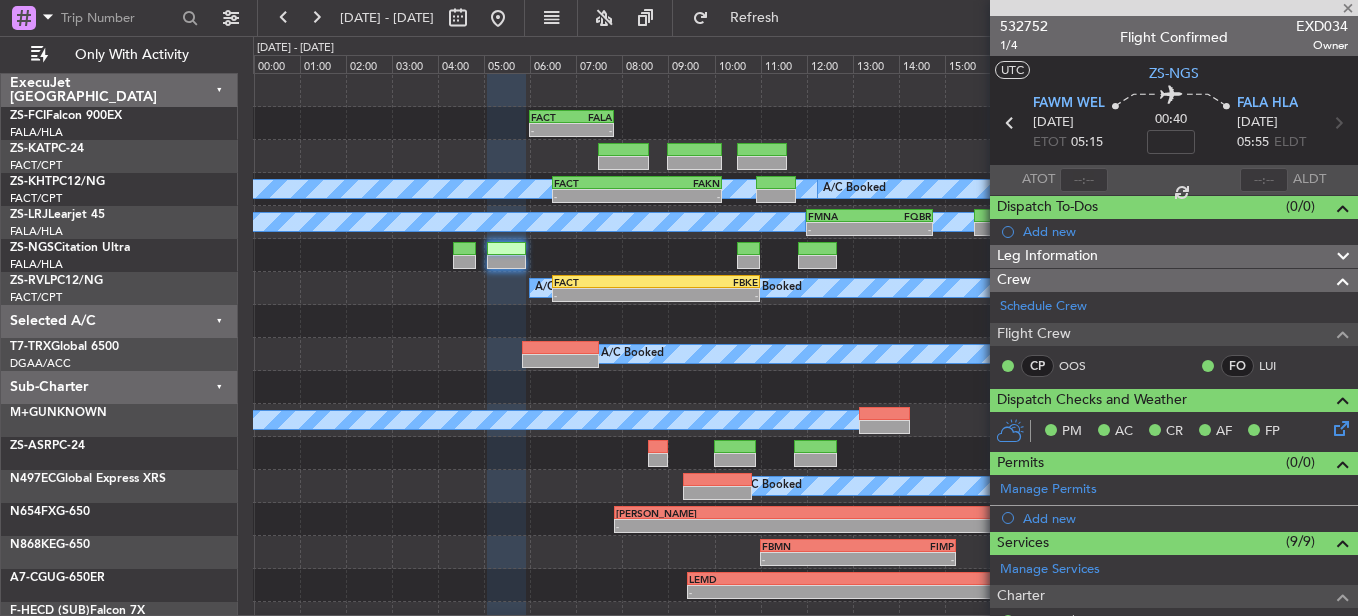 type on "-00:15" 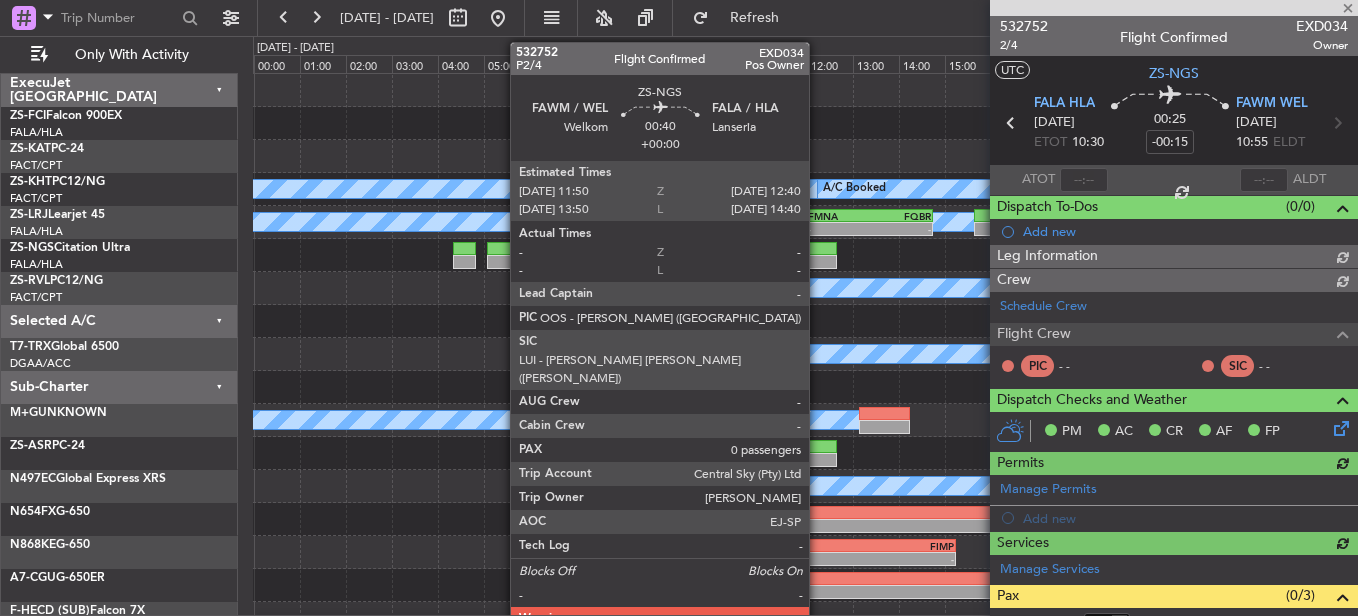 click 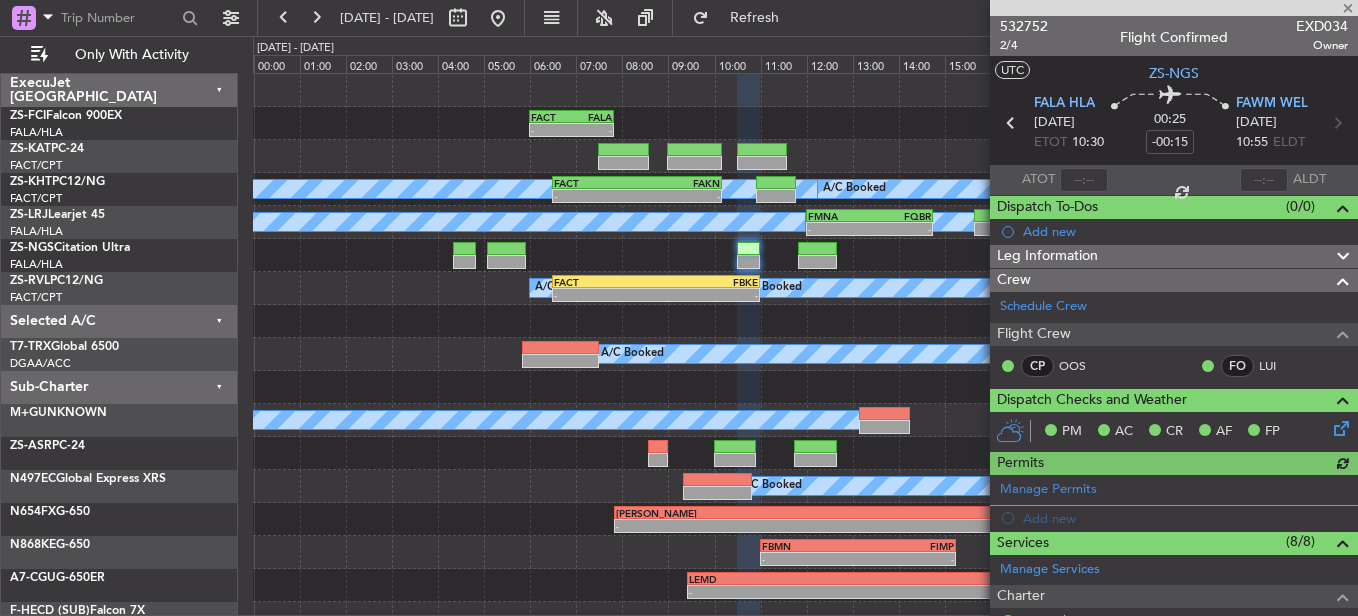 type 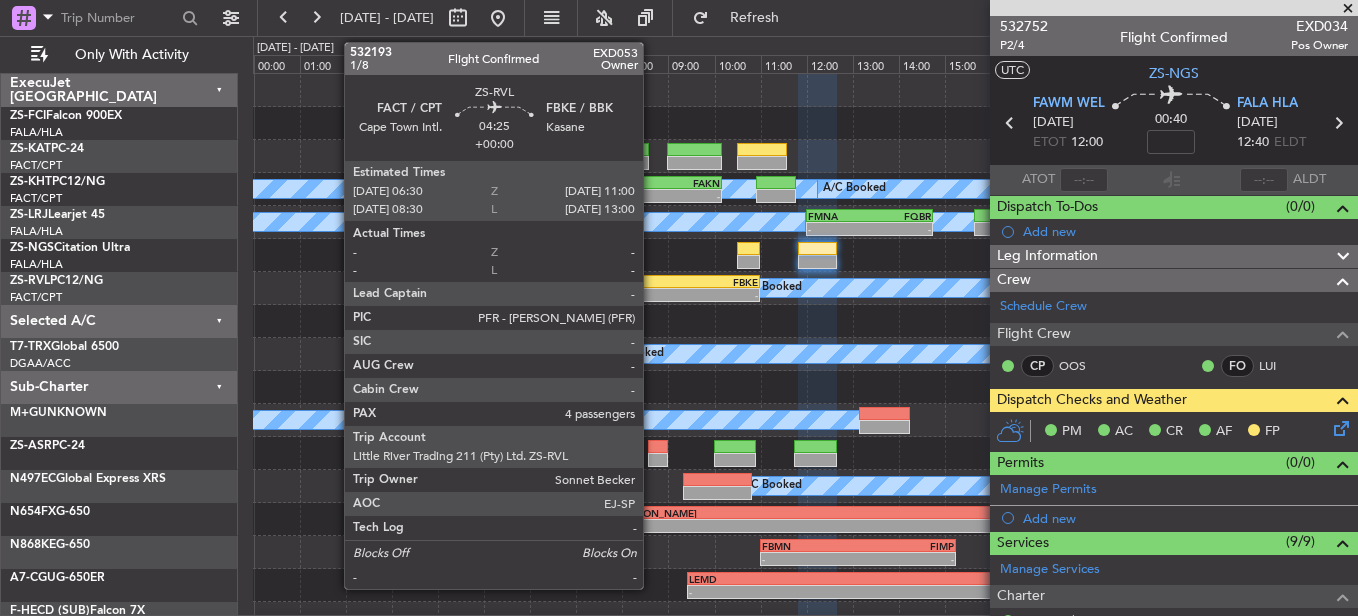 click on "FACT" 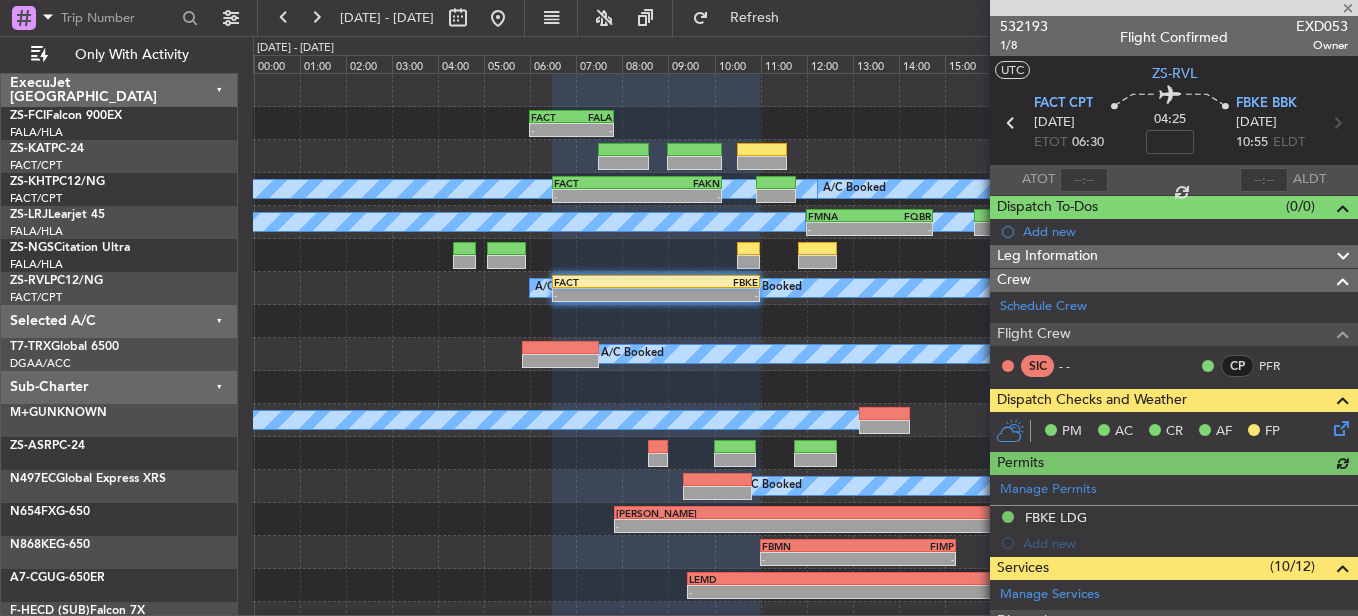 click 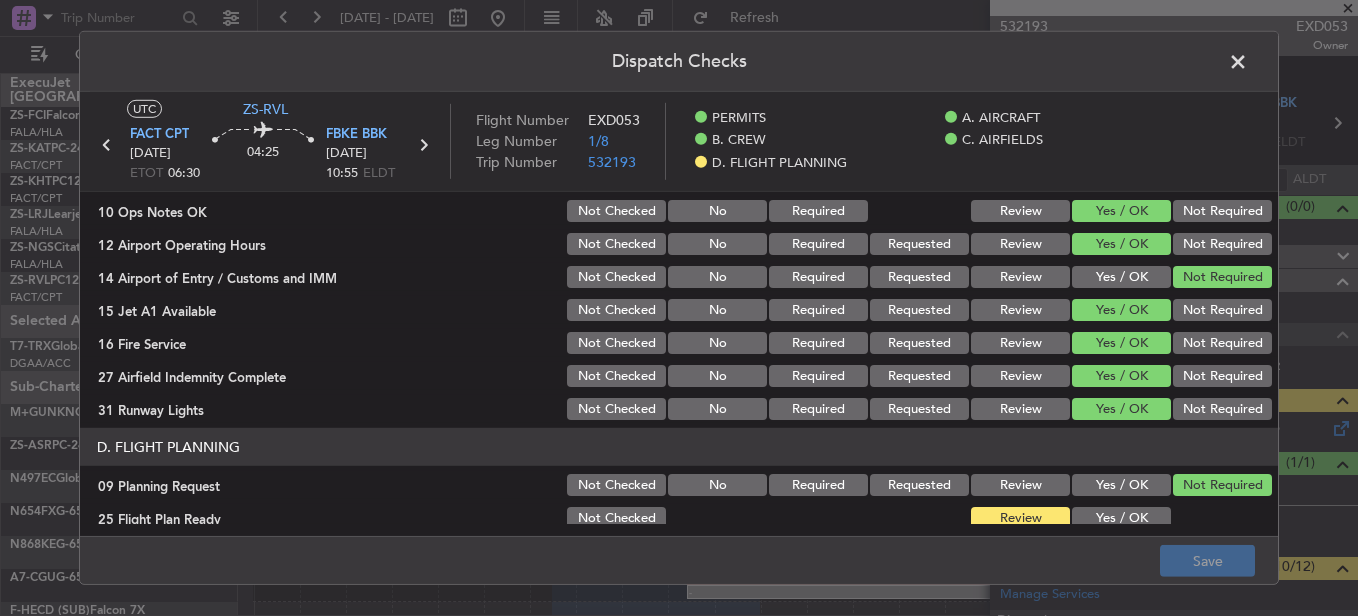 scroll, scrollTop: 542, scrollLeft: 0, axis: vertical 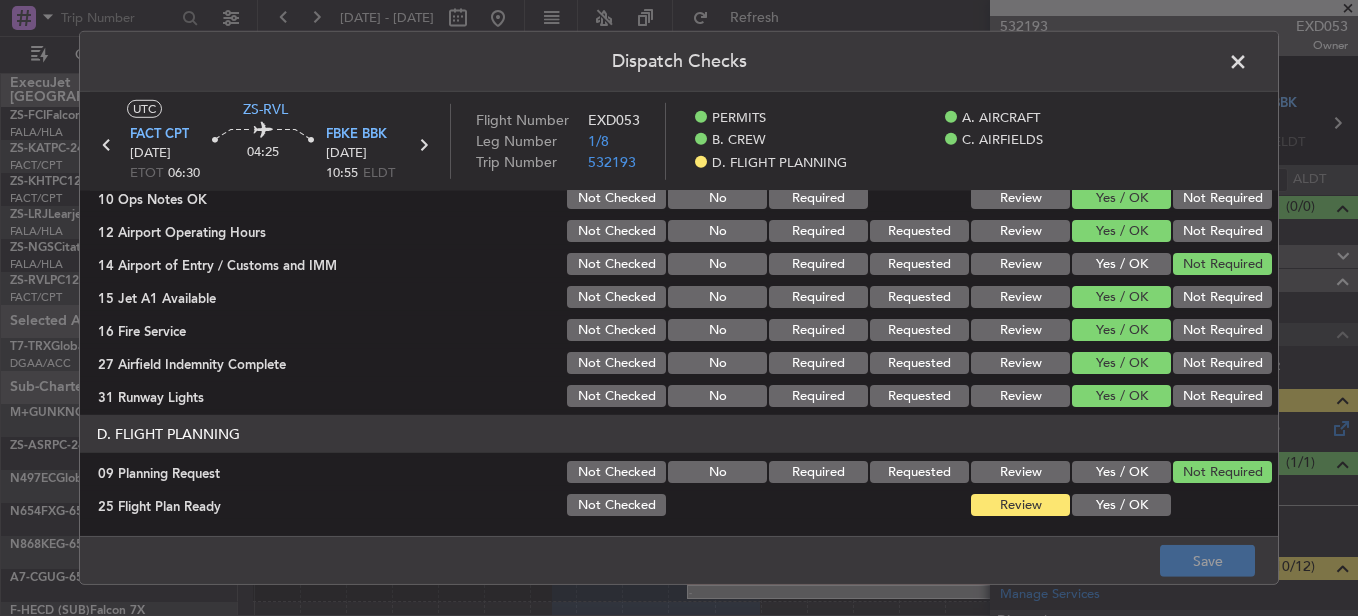 click on "Yes / OK" 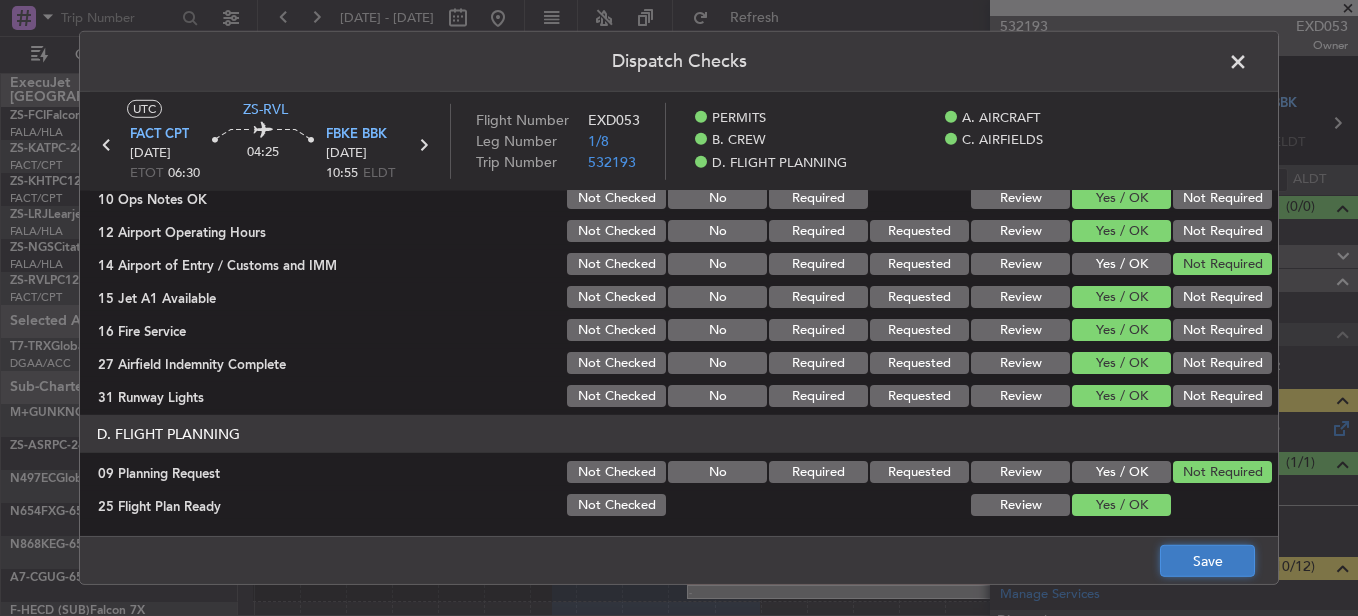 click on "Save" 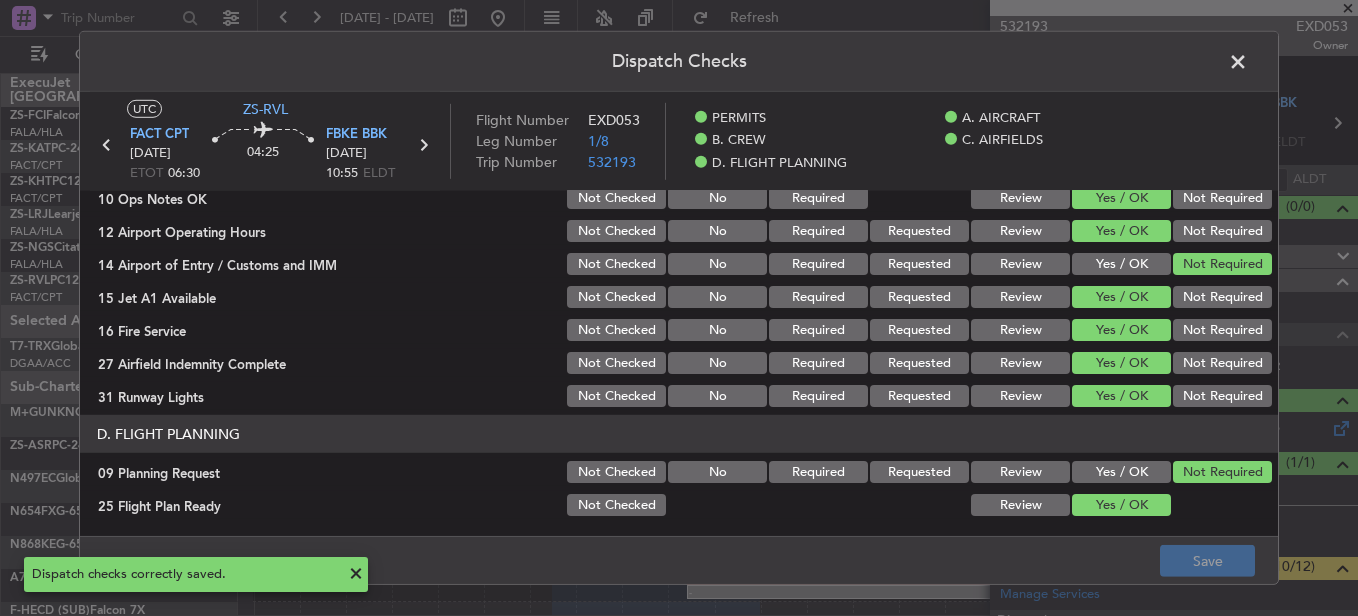 click 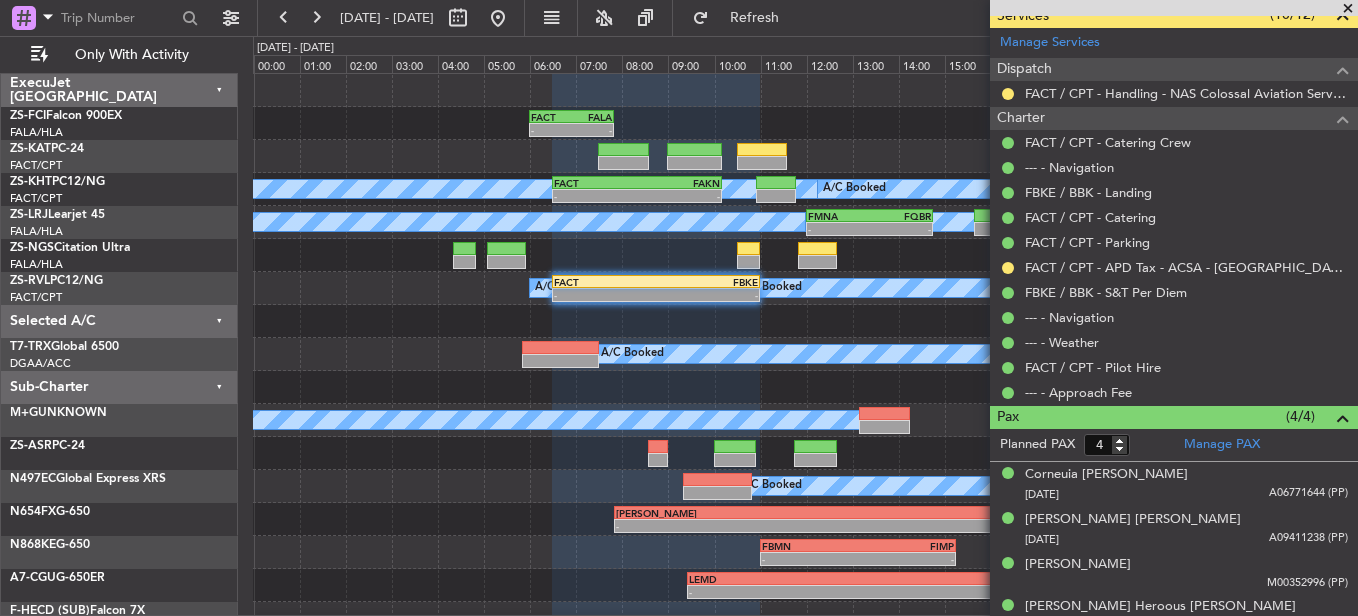 scroll, scrollTop: 574, scrollLeft: 0, axis: vertical 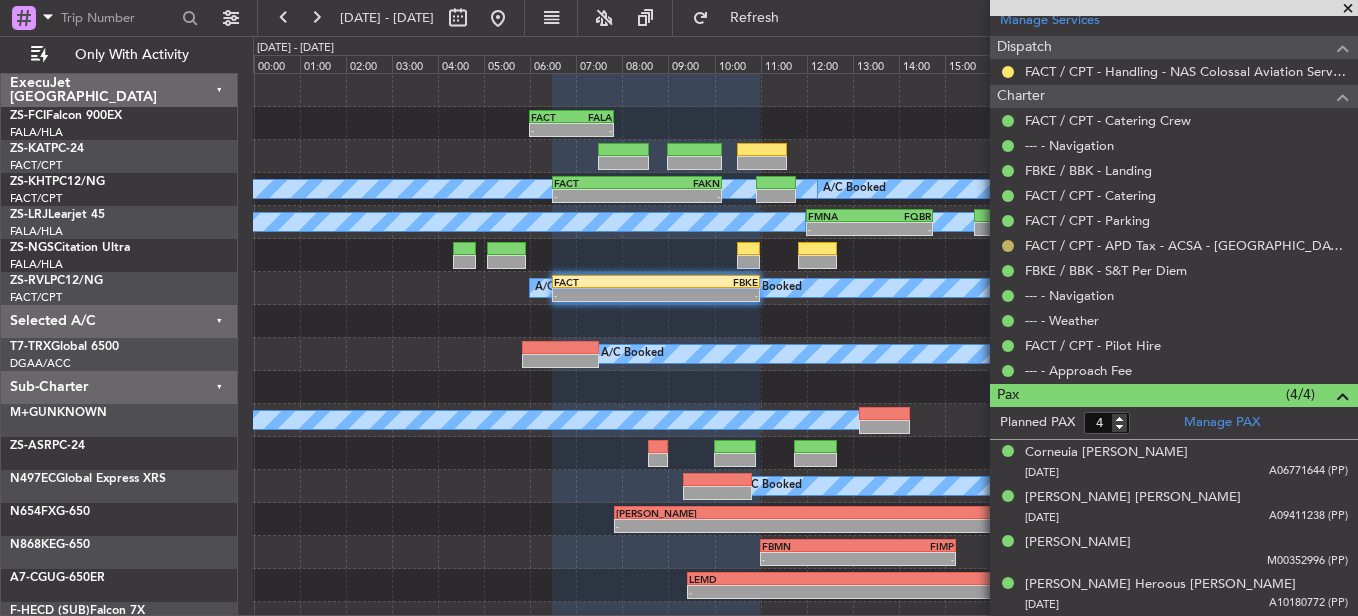 click at bounding box center [1008, 246] 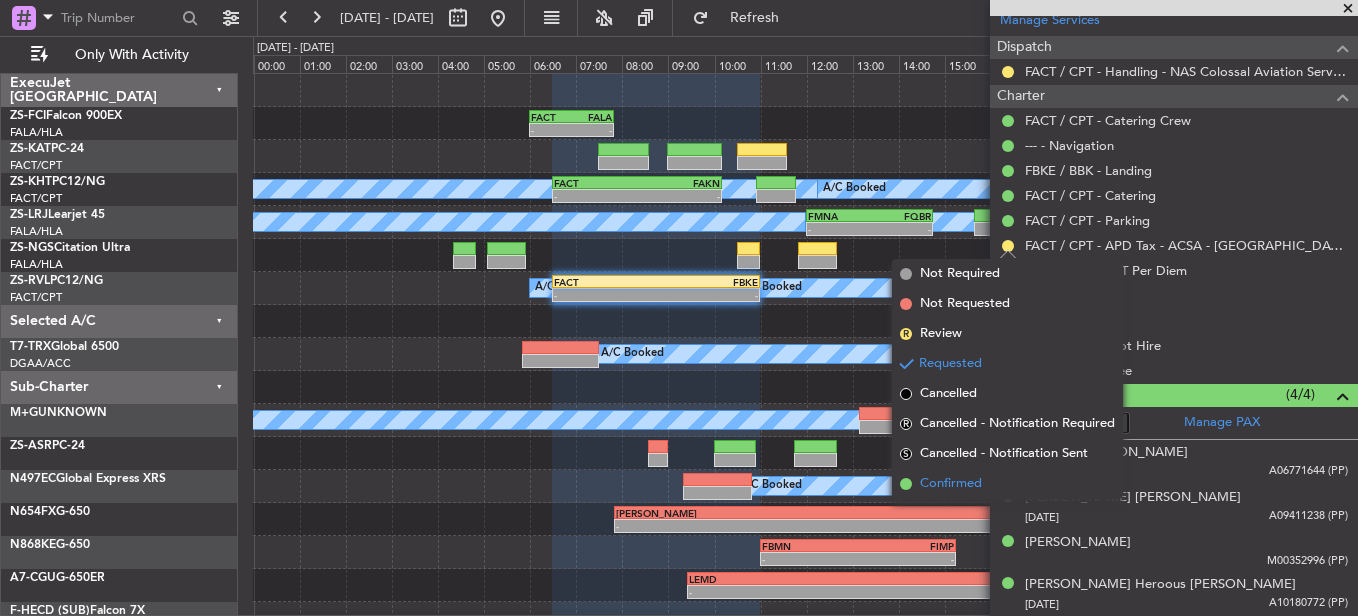 click on "Confirmed" at bounding box center [951, 484] 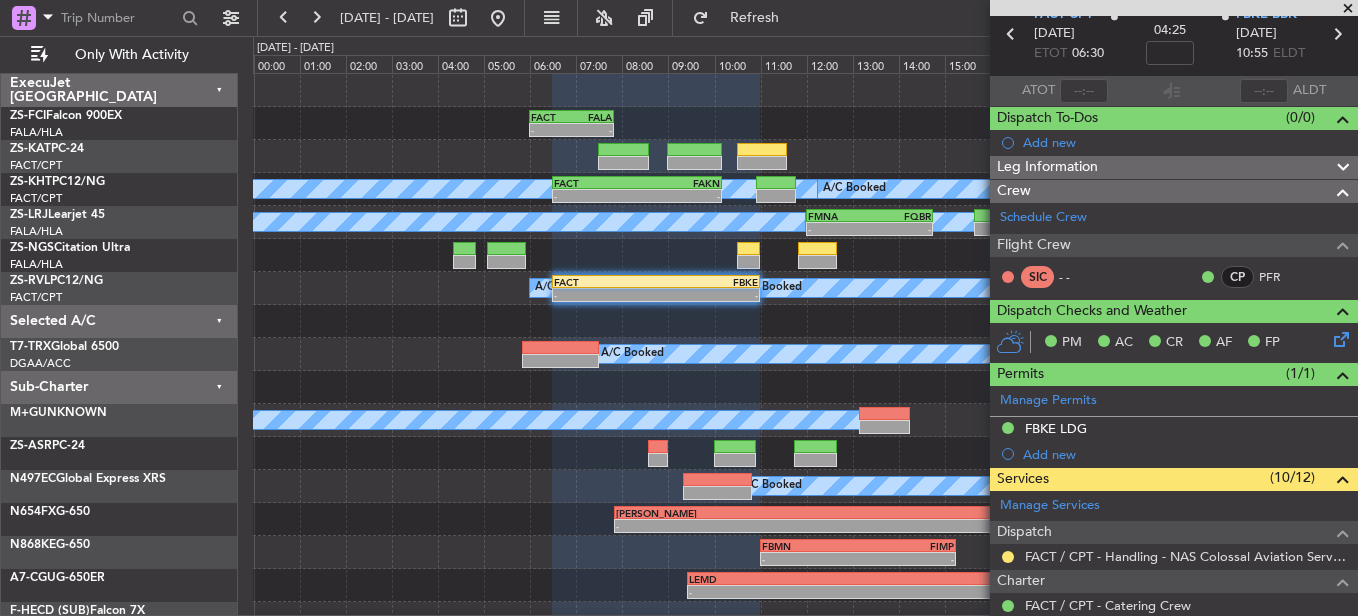 scroll, scrollTop: 300, scrollLeft: 0, axis: vertical 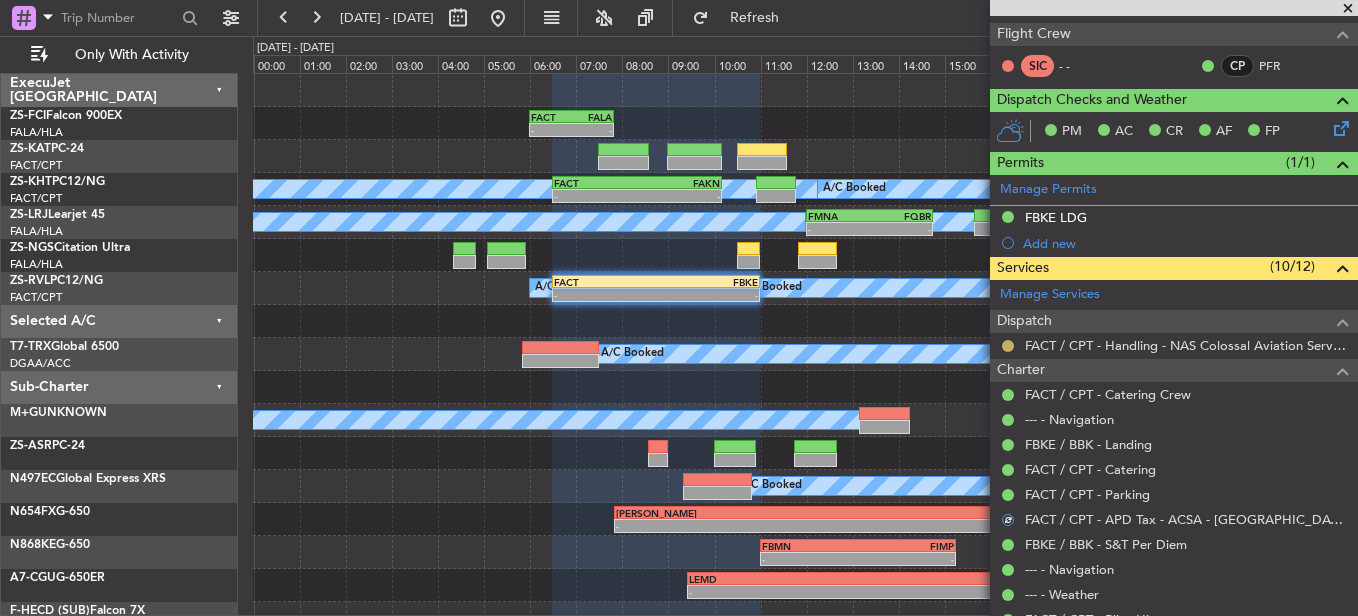 click at bounding box center [1008, 346] 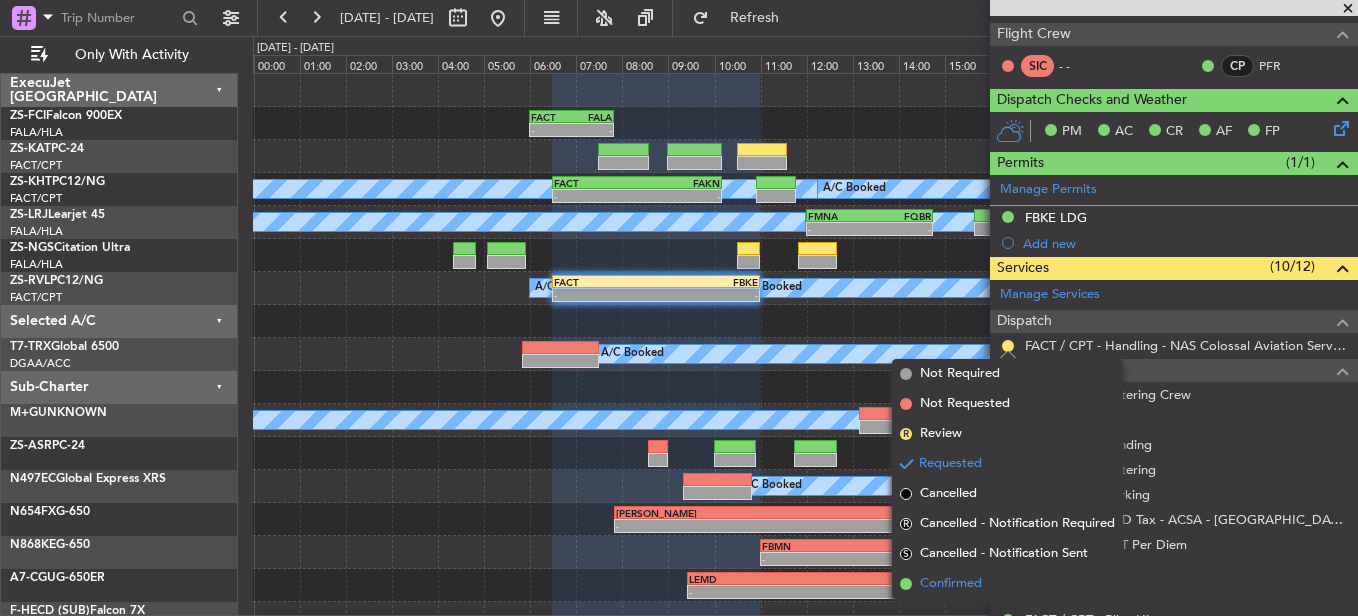 click on "Confirmed" at bounding box center (951, 584) 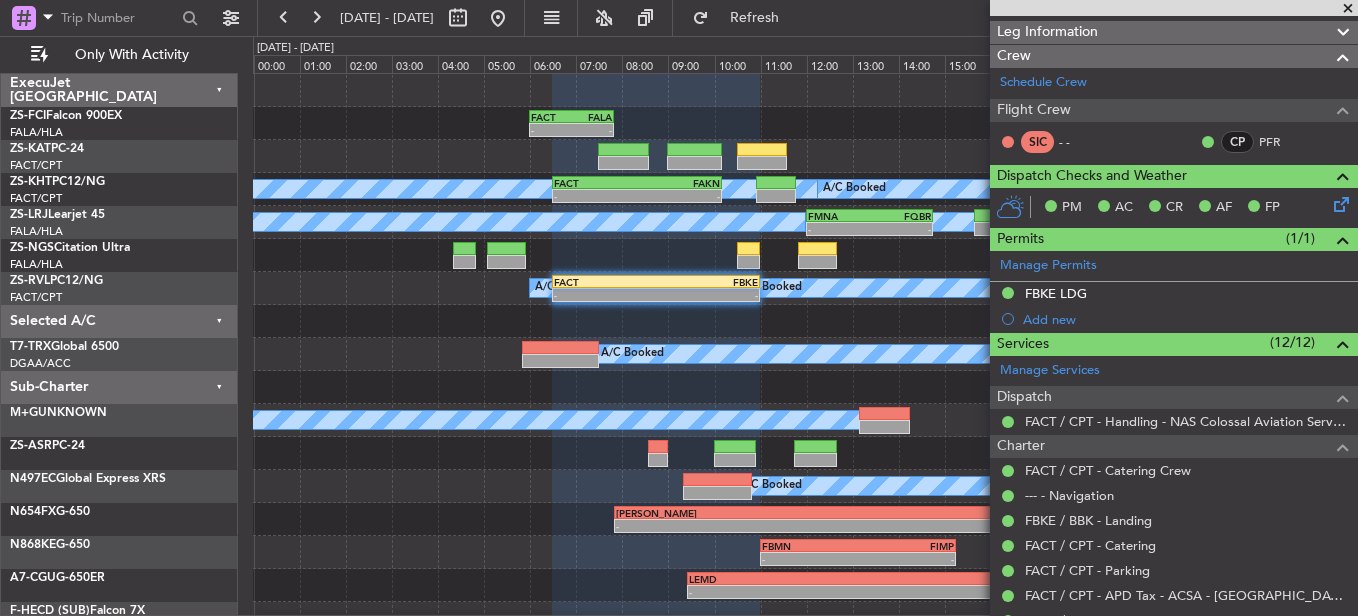 scroll, scrollTop: 0, scrollLeft: 0, axis: both 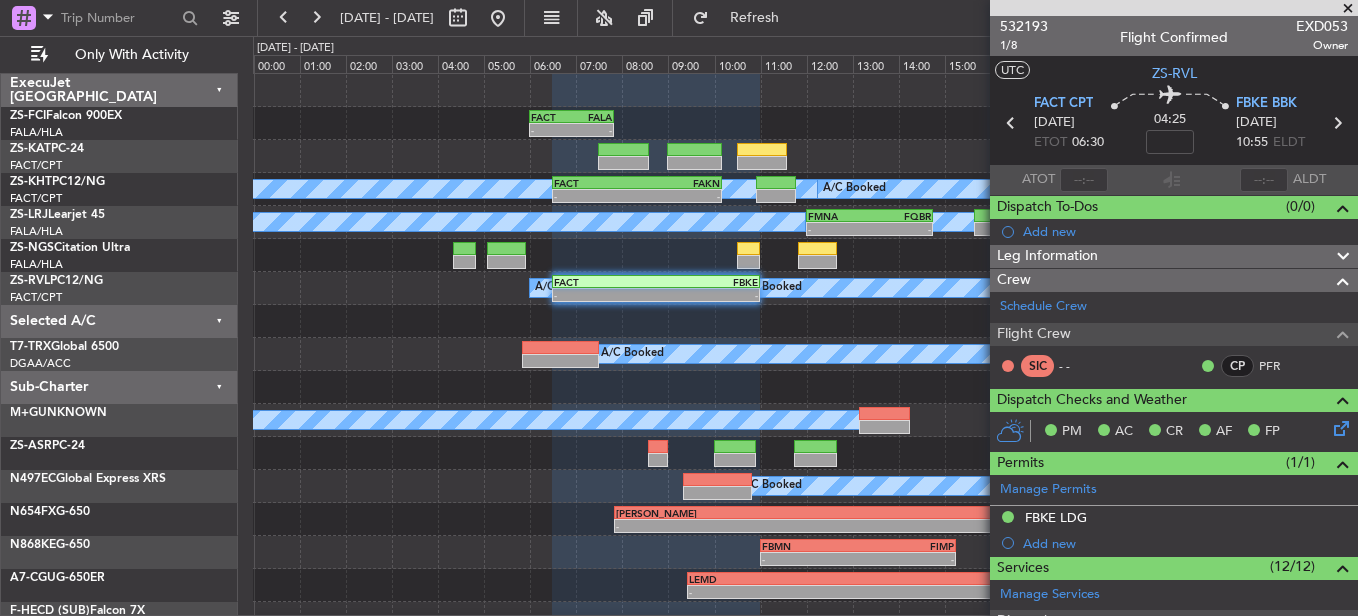 click at bounding box center [1348, 9] 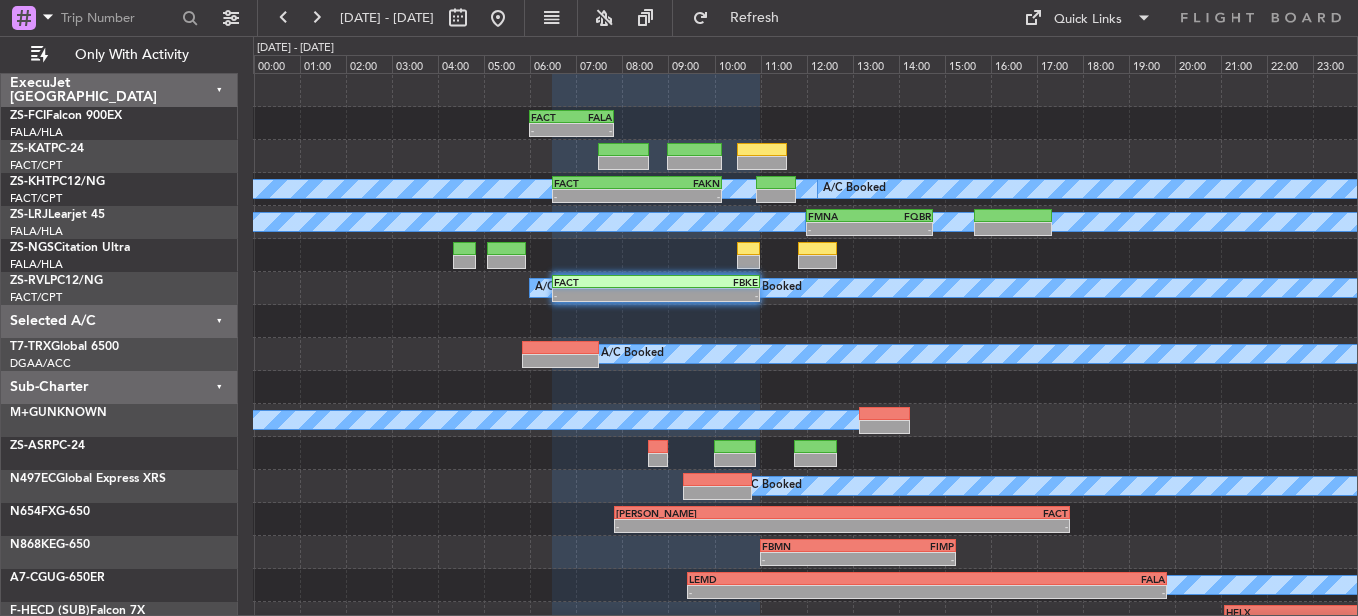 type on "0" 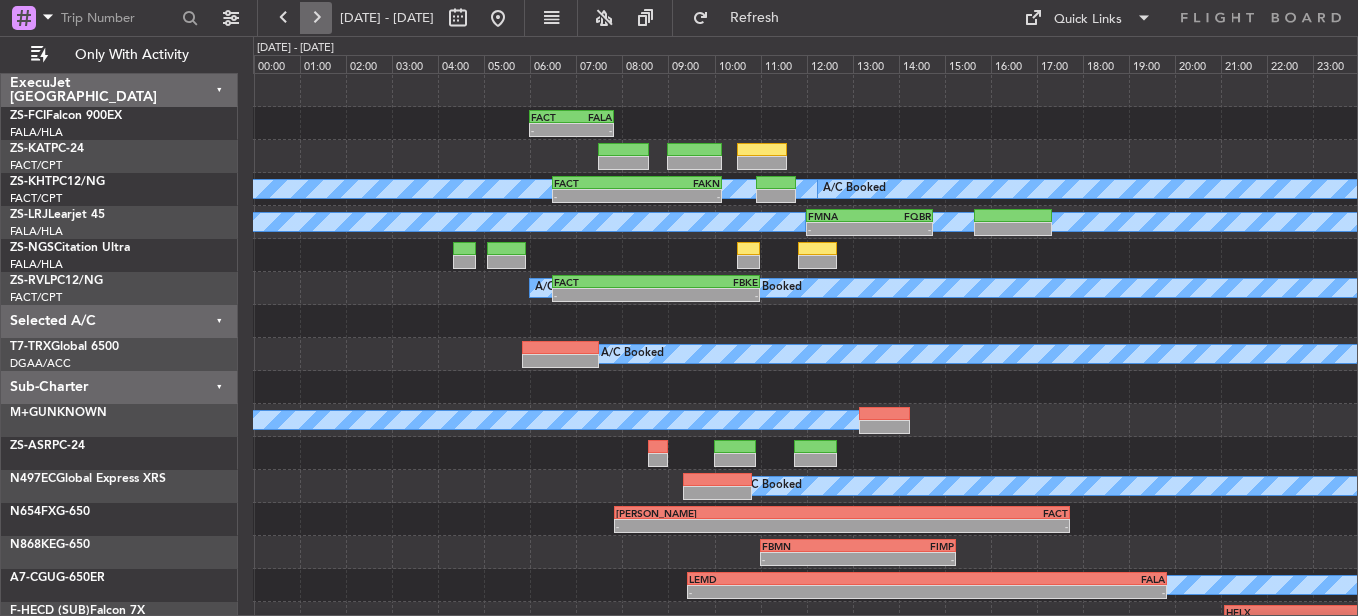 click at bounding box center (316, 18) 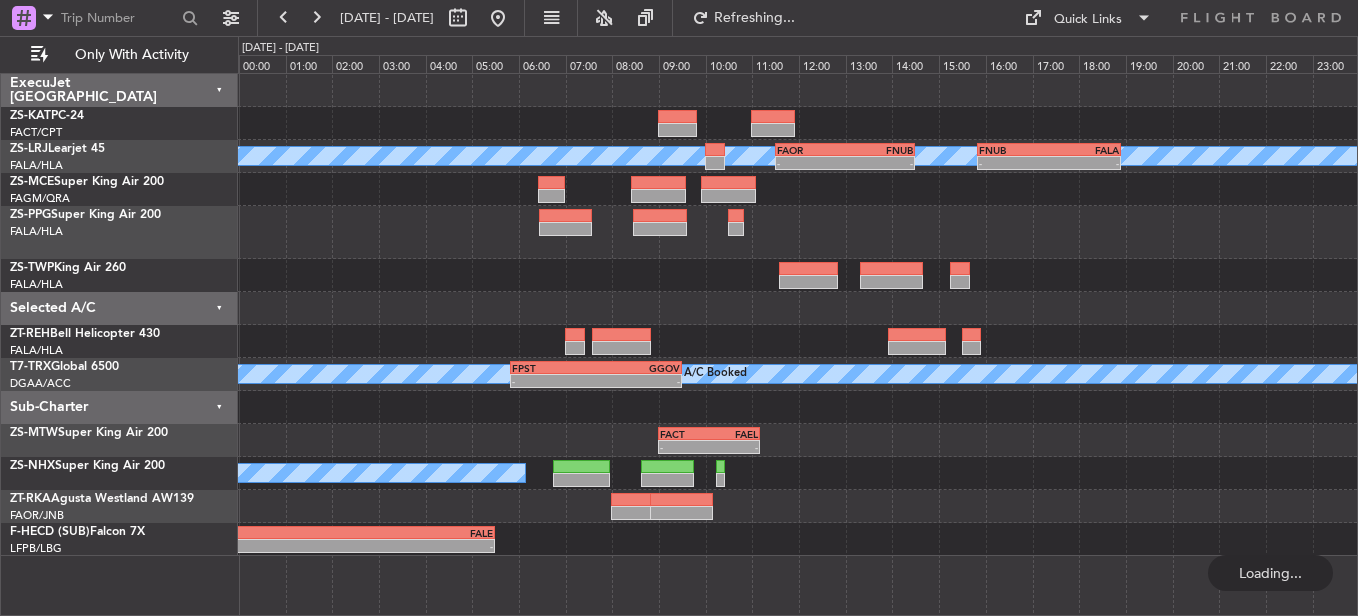 scroll, scrollTop: 0, scrollLeft: 0, axis: both 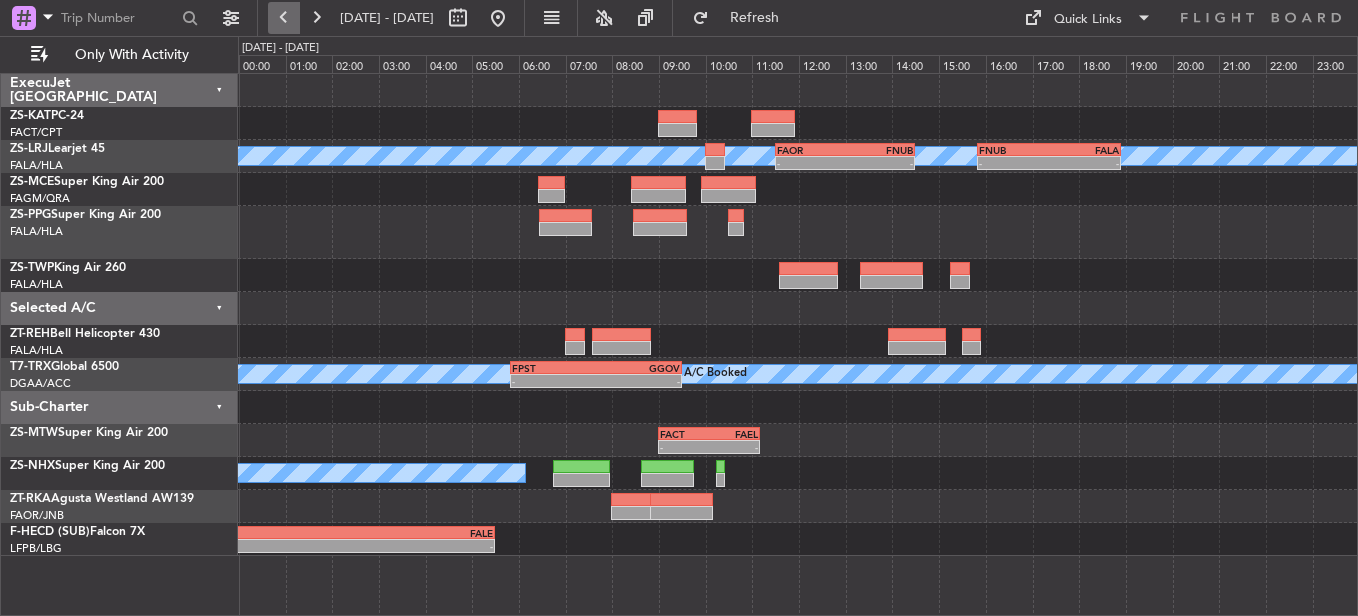 click at bounding box center (284, 18) 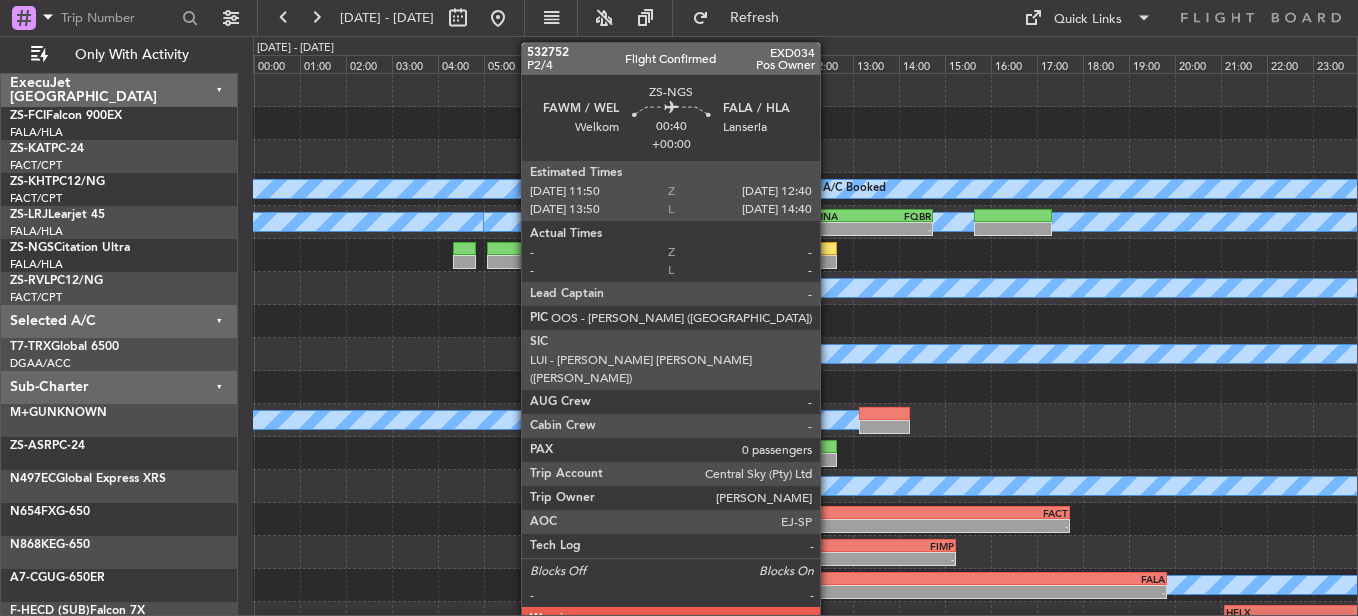 click 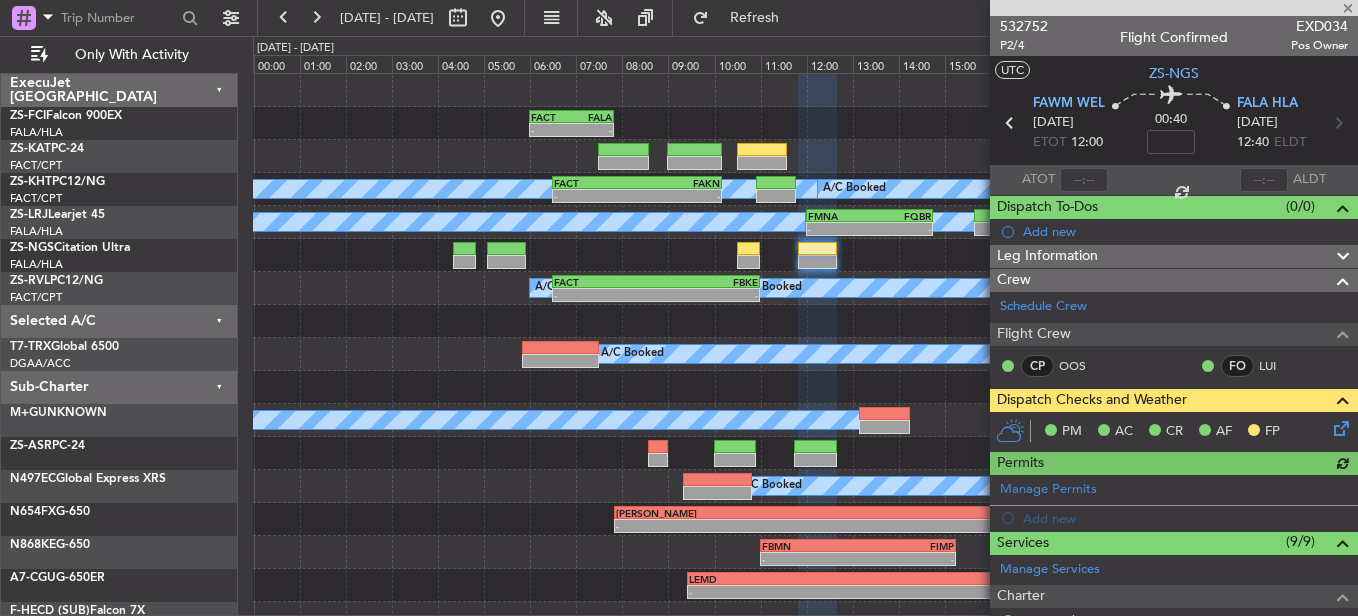 click 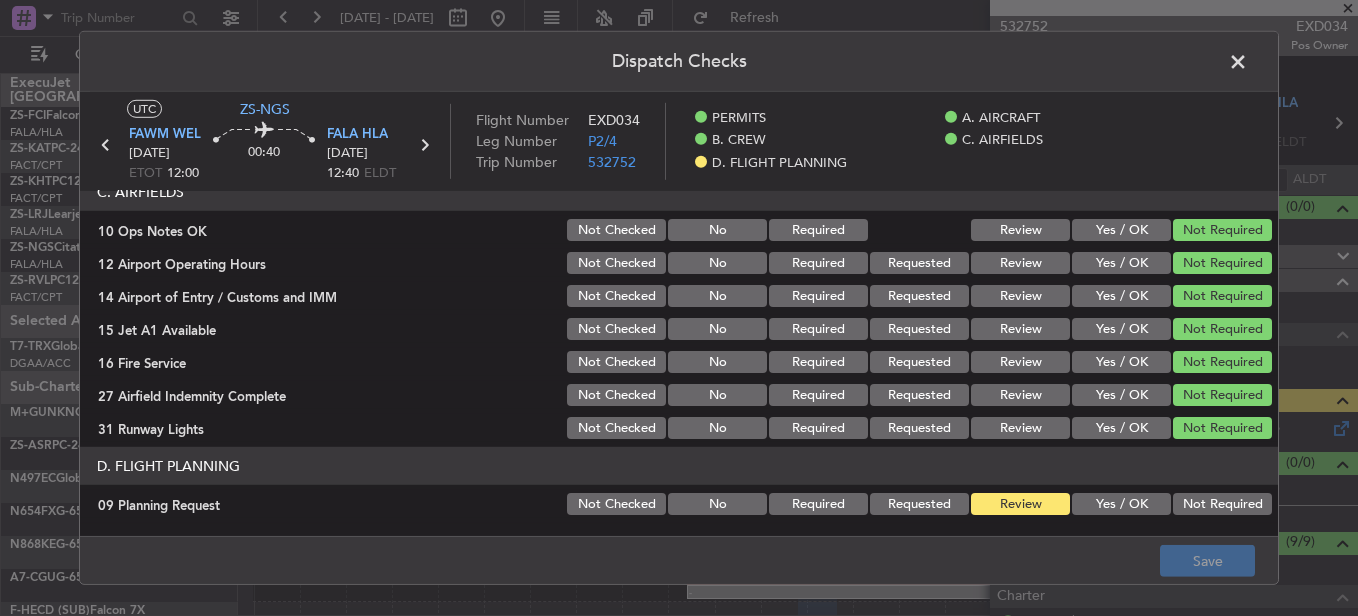 scroll, scrollTop: 542, scrollLeft: 0, axis: vertical 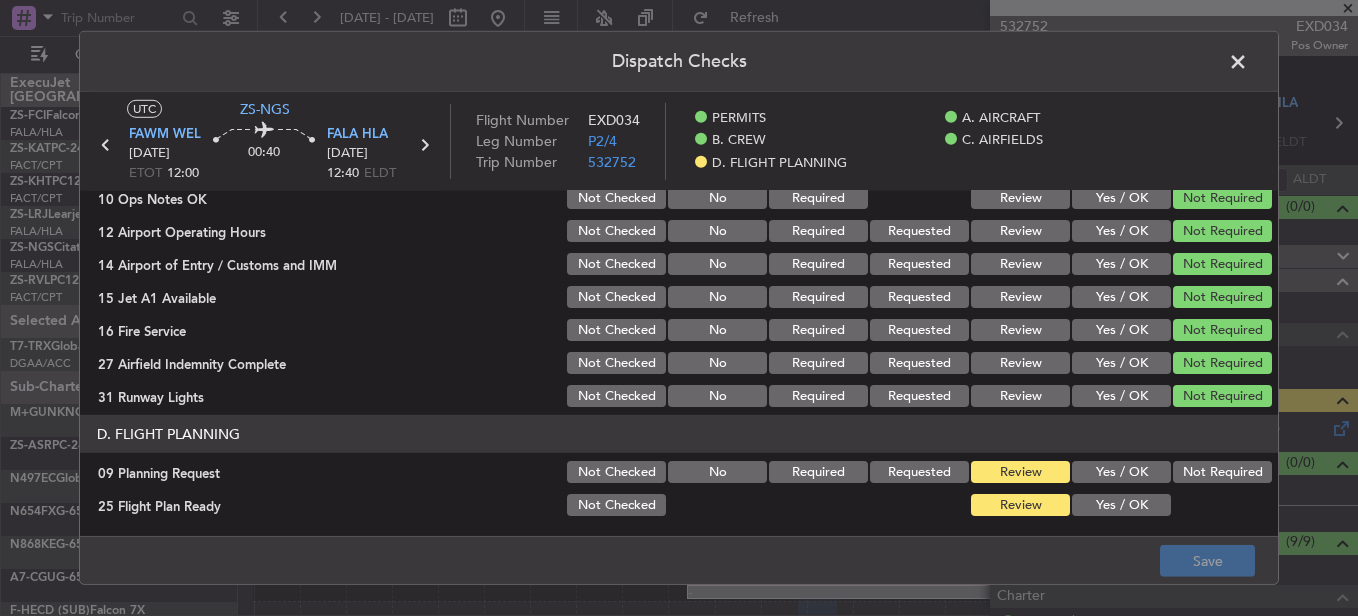 click on "Yes / OK" 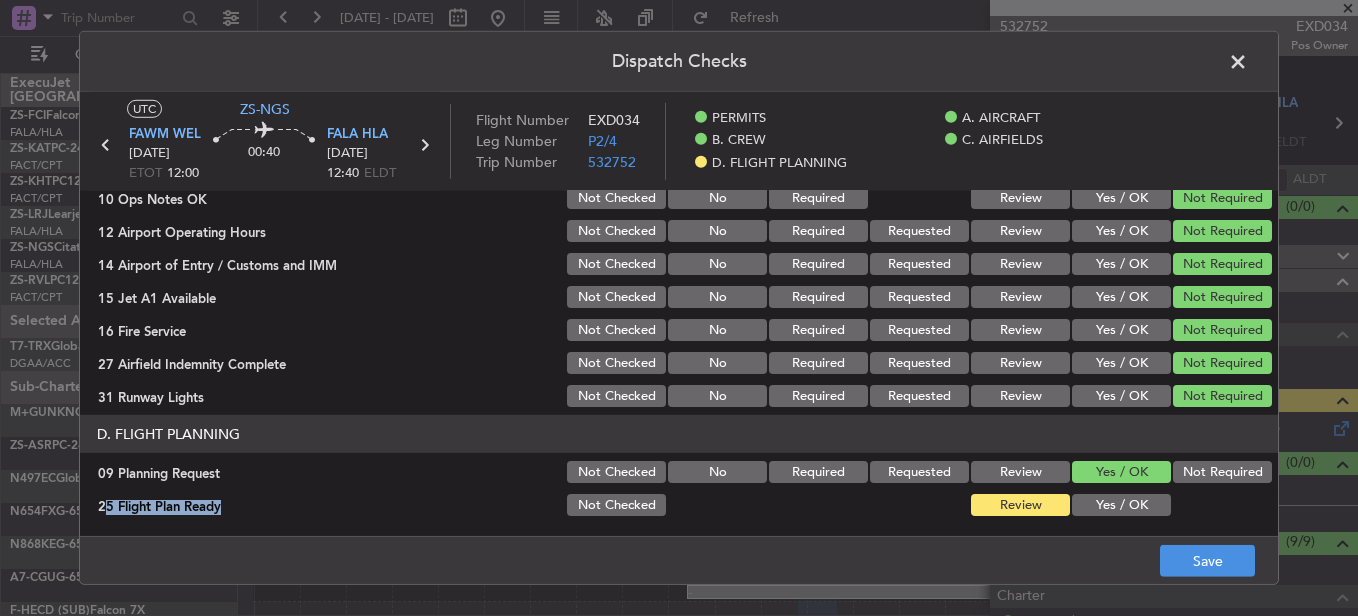 click on "D. FLIGHT PLANNING   09 Planning Request  Not Checked No Required Requested Review Yes / OK Not Required  25 Flight Plan Ready  Not Checked Review Yes / OK" 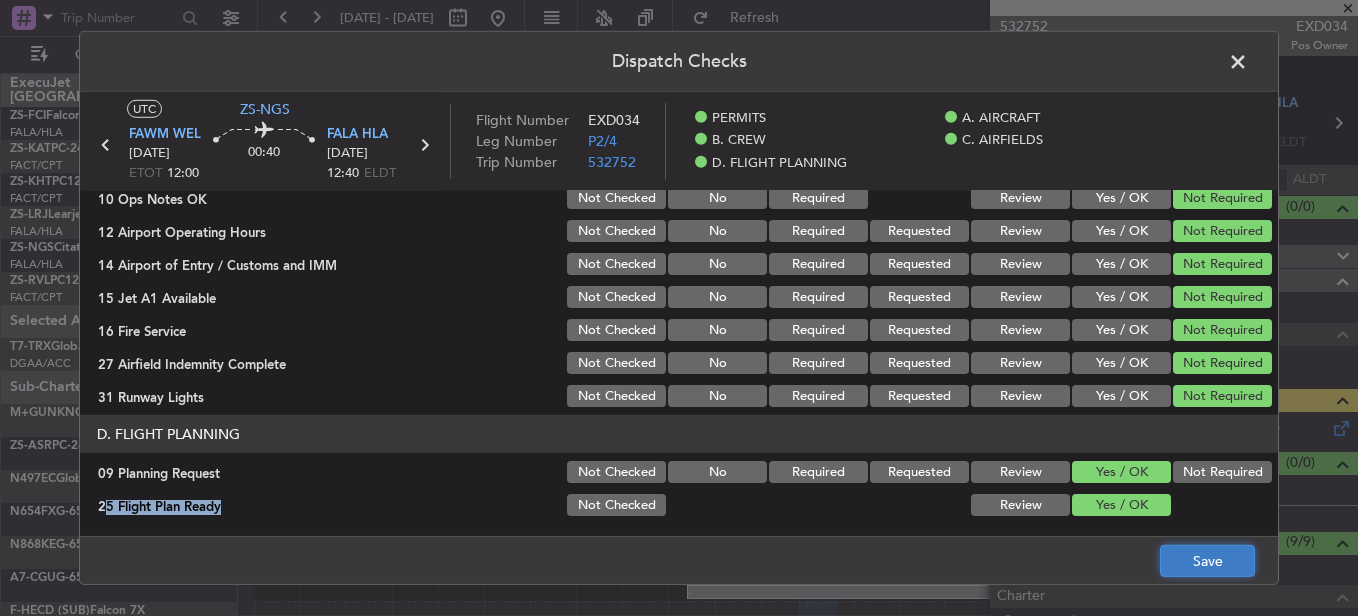 click on "Save" 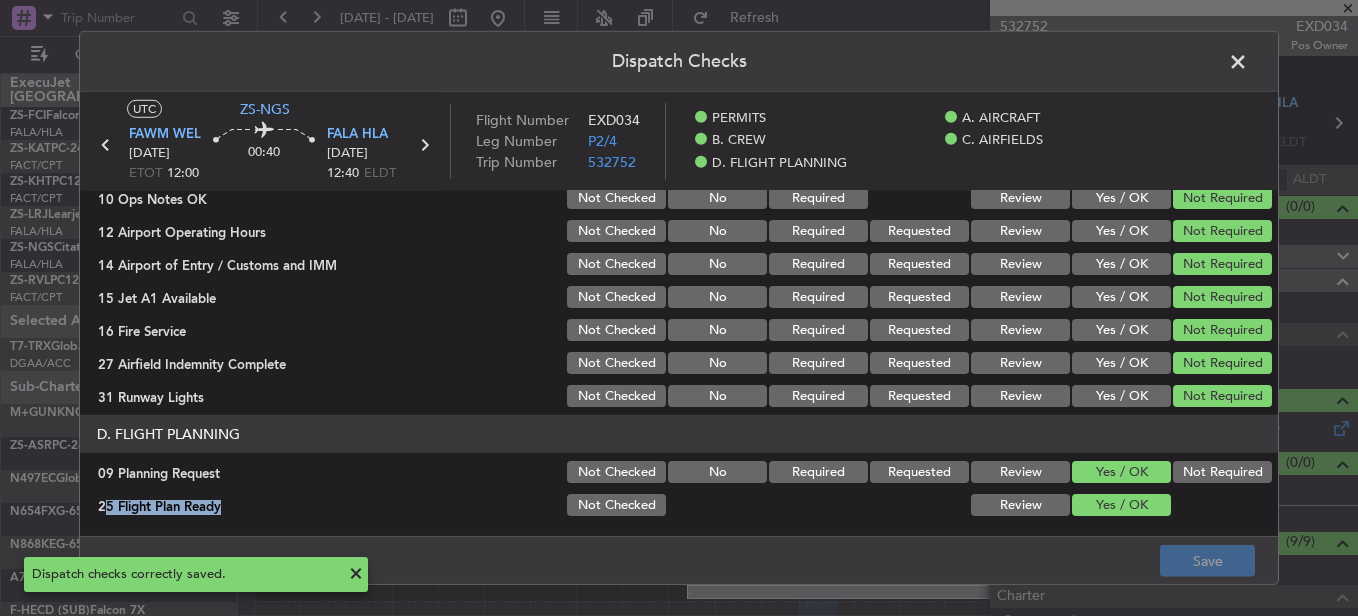 click on "Not Required" 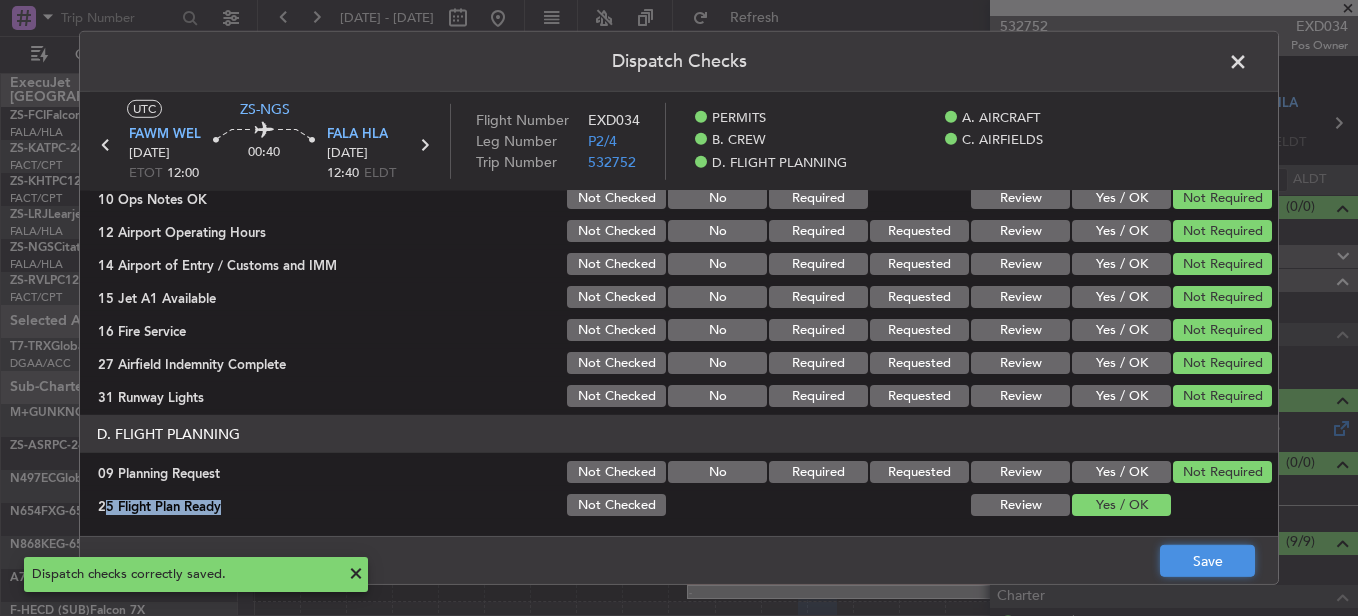 drag, startPoint x: 1199, startPoint y: 561, endPoint x: 1195, endPoint y: 547, distance: 14.56022 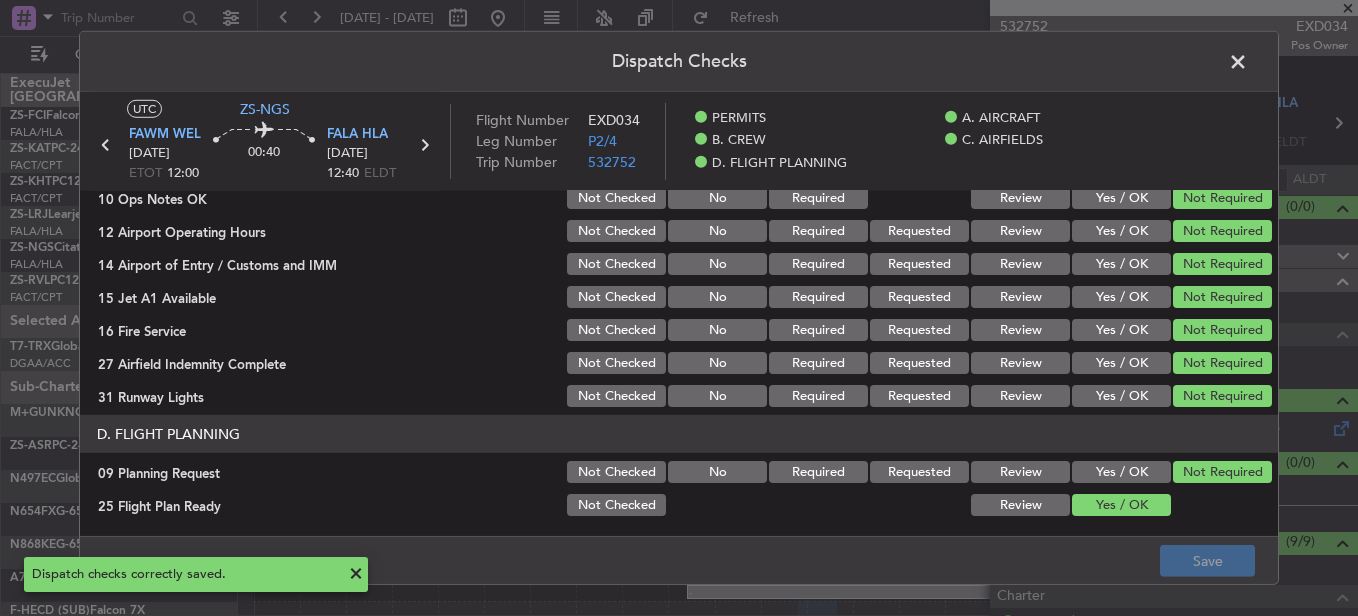 click 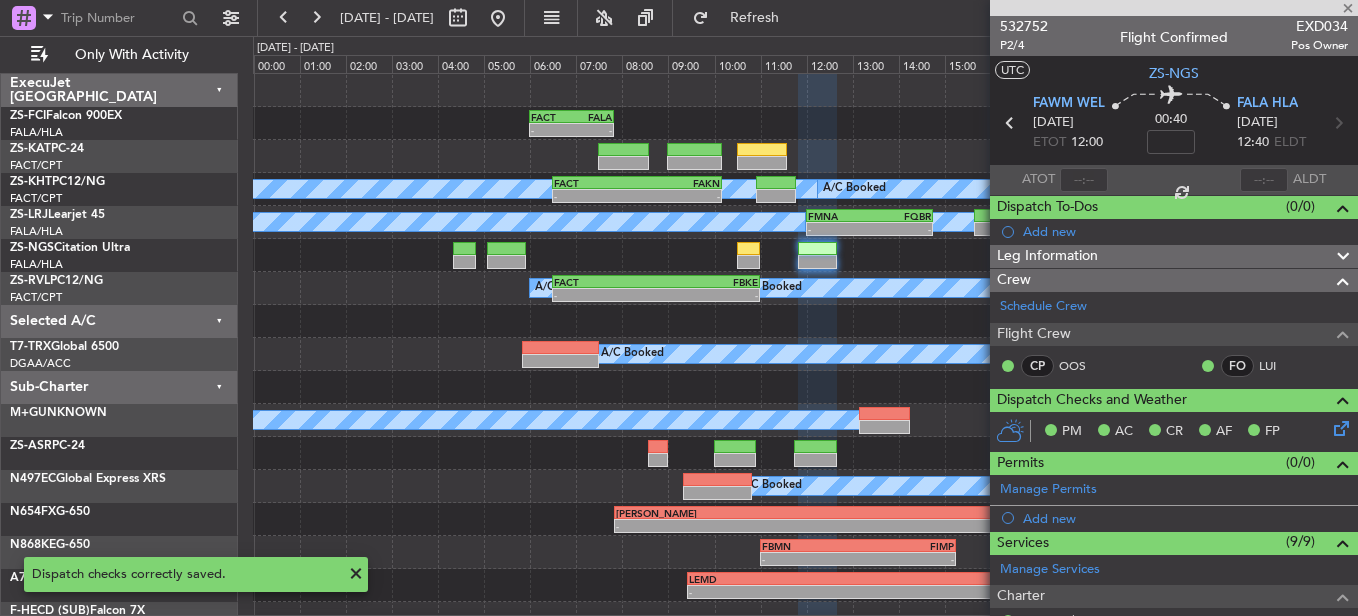 type on "-00:15" 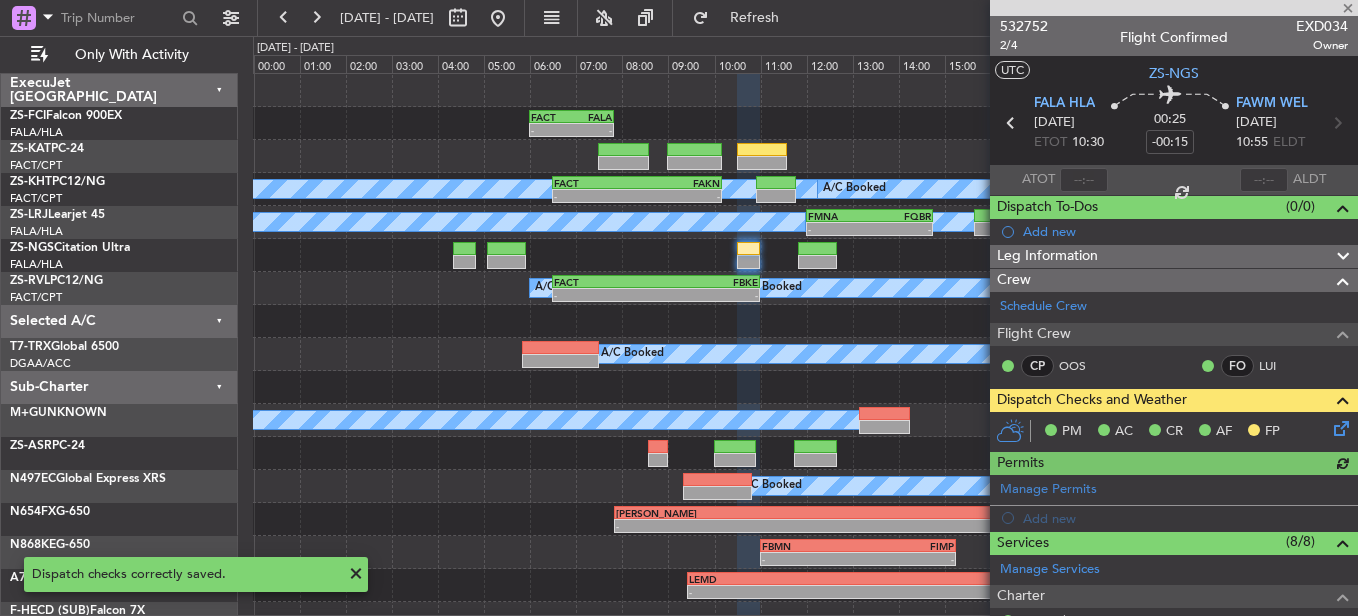 click 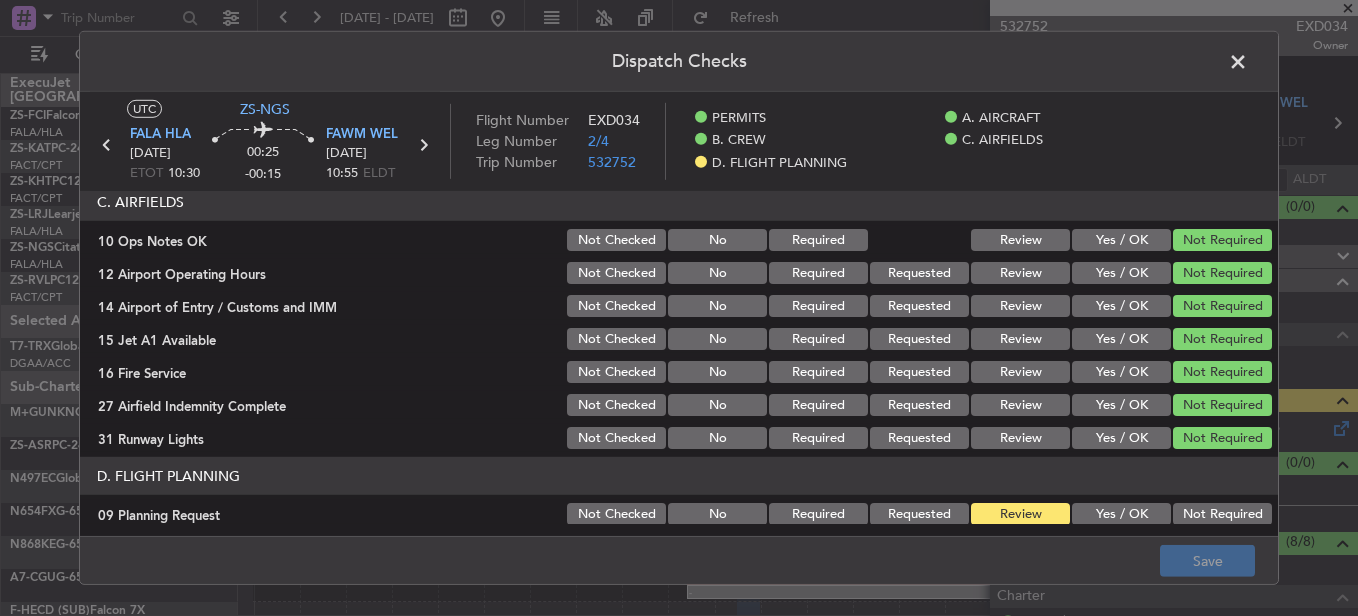 scroll, scrollTop: 542, scrollLeft: 0, axis: vertical 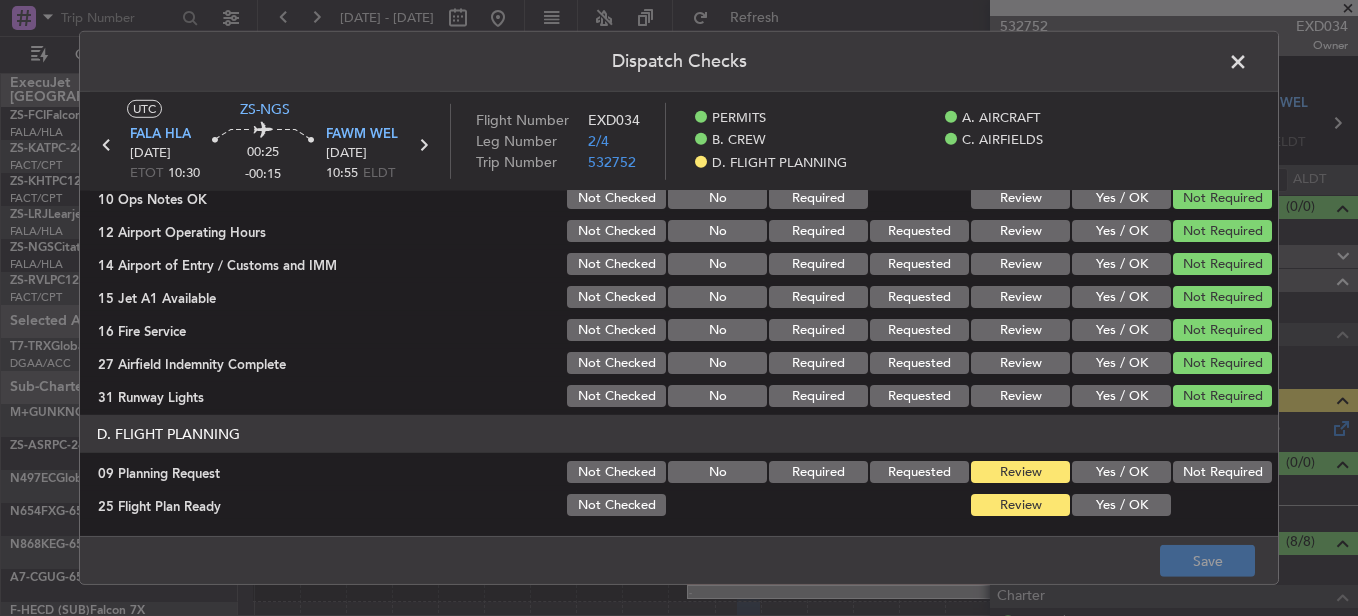 click on "Not Required" 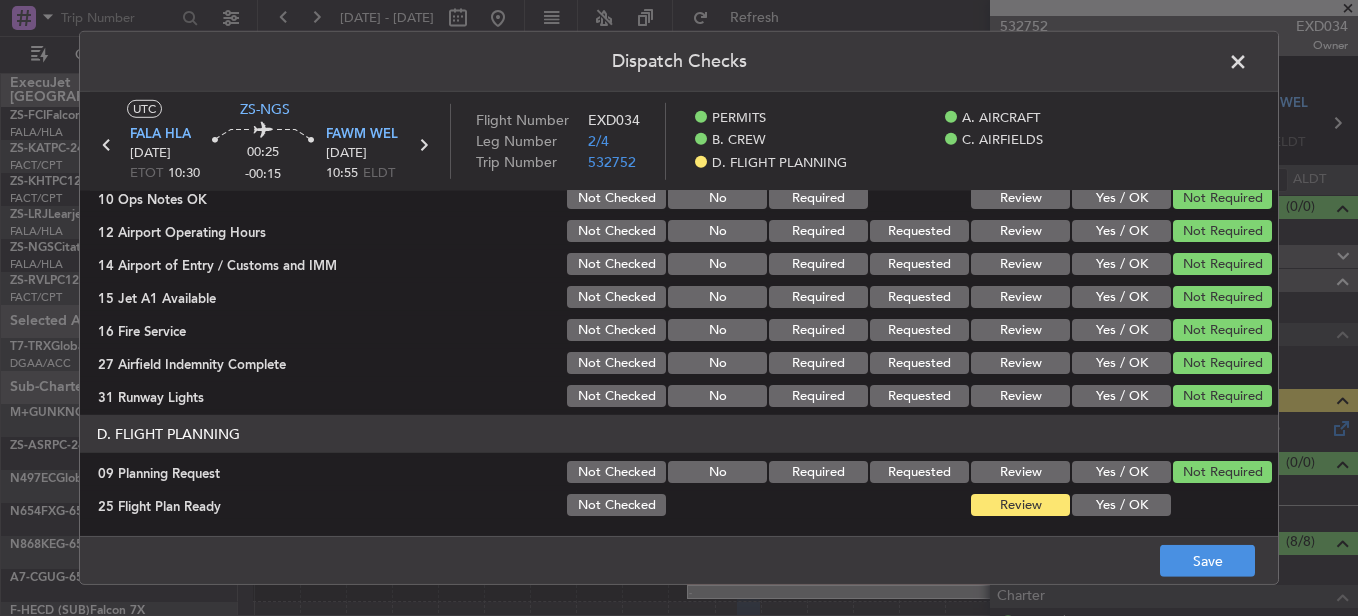 click on "Yes / OK" 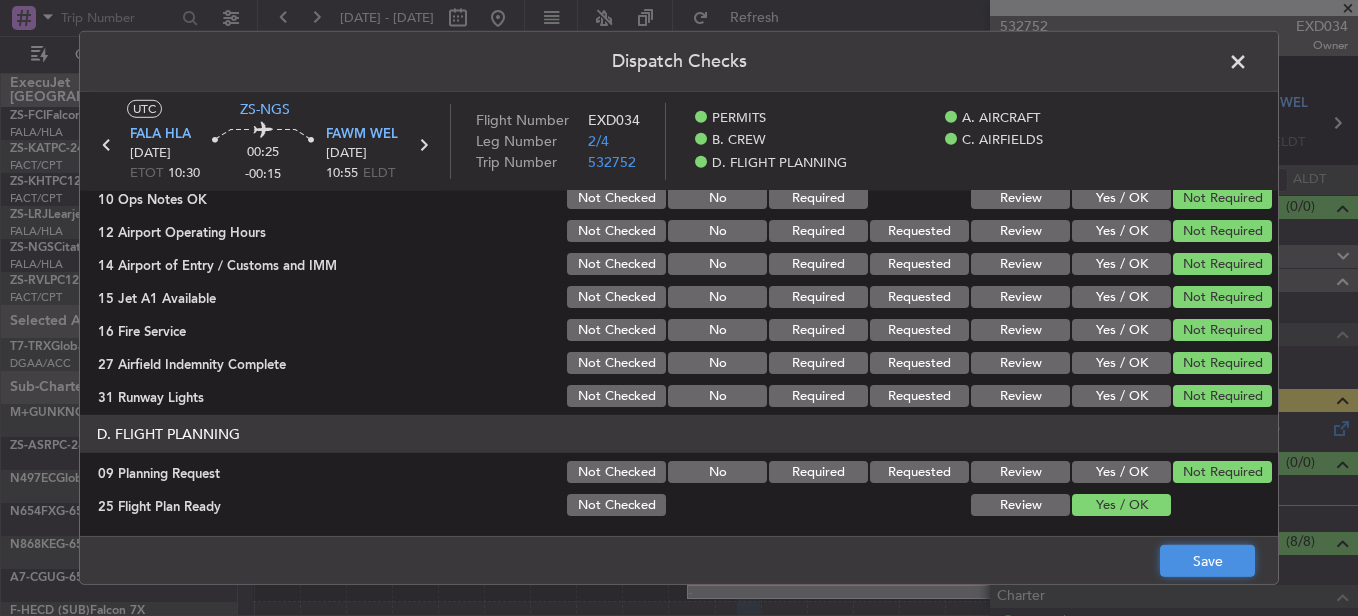click on "Save" 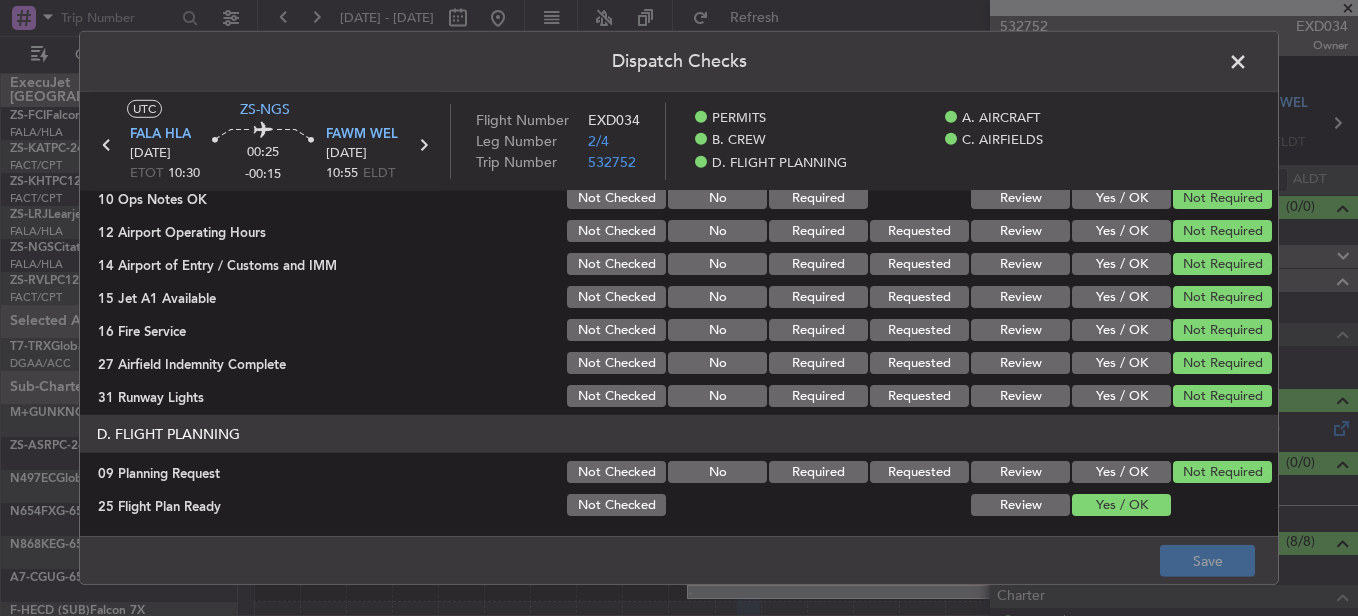 click on "Dispatch Checks" 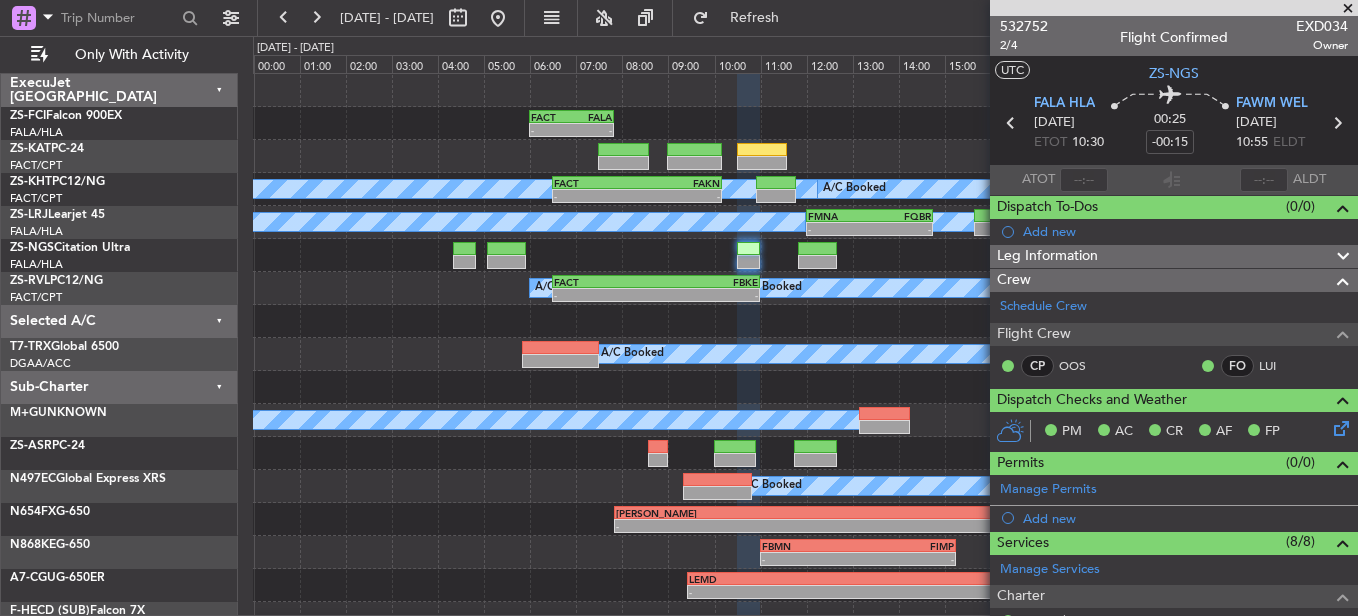 click at bounding box center (1348, 9) 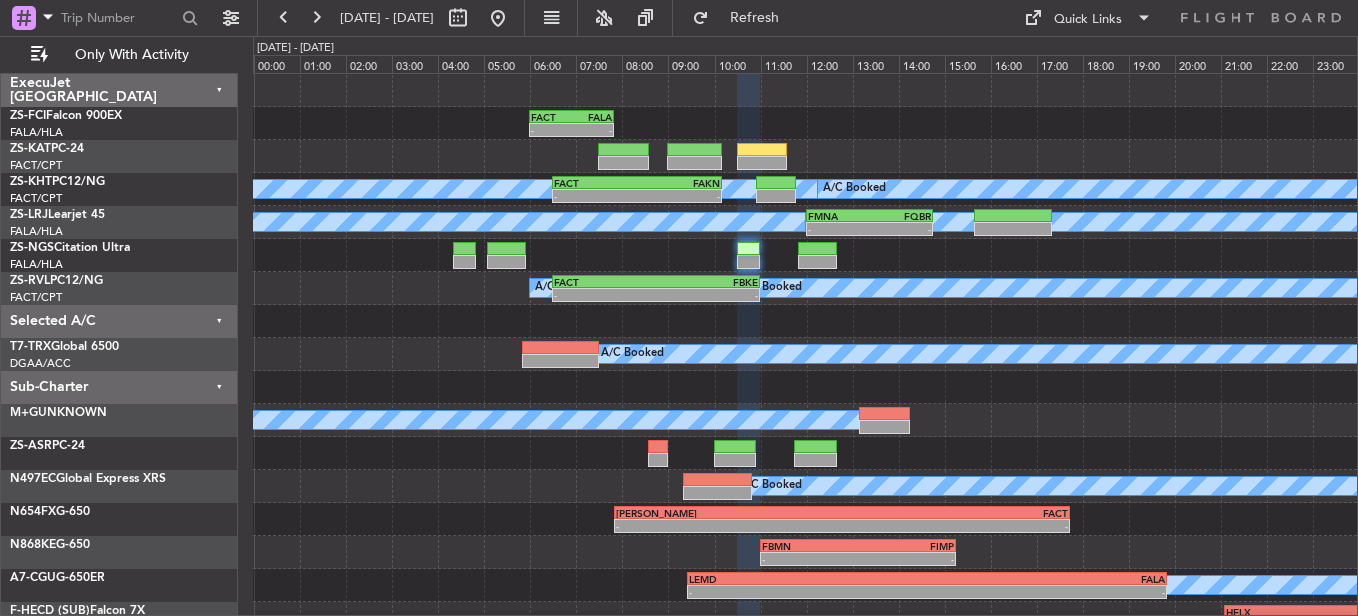 type on "0" 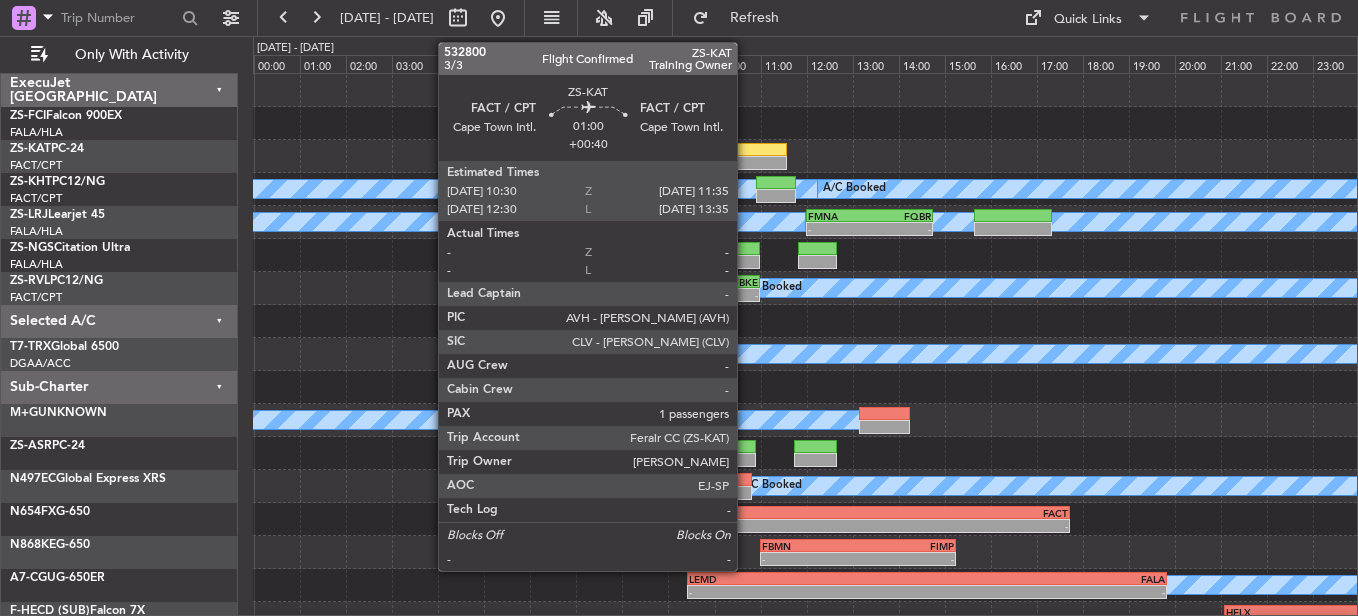 click 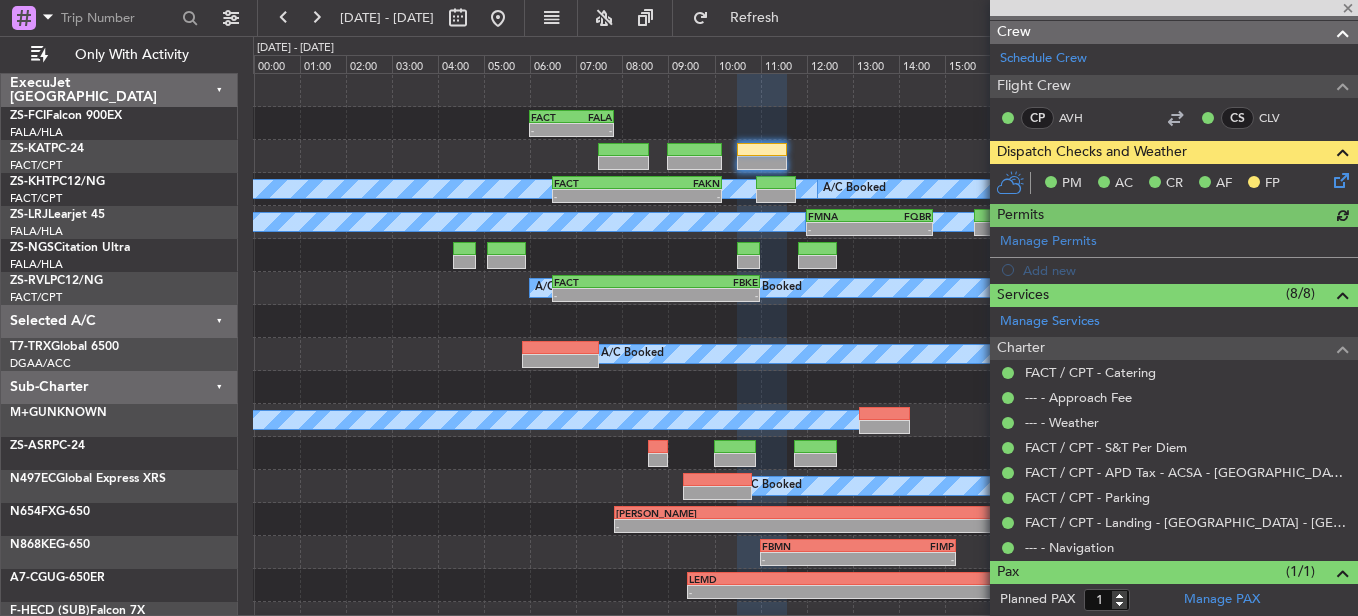 scroll, scrollTop: 250, scrollLeft: 0, axis: vertical 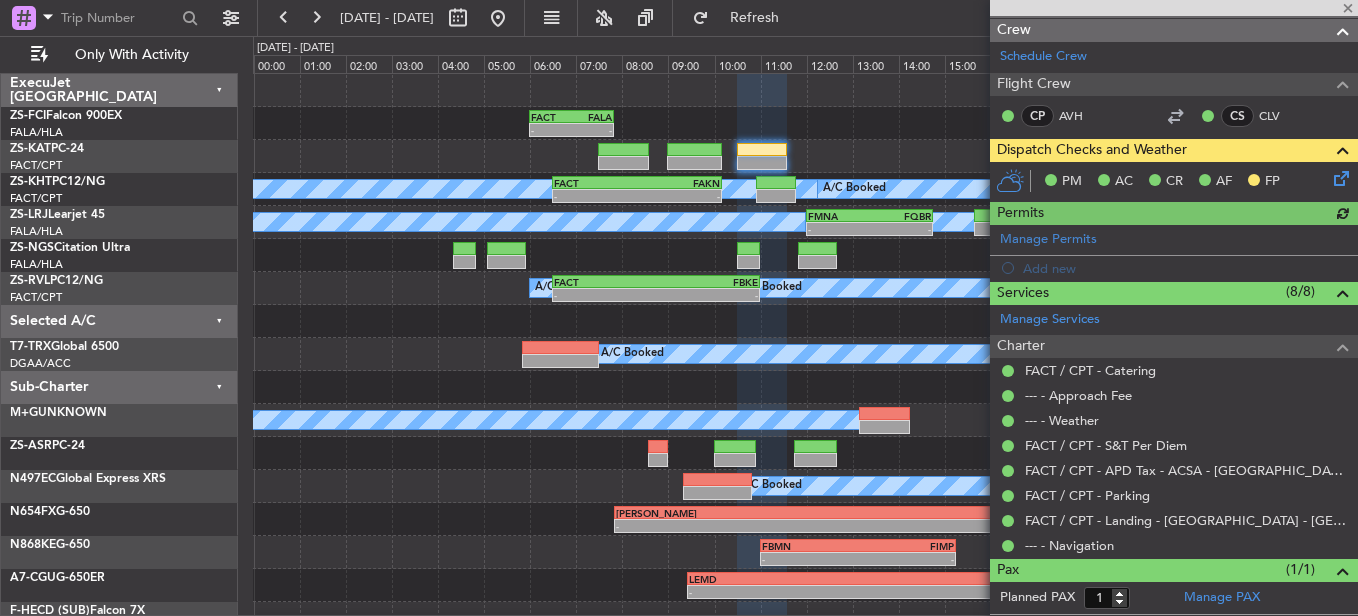 click 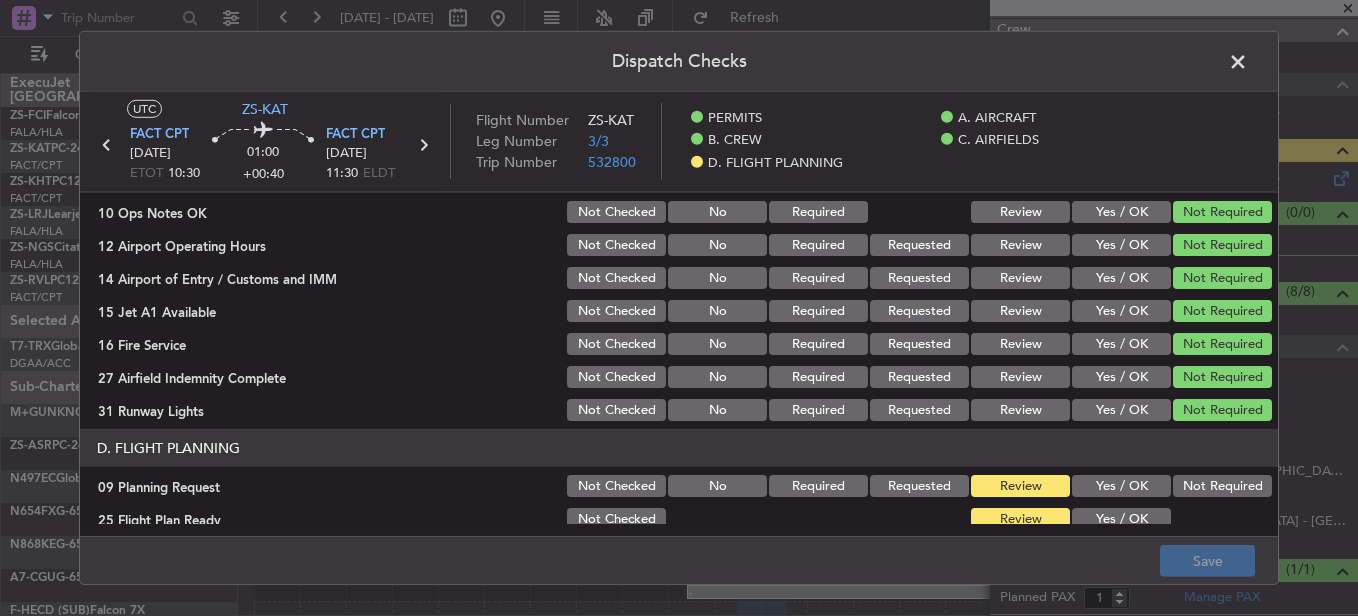 scroll, scrollTop: 542, scrollLeft: 0, axis: vertical 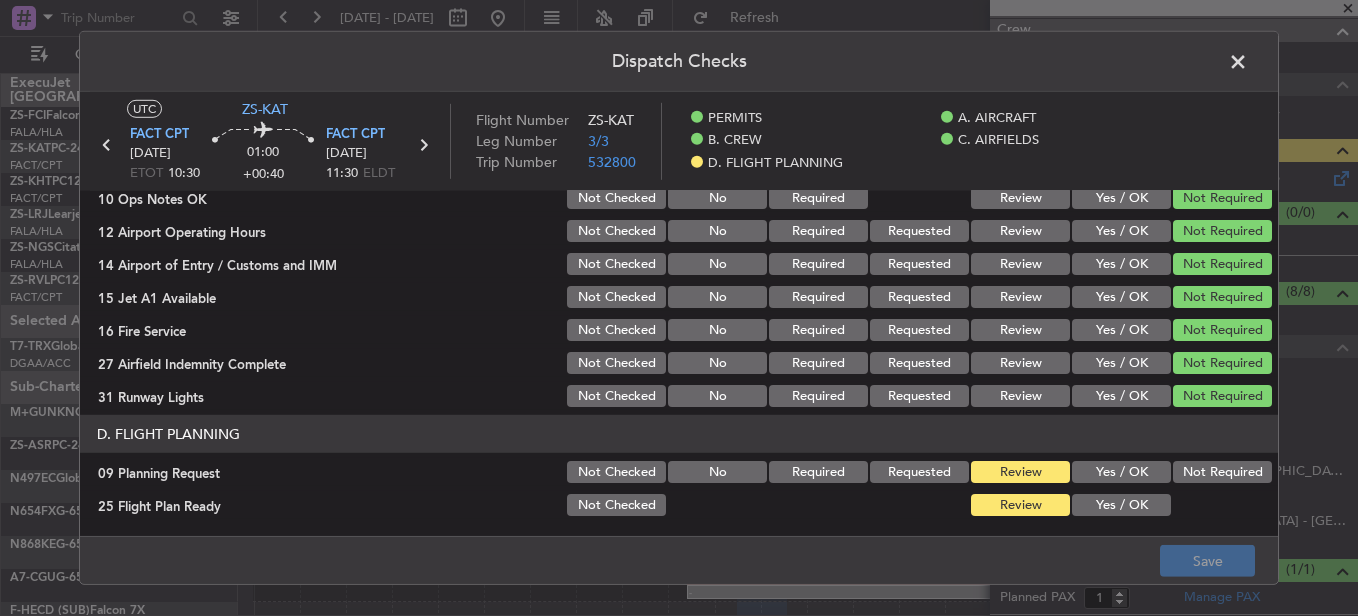 click on "Yes / OK" 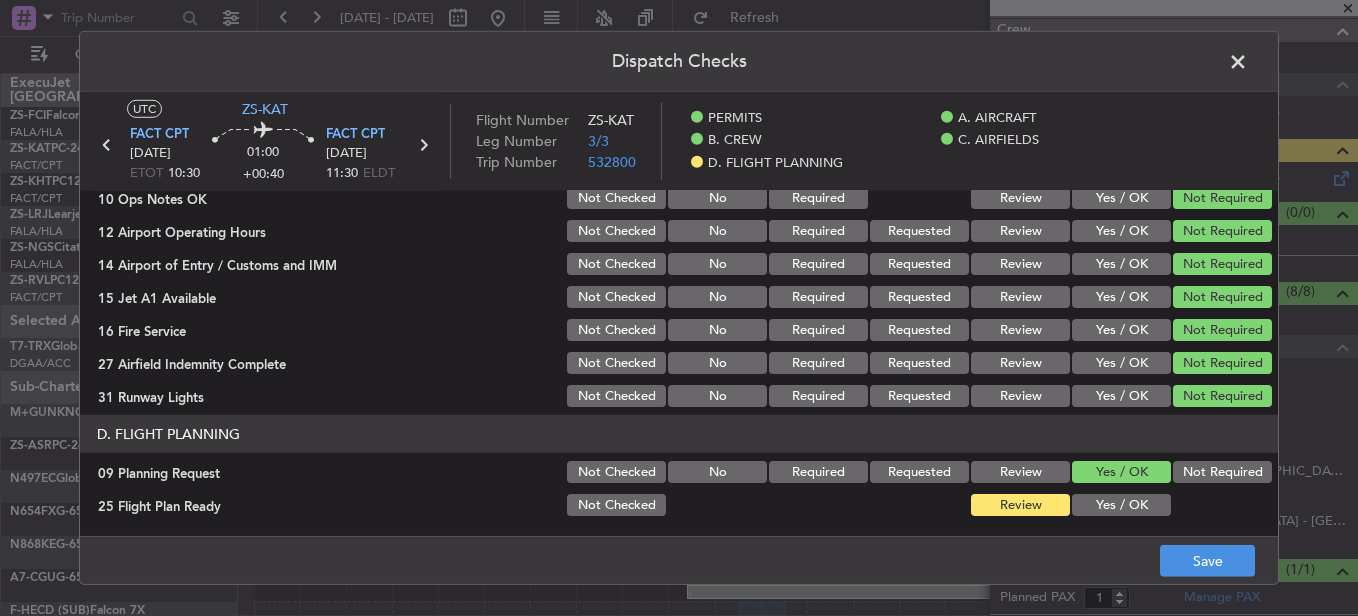 click on "D. FLIGHT PLANNING   09 Planning Request  Not Checked No Required Requested Review Yes / OK Not Required  25 Flight Plan Ready  Not Checked Review Yes / OK" 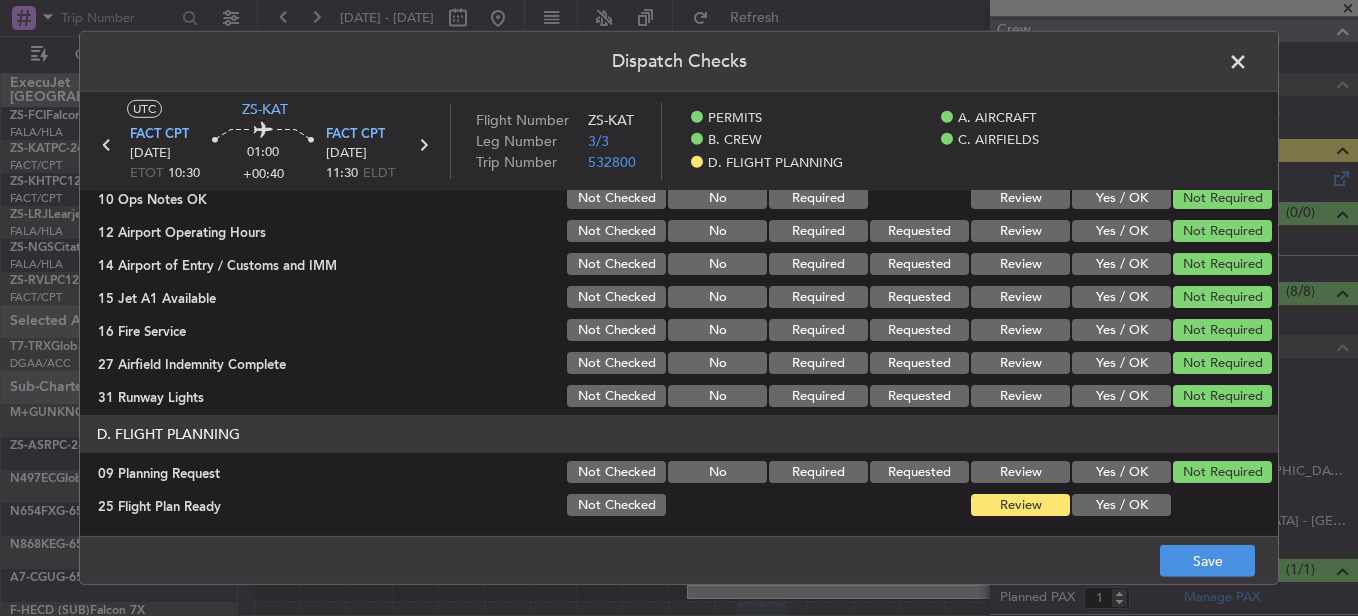 drag, startPoint x: 1094, startPoint y: 498, endPoint x: 1120, endPoint y: 518, distance: 32.80244 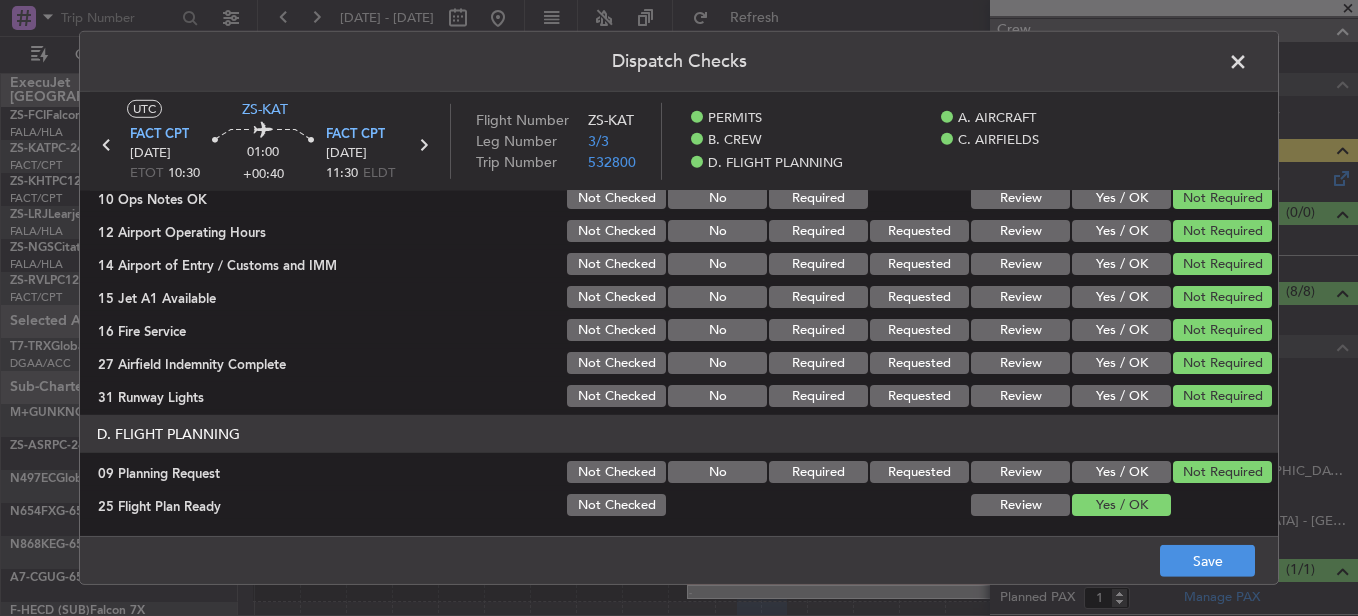 click on "Dispatch Checks  UTC  ZS-KAT FACT  CPT [DATE] ETOT 10:30 01:00 +00:40 FACT  CPT [DATE] 11:30 ELDT Flight Number ZS-KAT Leg Number 3/3 Trip Number 532800    PERMITS    A. AIRCRAFT    B. CREW    [STREET_ADDRESS] All Permits Ready  Not Checked No Required Requested Review Yes / OK Not Required  A. AIRCRAFT   01 Is A/C Available  Not Checked No Review Yes / OK  14 Full Pax Details  Not Checked No Required Requested Review Yes / OK Not Required  28 Catering Order  Not Checked No Requested Review Yes / OK Not Required  30 Lounge Briefing  Not Checked No Required Requested Review Yes / OK Not Required  B. CREW   04 Crew Briefed  Not Checked No Required Requested Review Yes / OK Not Required  05 Crew and Duty OK  Not Checked No Required Requested Review Yes / OK Not Required  06 Crew Visas  Not Checked Required Requested Review Yes / OK Not Required  29 Crew Accomadation and Transport  Not Checked No Requested Review Yes / OK Not Required  31 Money Order  Not Checked No Review" 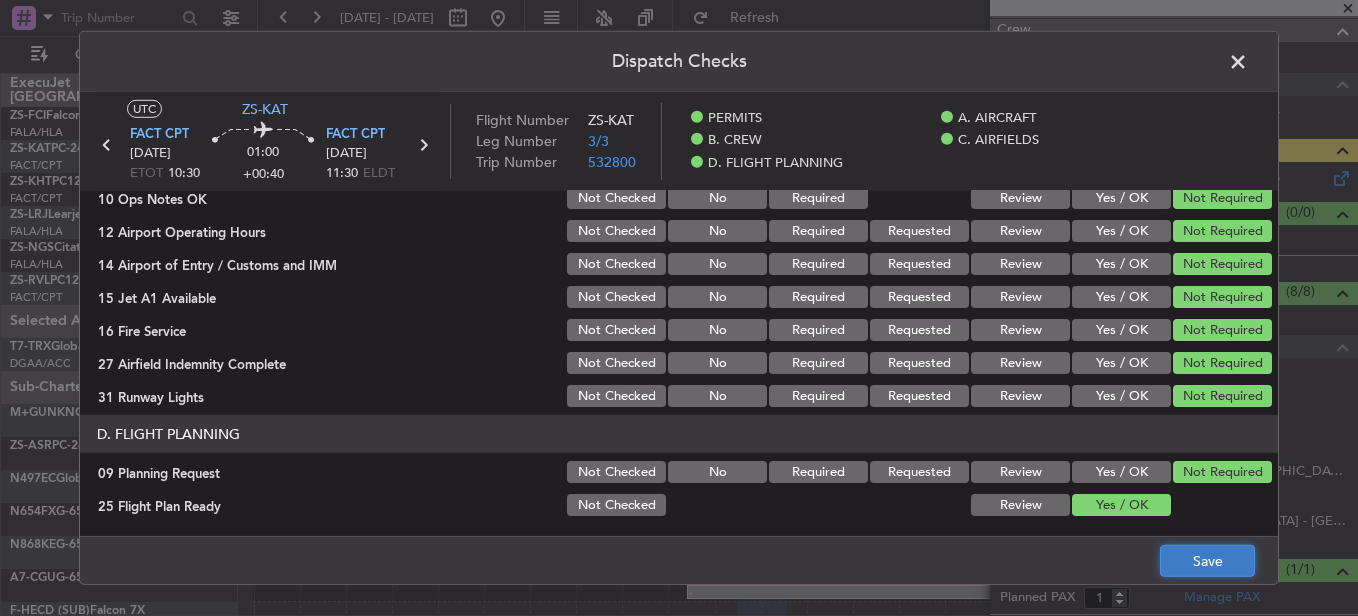 click on "Save" 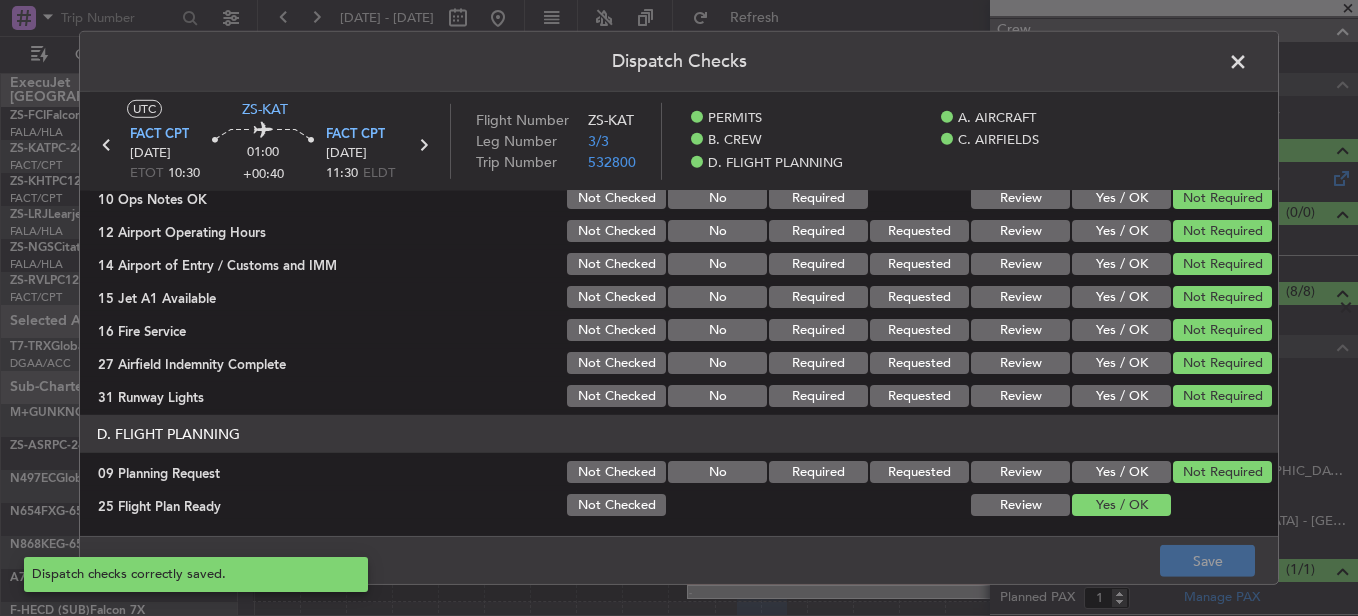 click 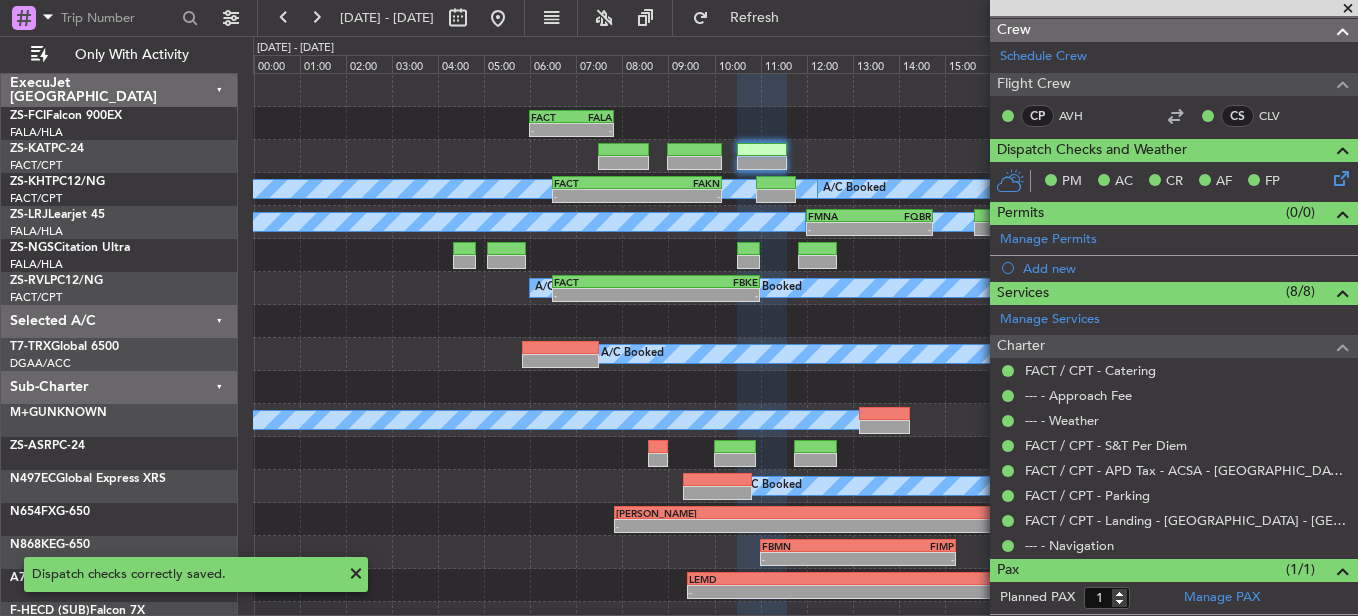 click at bounding box center [1348, 9] 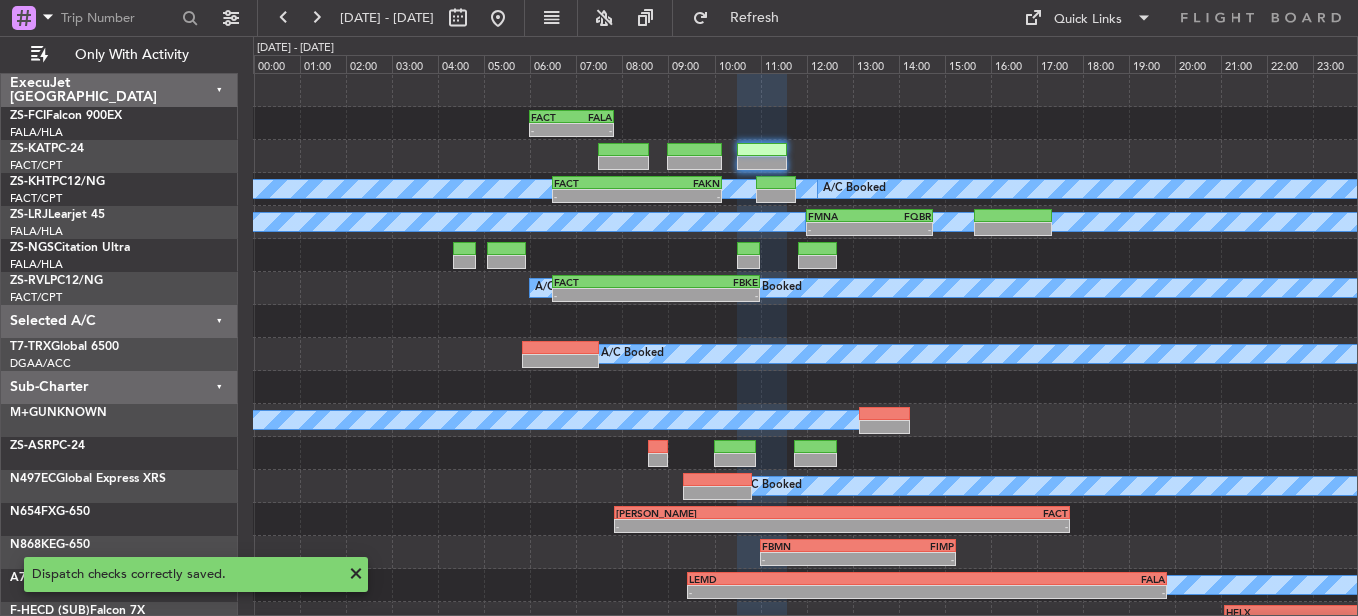 type on "0" 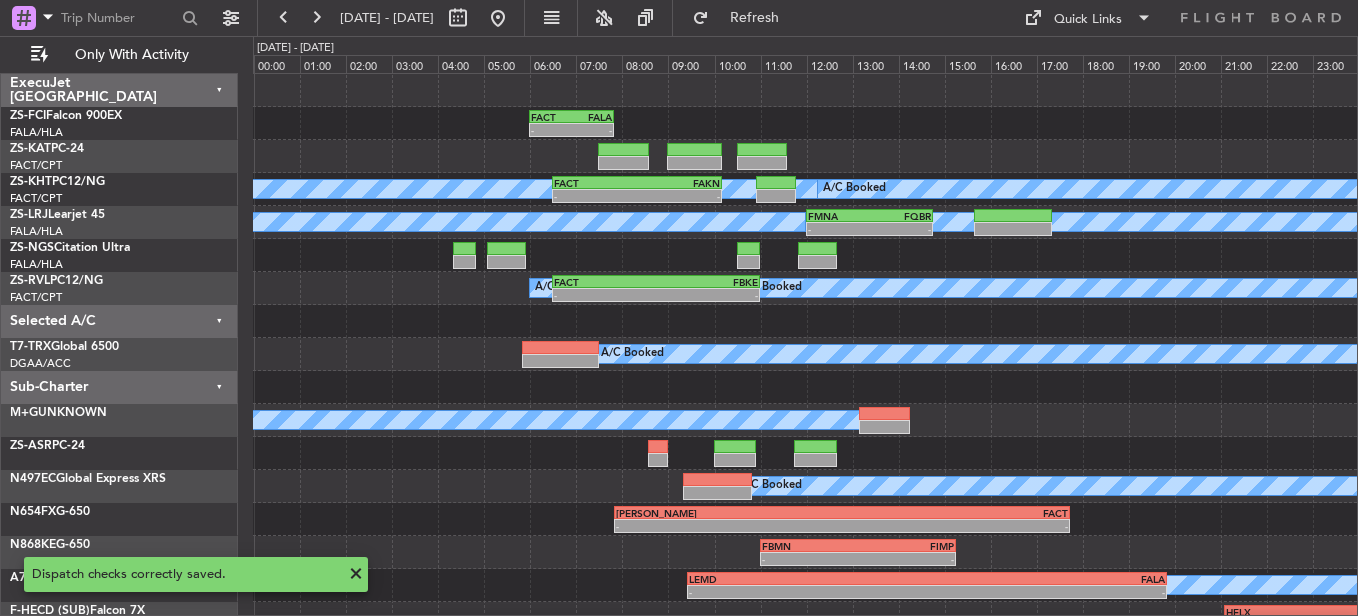 scroll, scrollTop: 0, scrollLeft: 0, axis: both 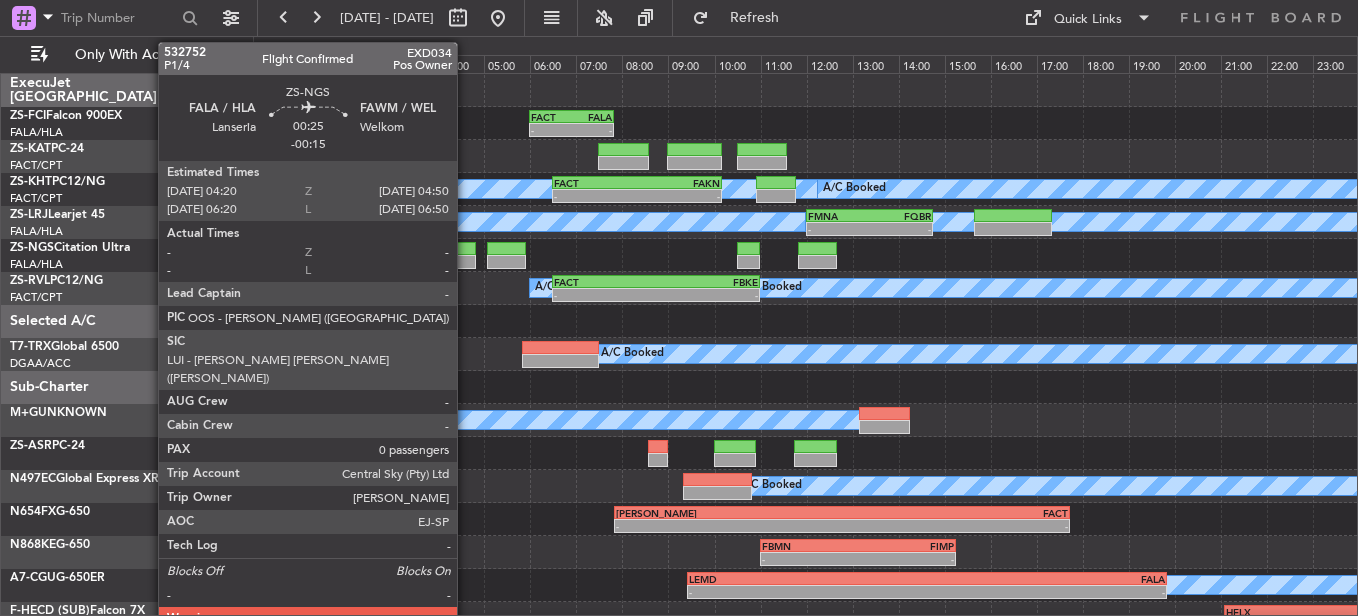 click 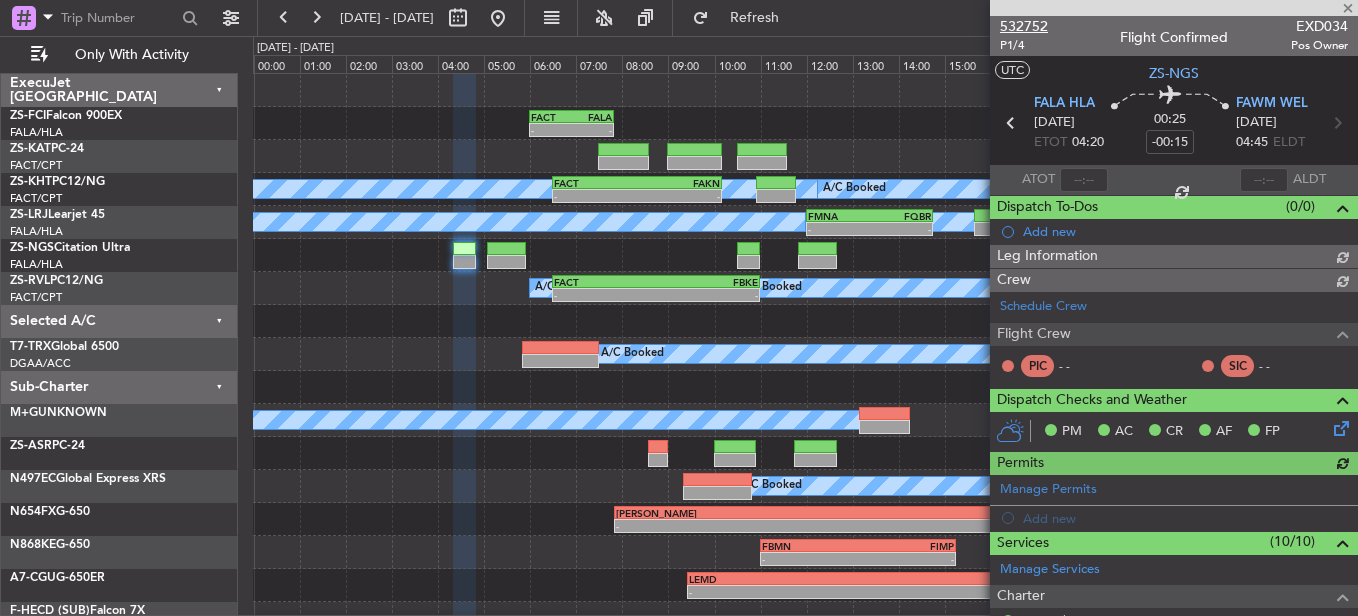 click on "532752" at bounding box center [1024, 26] 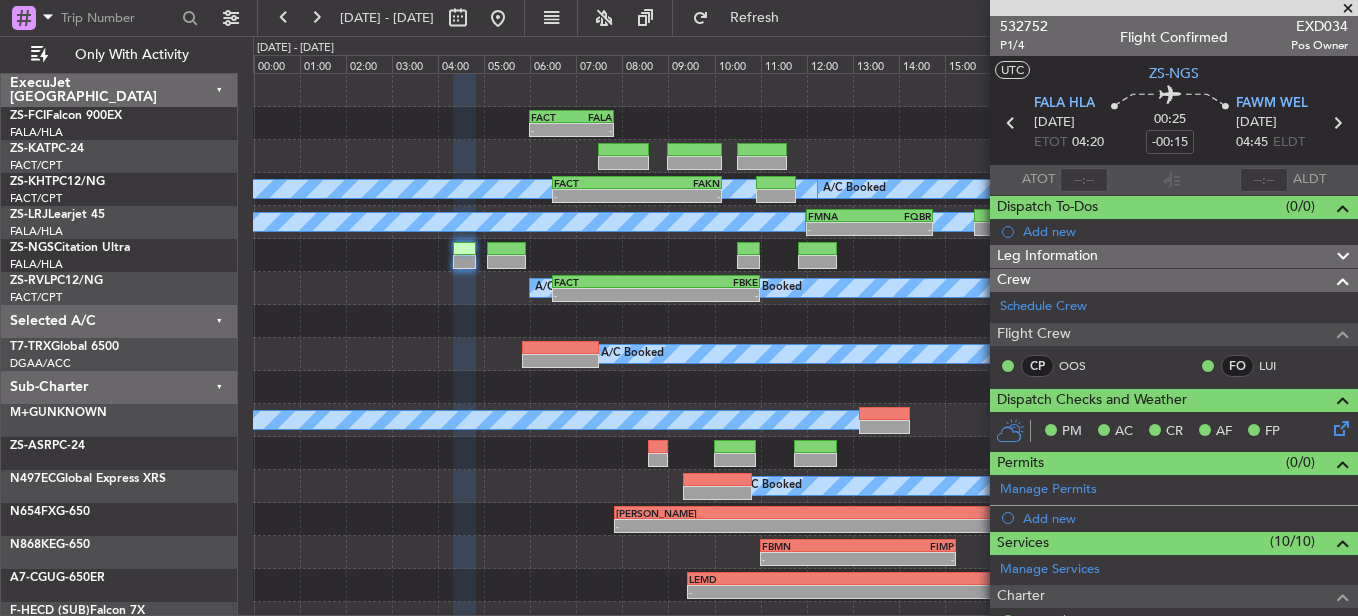 click at bounding box center (1348, 9) 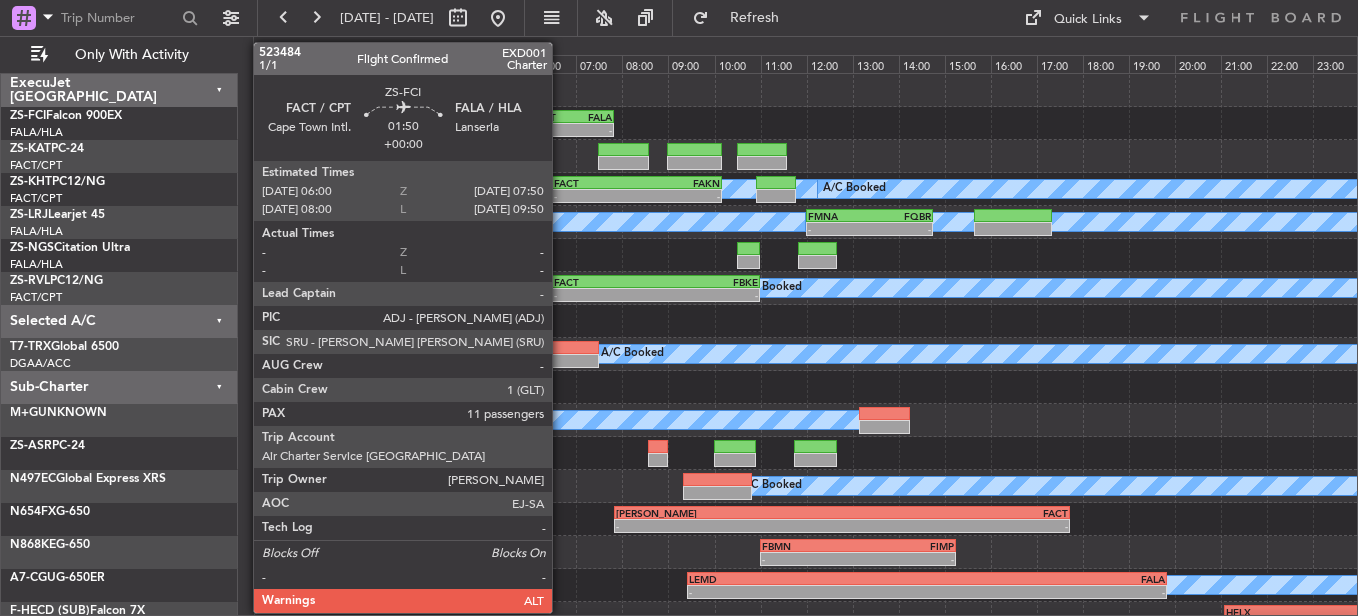 click on "-" 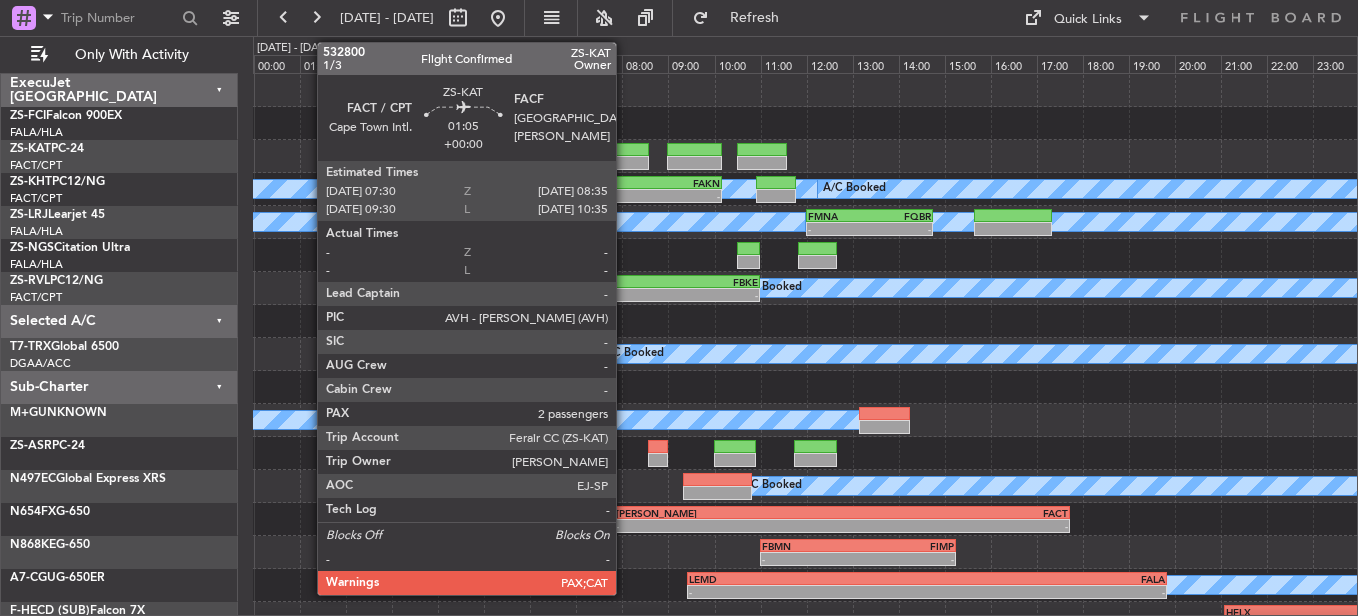 click 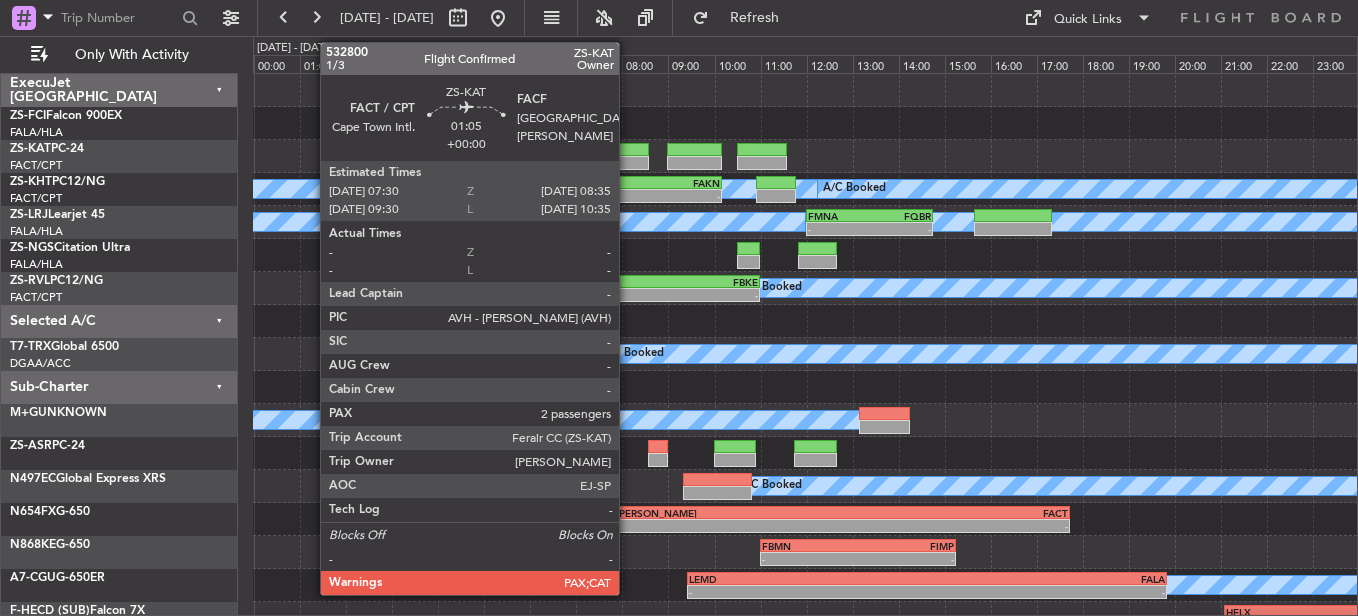 click 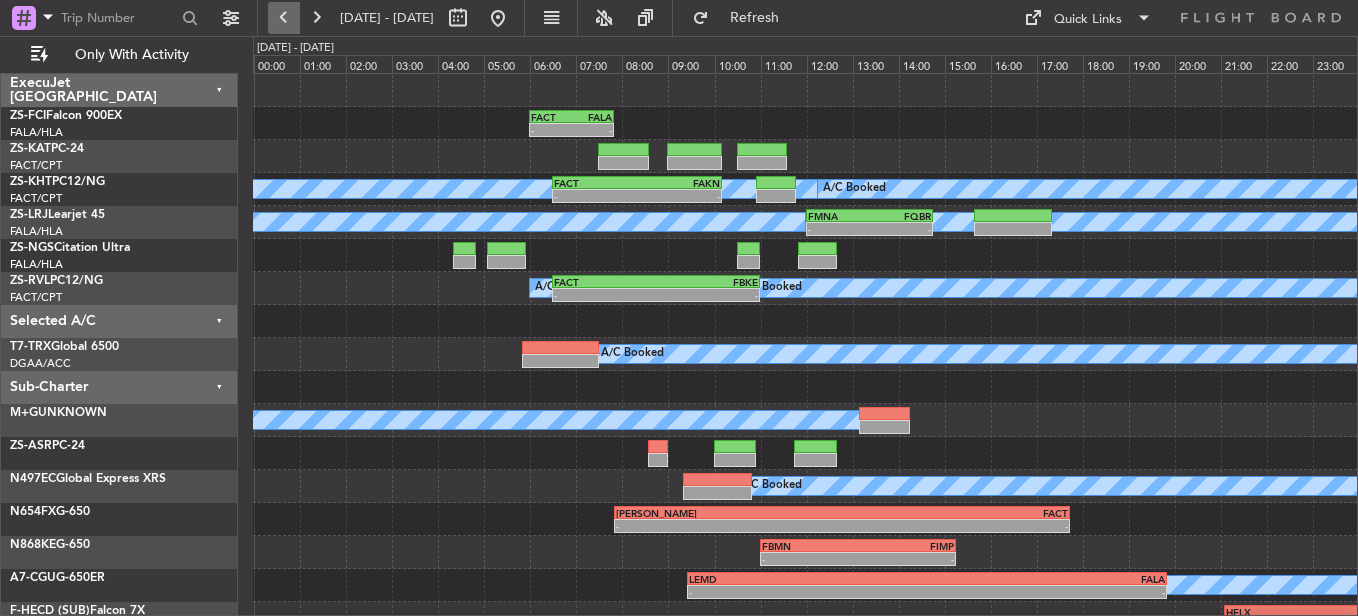 click at bounding box center [284, 18] 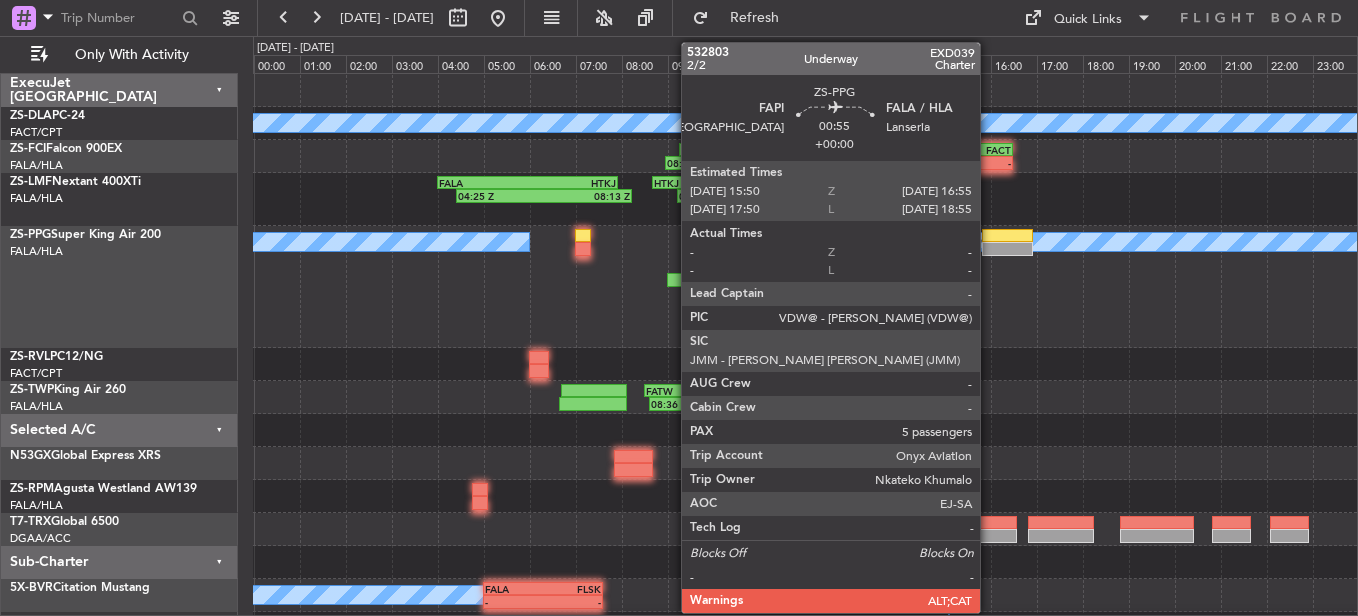 click 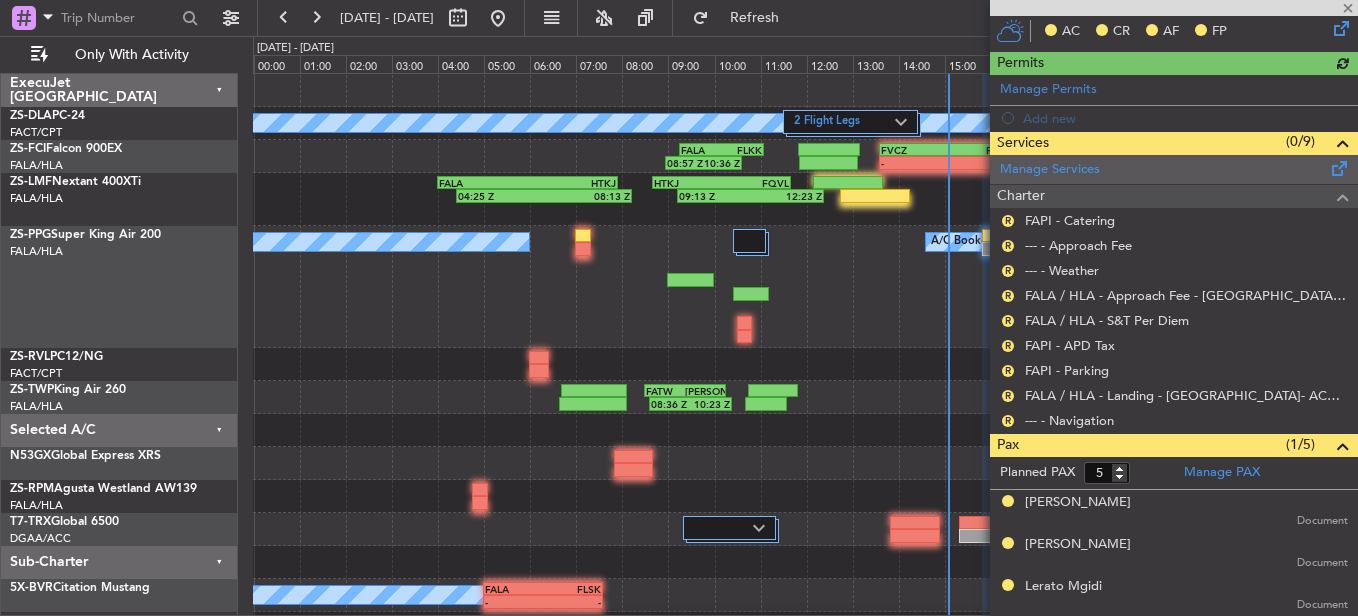 scroll, scrollTop: 483, scrollLeft: 0, axis: vertical 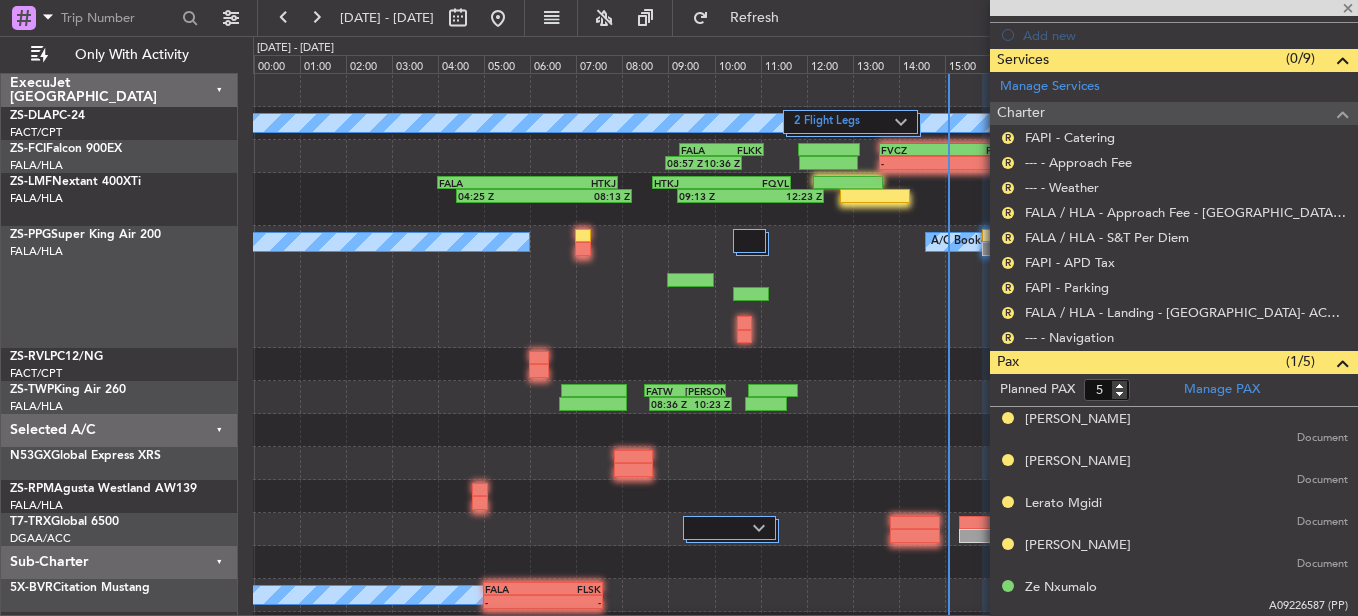 click on "A/C Booked
A/C Booked" 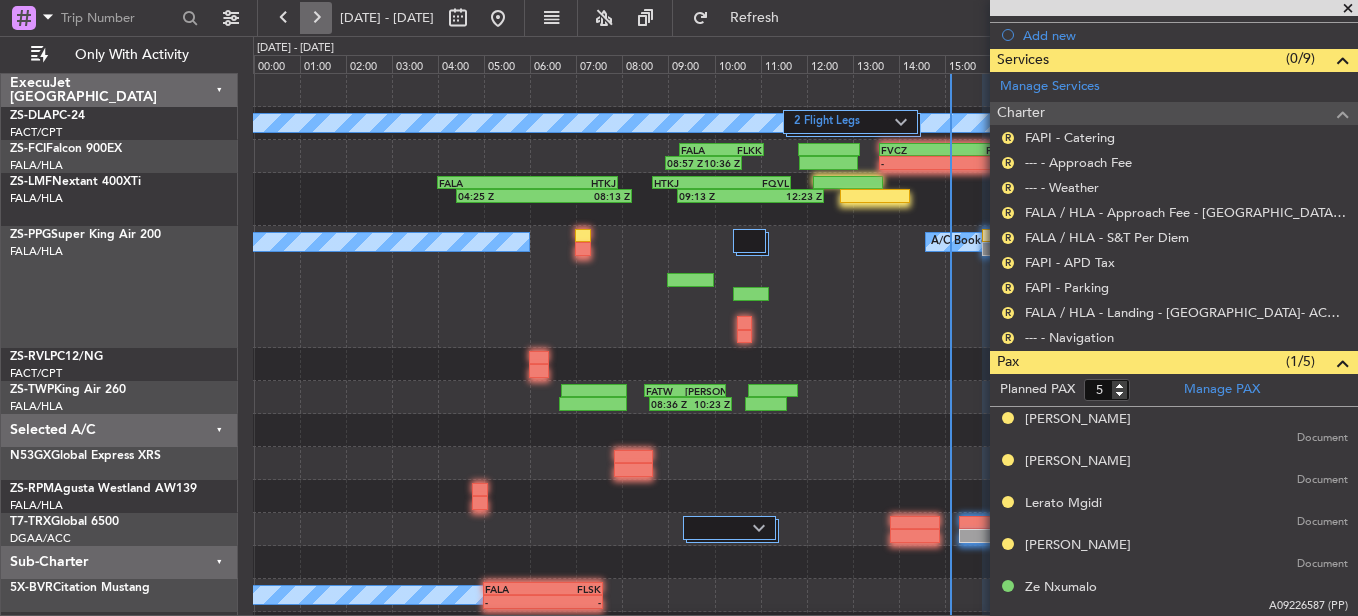 click at bounding box center [316, 18] 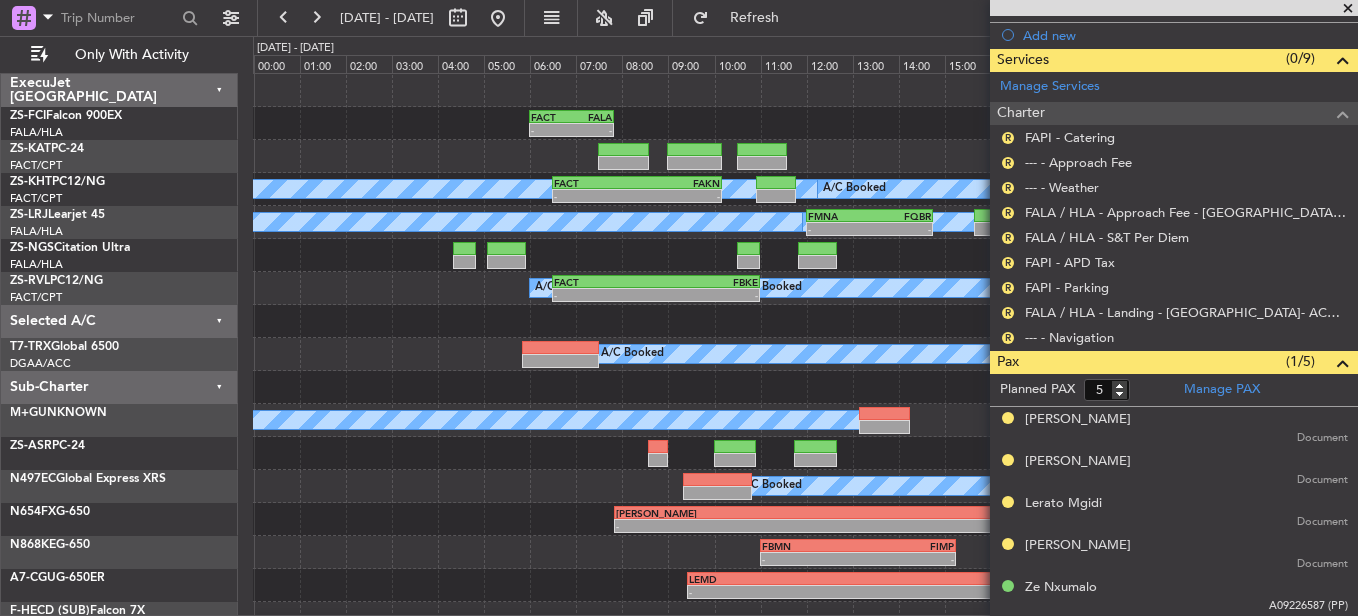 click at bounding box center (1348, 9) 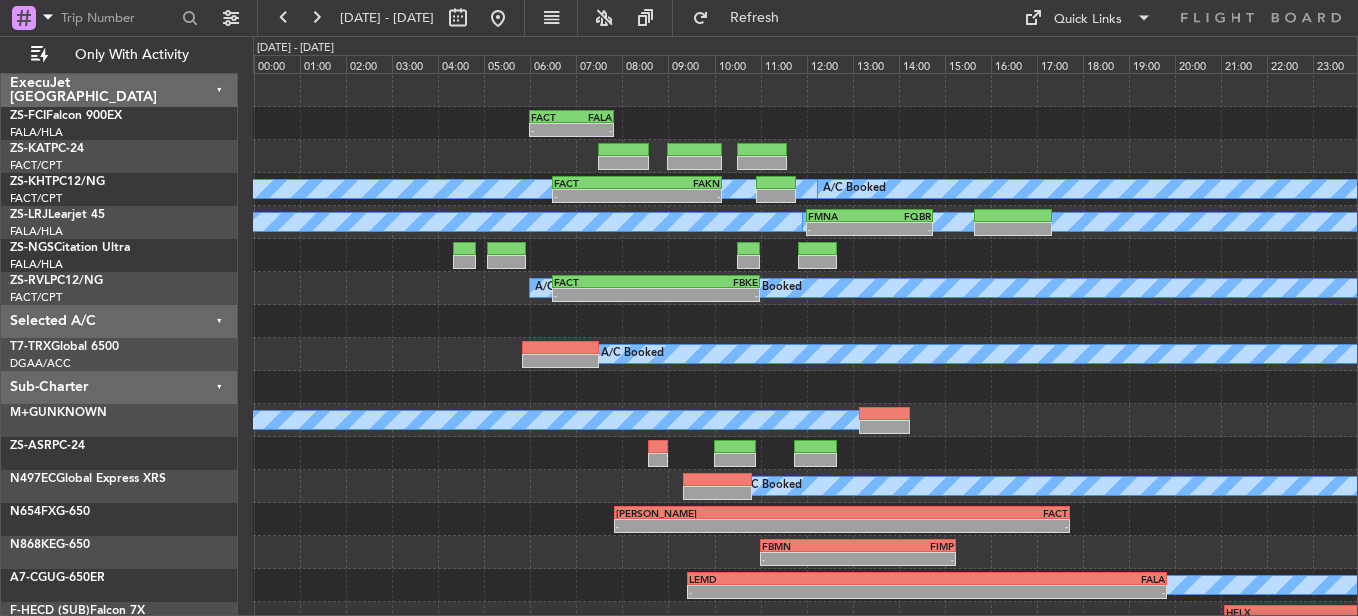 type on "0" 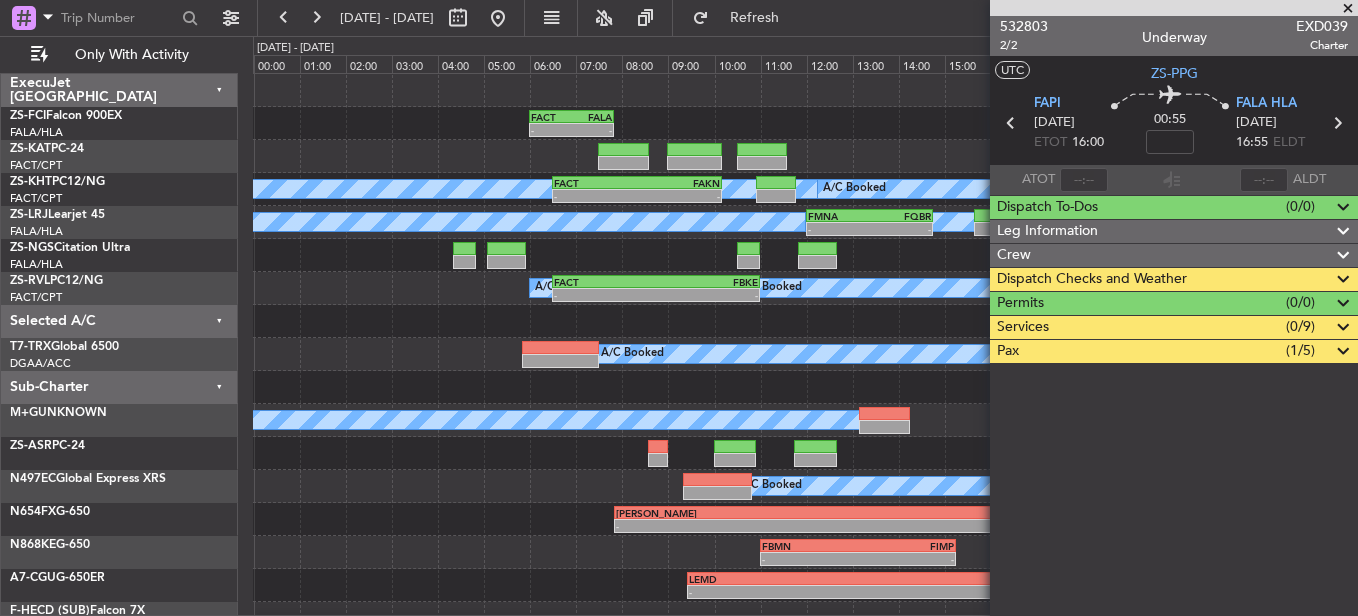 scroll, scrollTop: 0, scrollLeft: 0, axis: both 